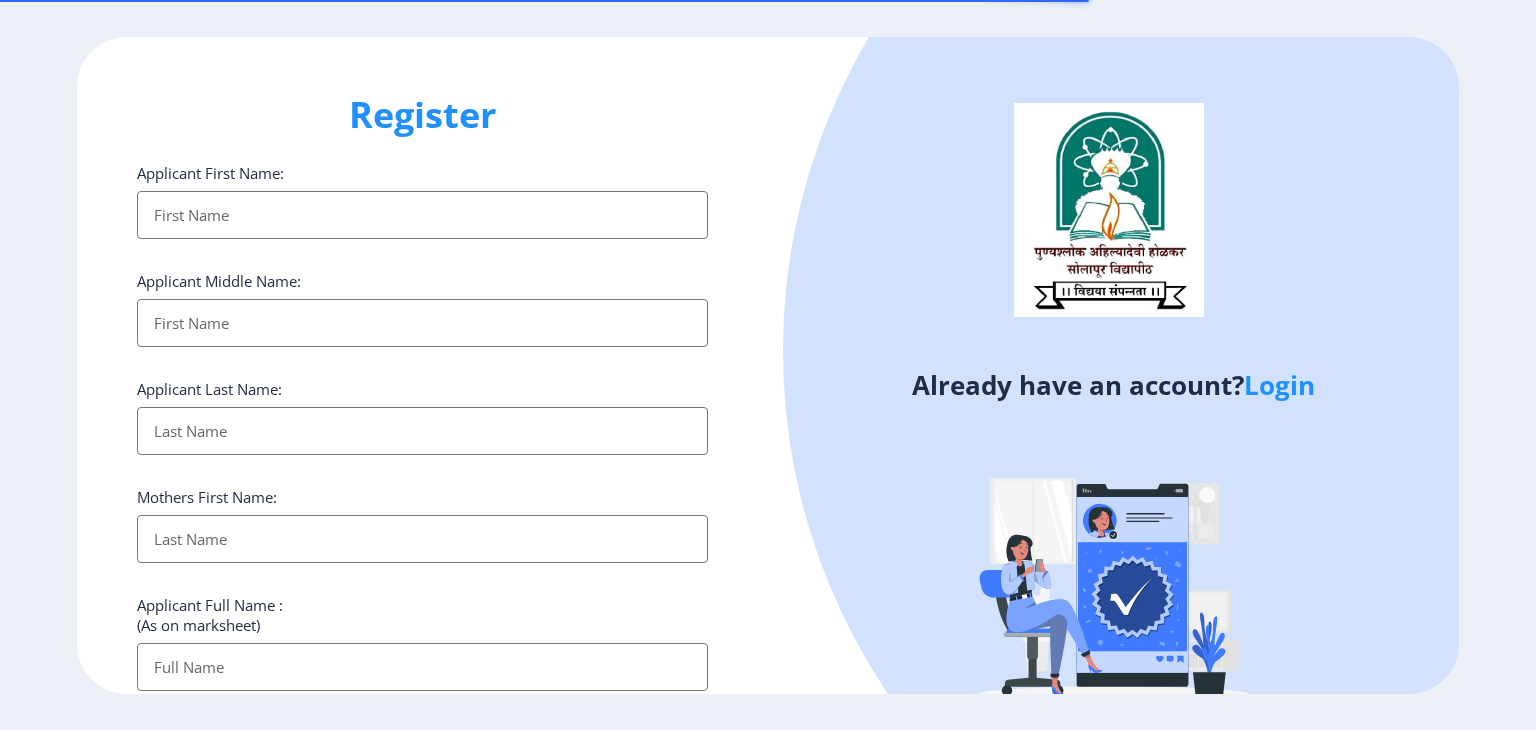 select 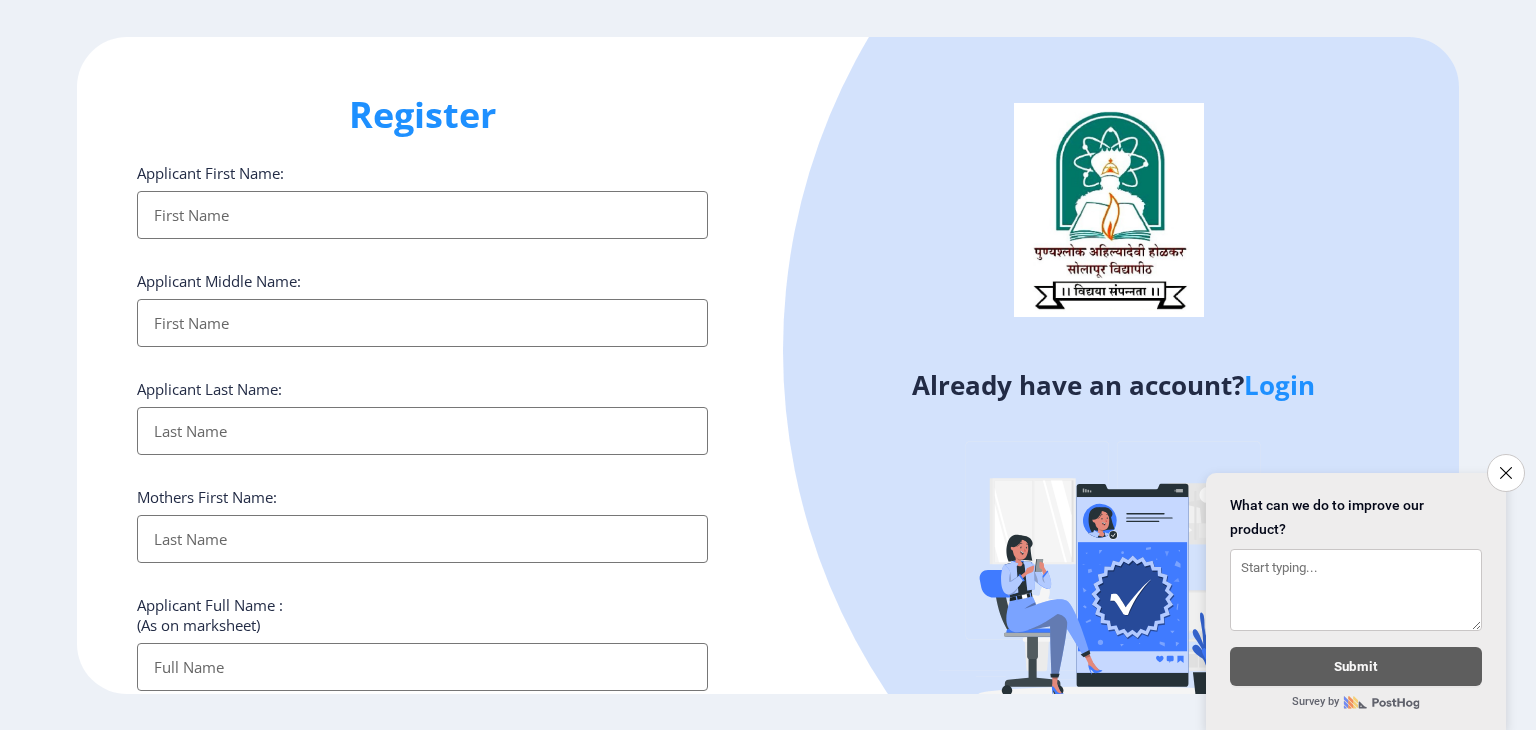 click on "Applicant First Name:" at bounding box center (422, 215) 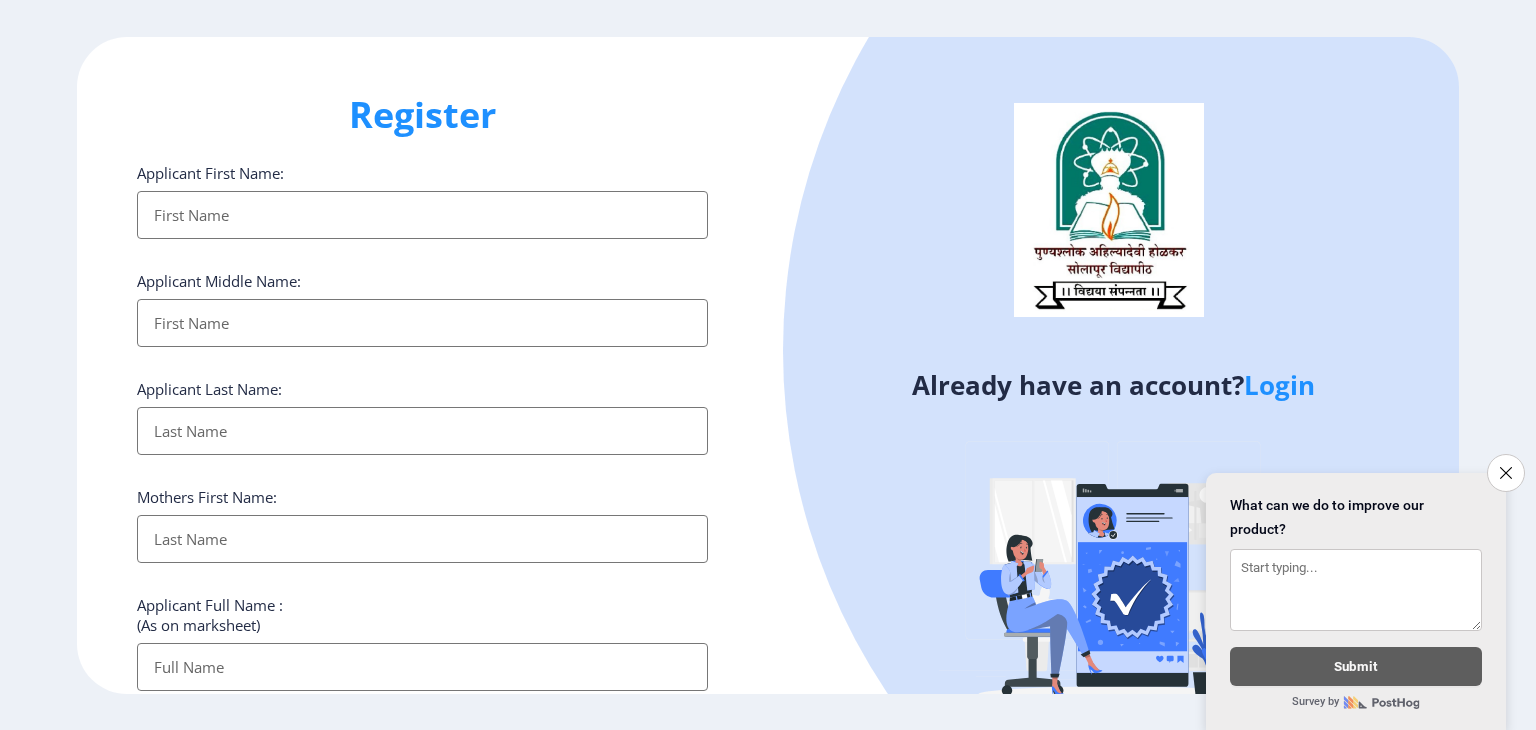 type on "Aditya" 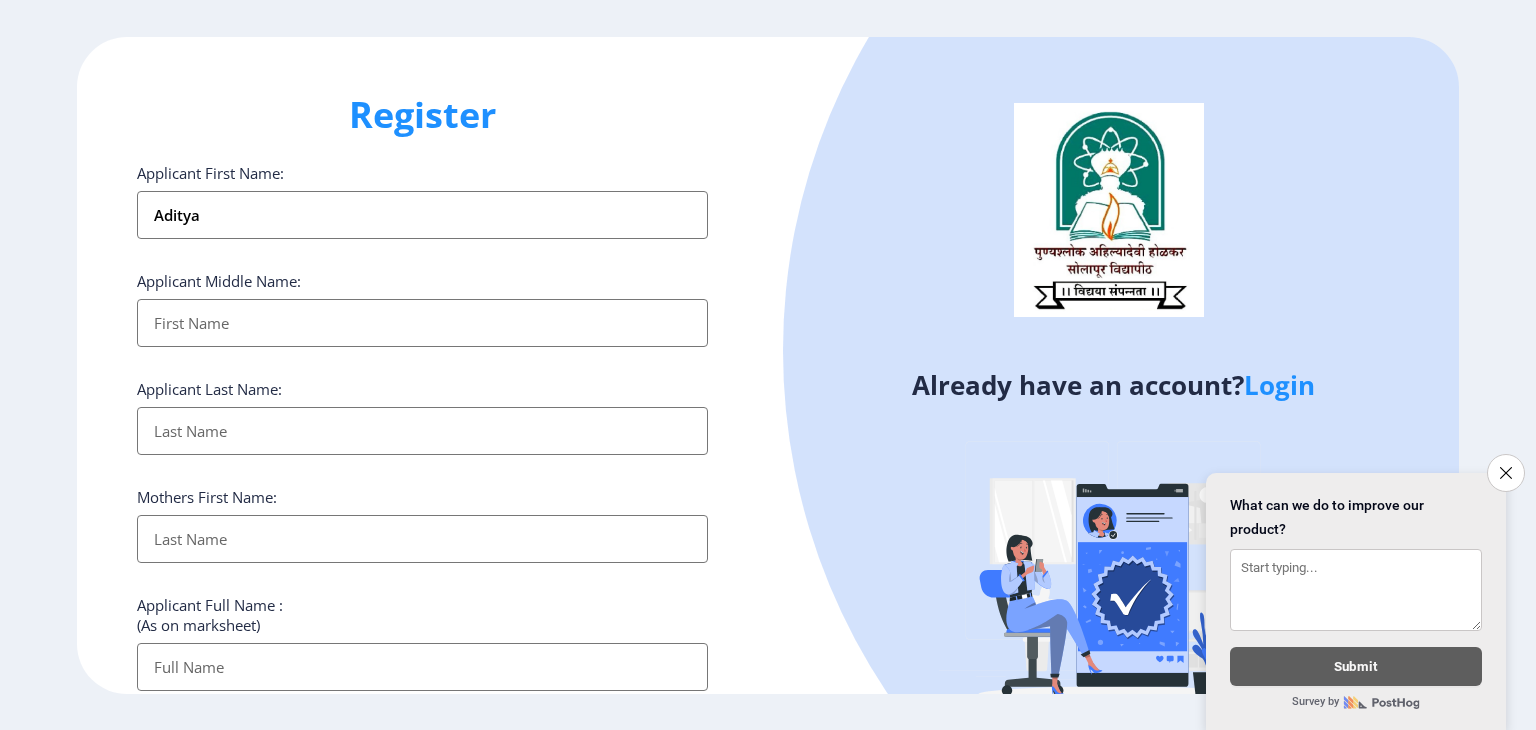 type on "Aditya" 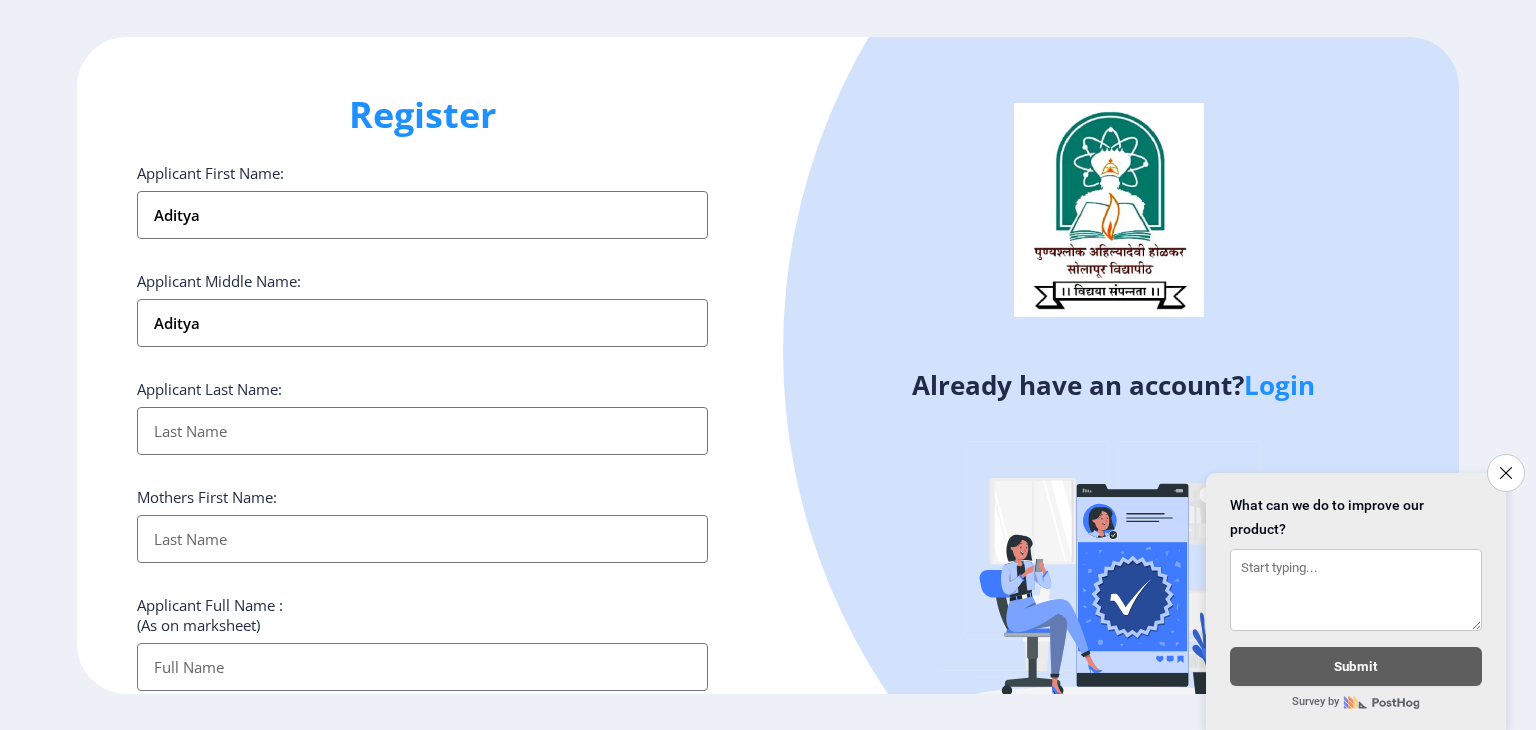 type on "[PERSON_NAME]" 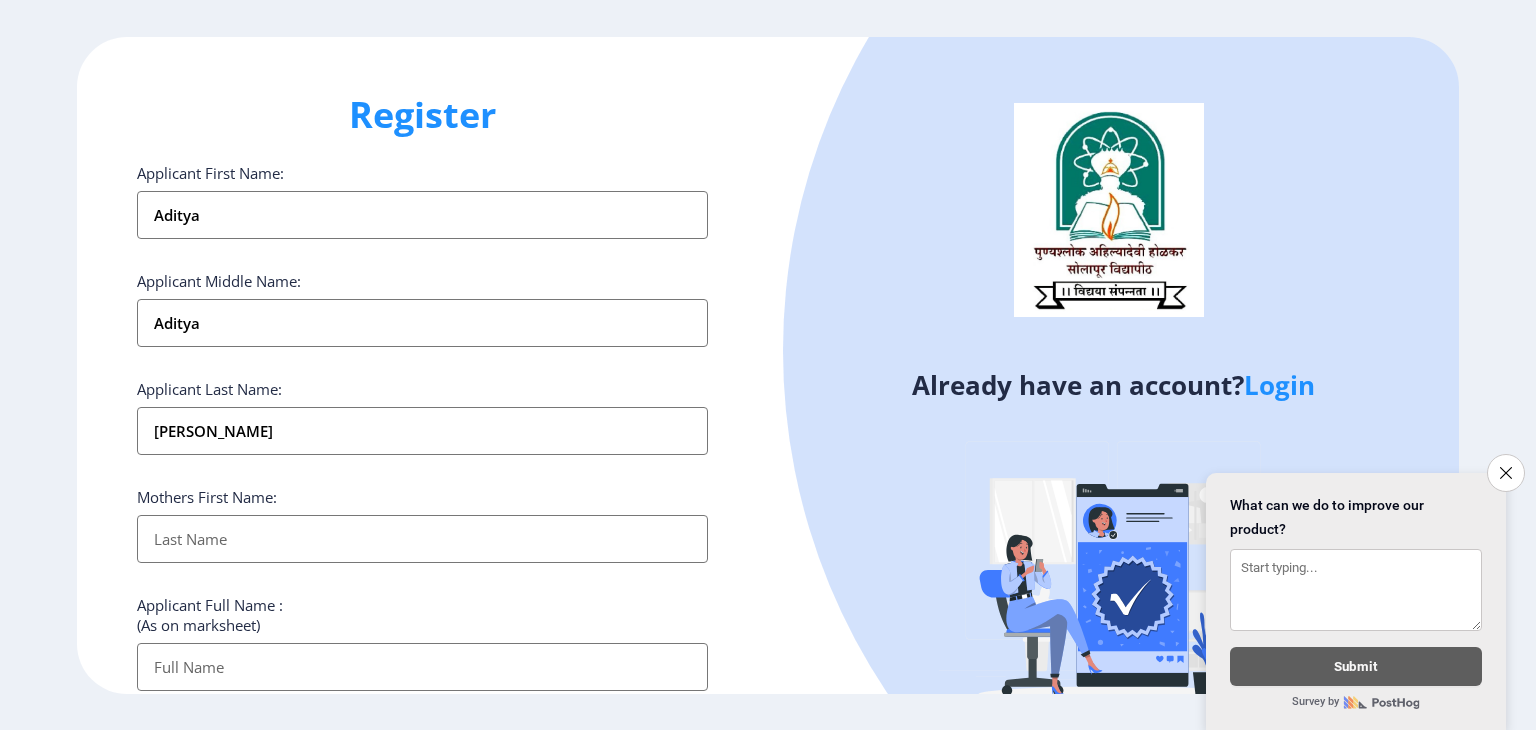 type on "[PERSON_NAME]" 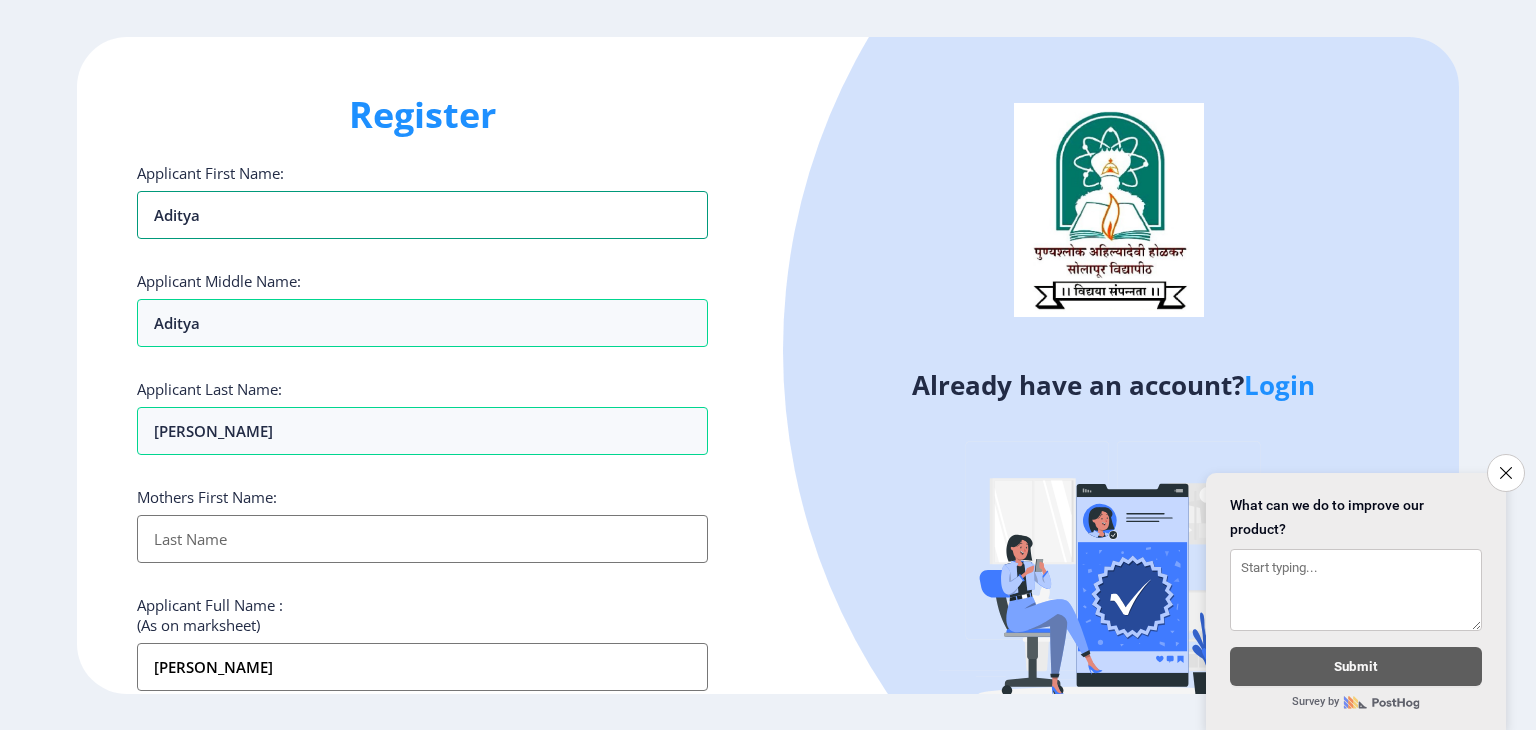 scroll, scrollTop: 71, scrollLeft: 0, axis: vertical 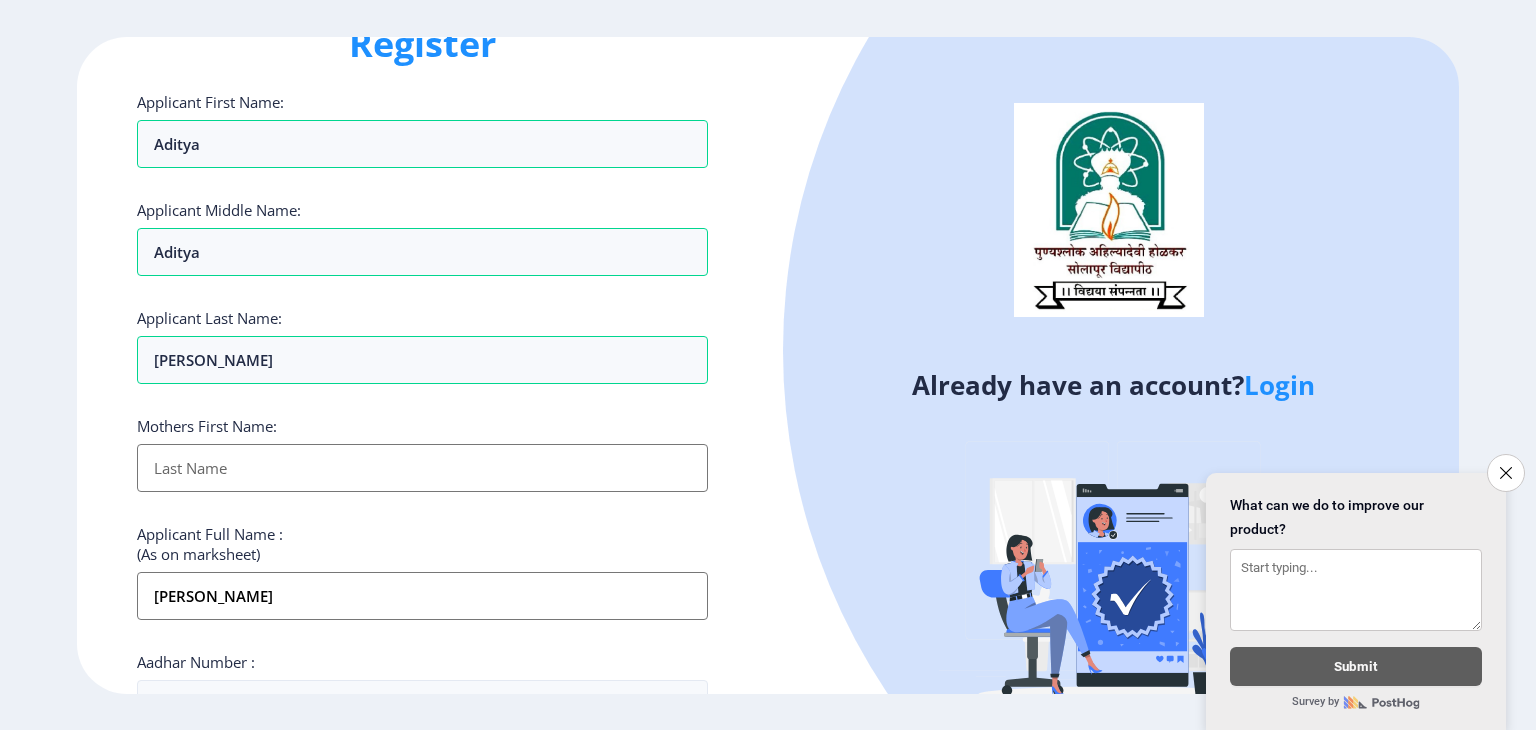 click on "Applicant First Name:" at bounding box center (422, 468) 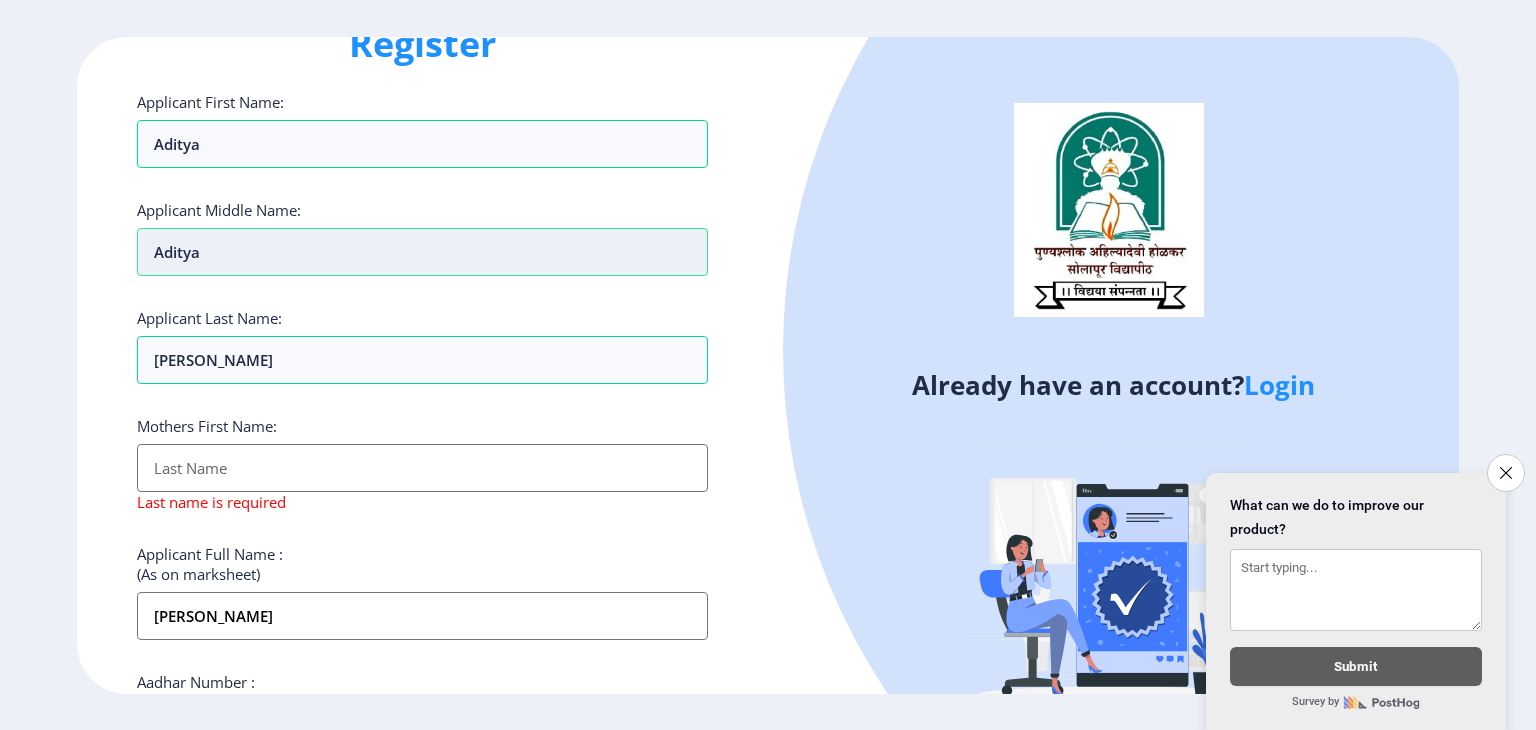 click on "Aditya" at bounding box center (422, 252) 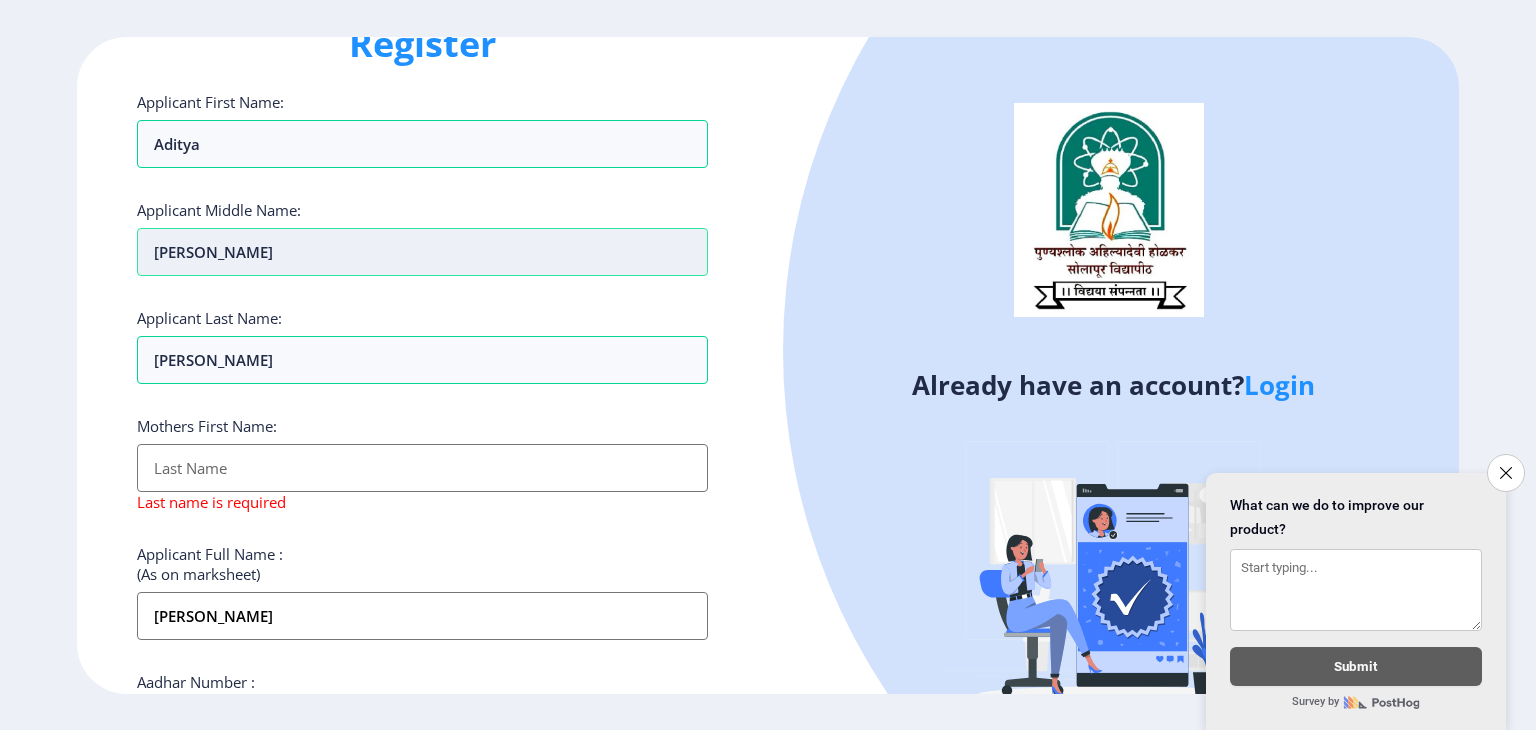 type on "[PERSON_NAME] [PERSON_NAME]" 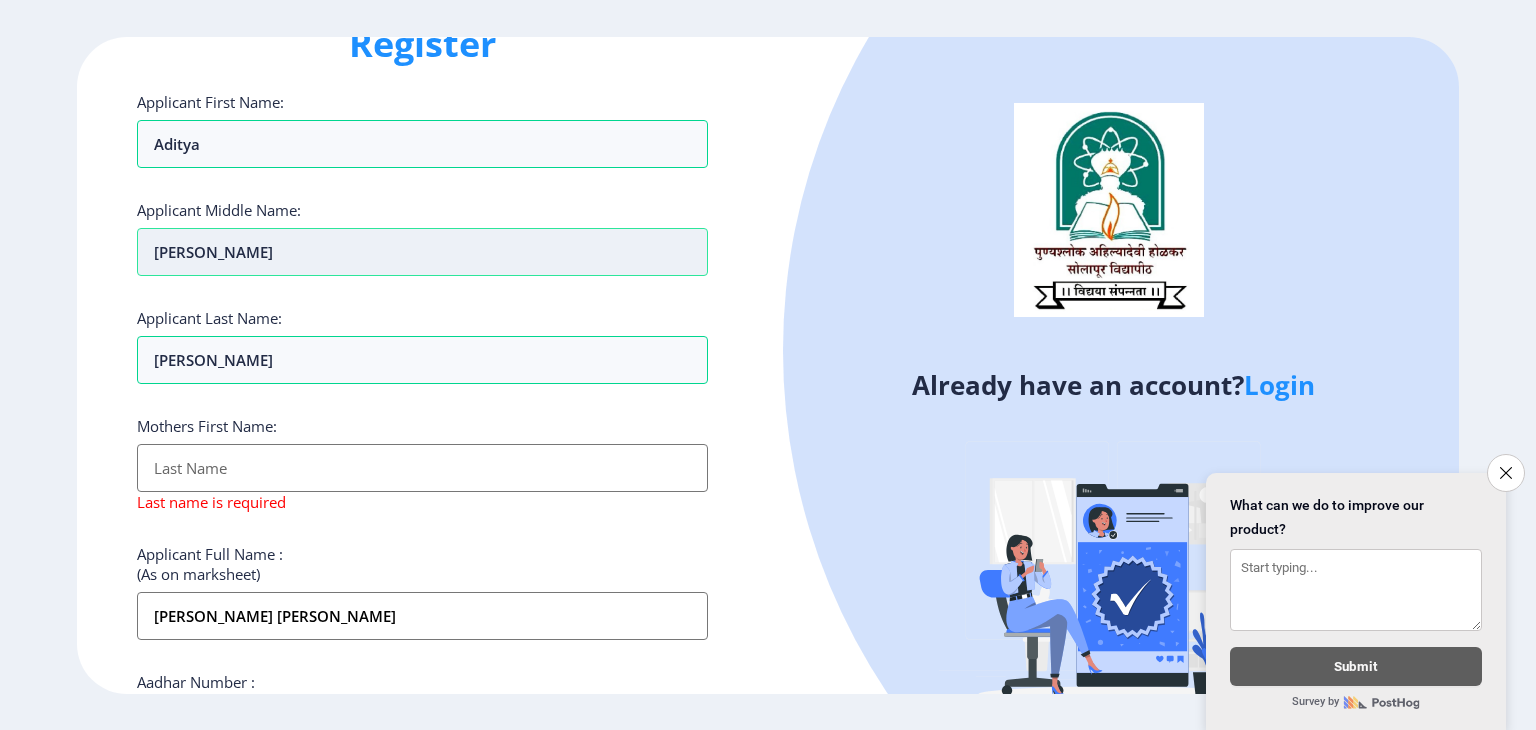type on "Adit" 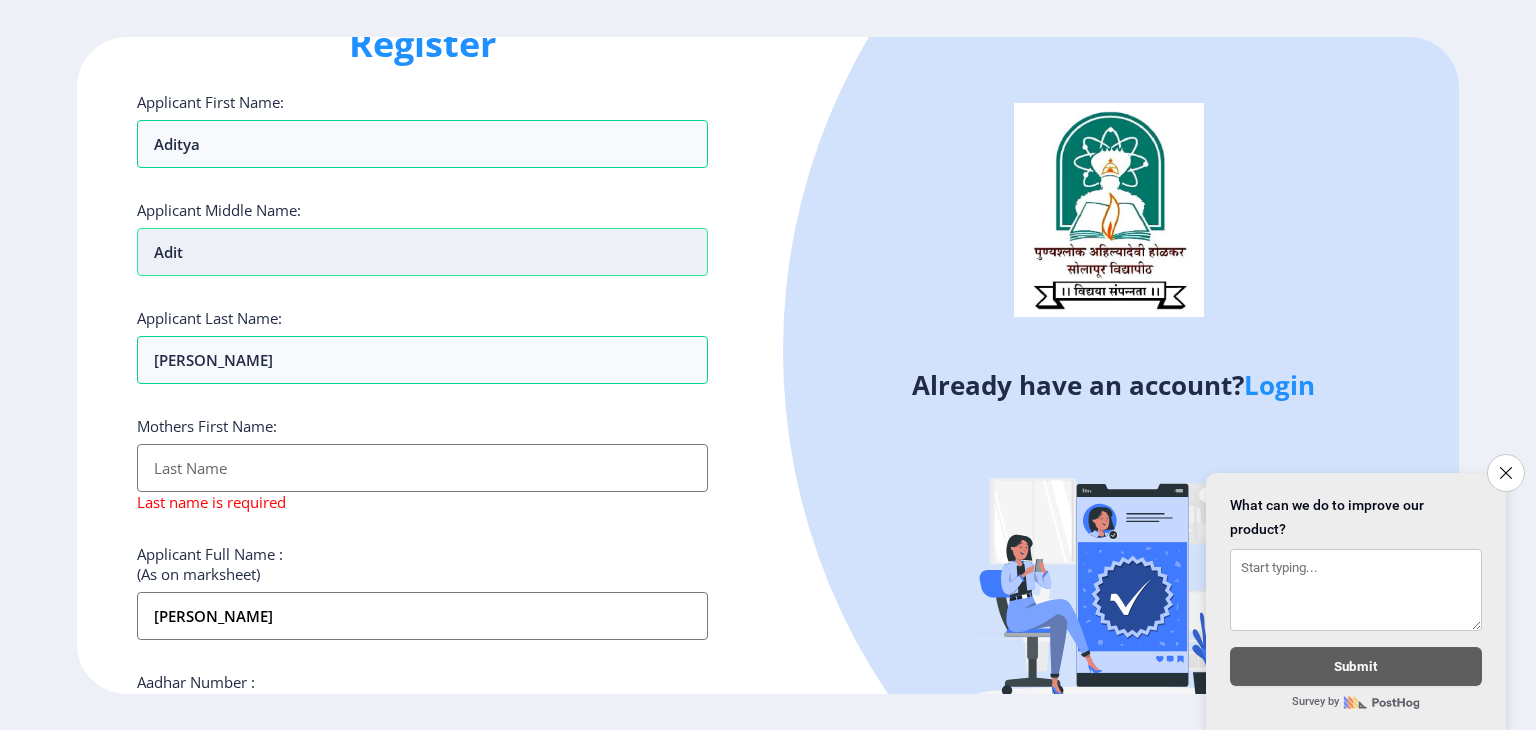 type on "Adi" 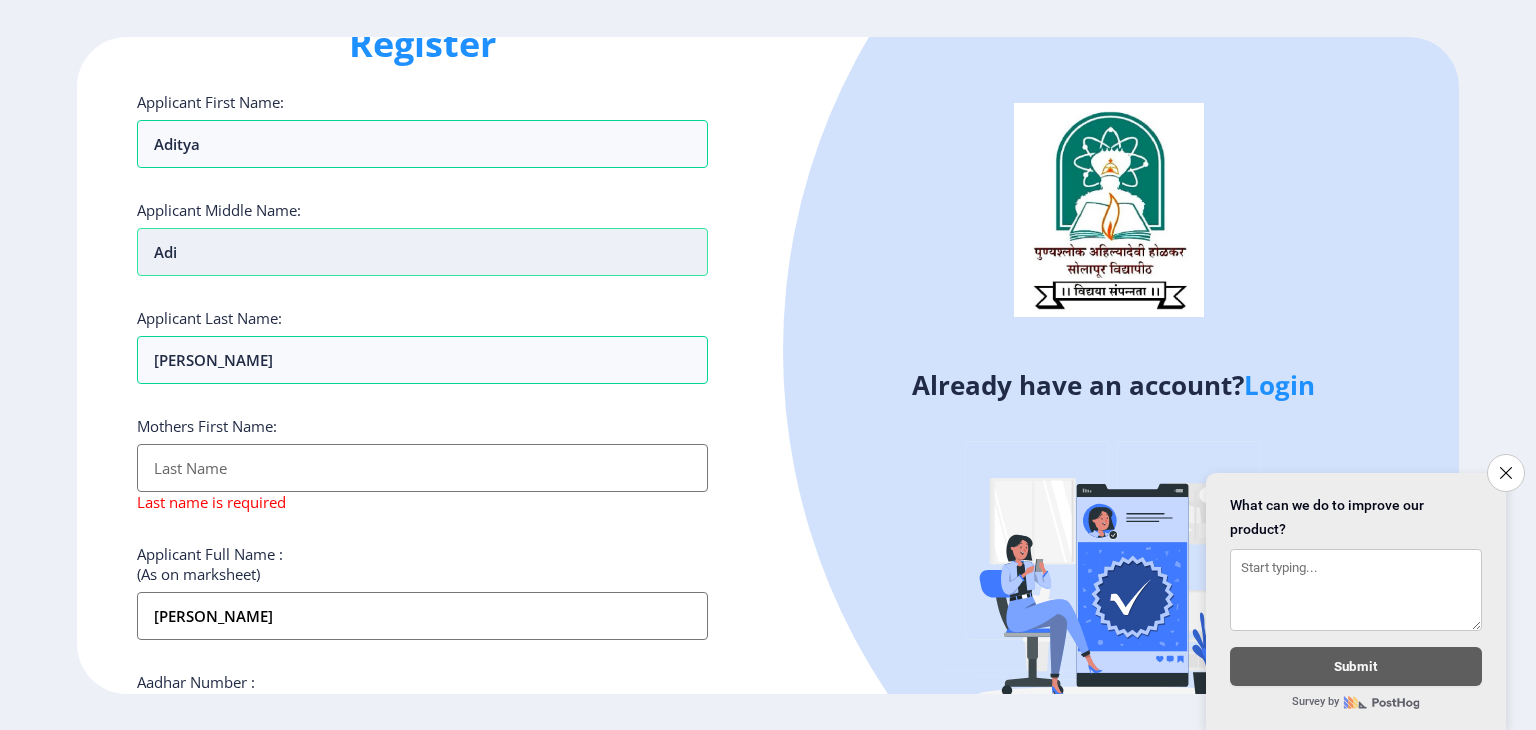 type on "Ad" 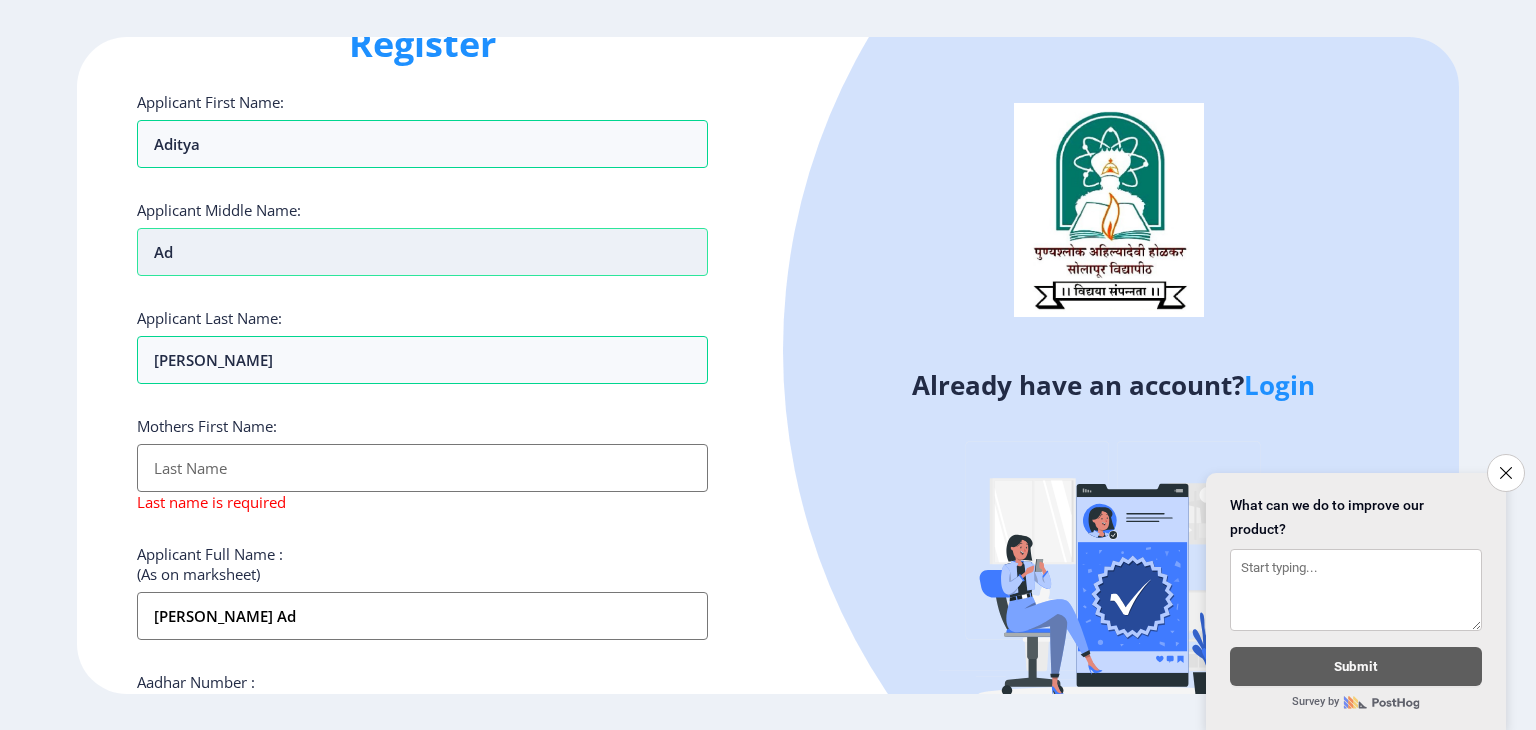 type on "A" 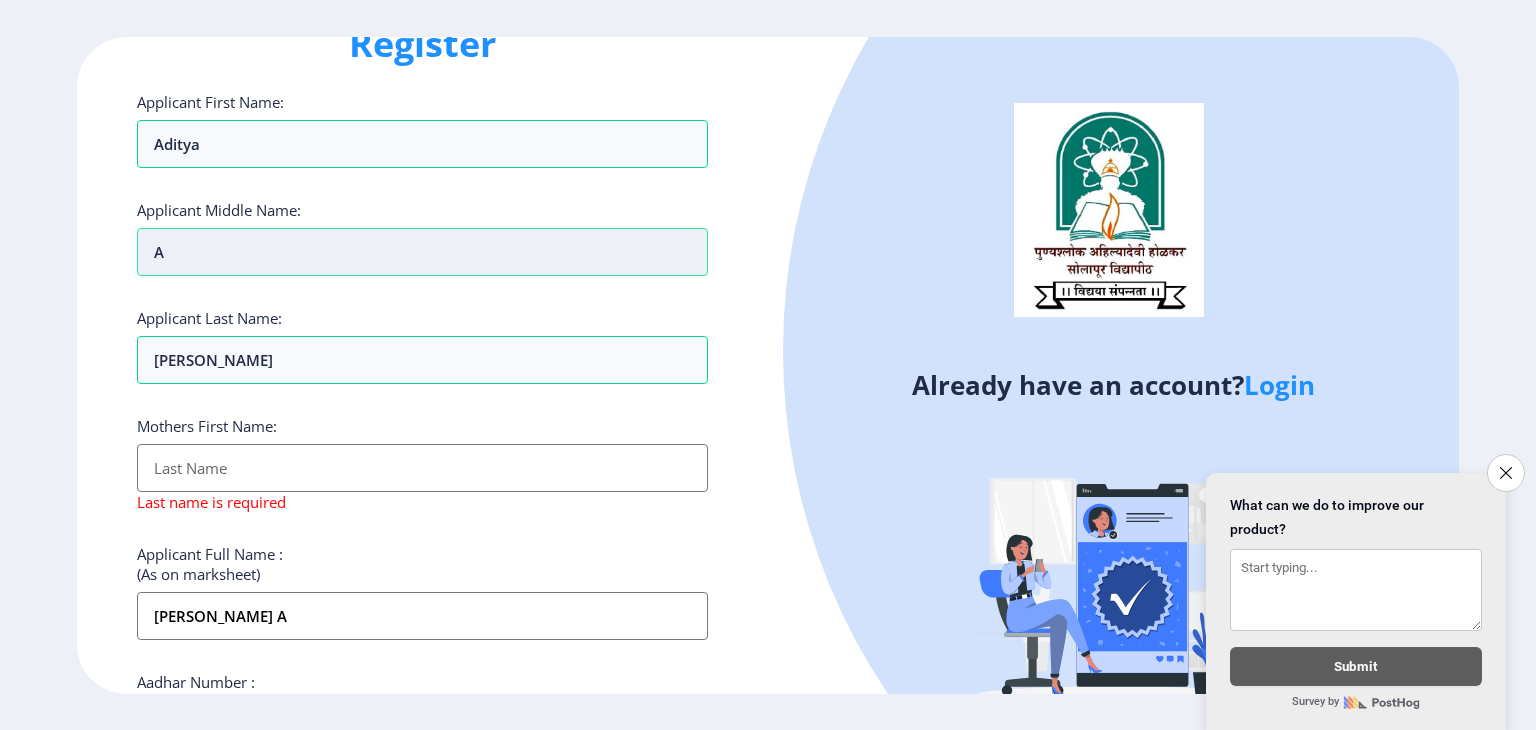 type on "An" 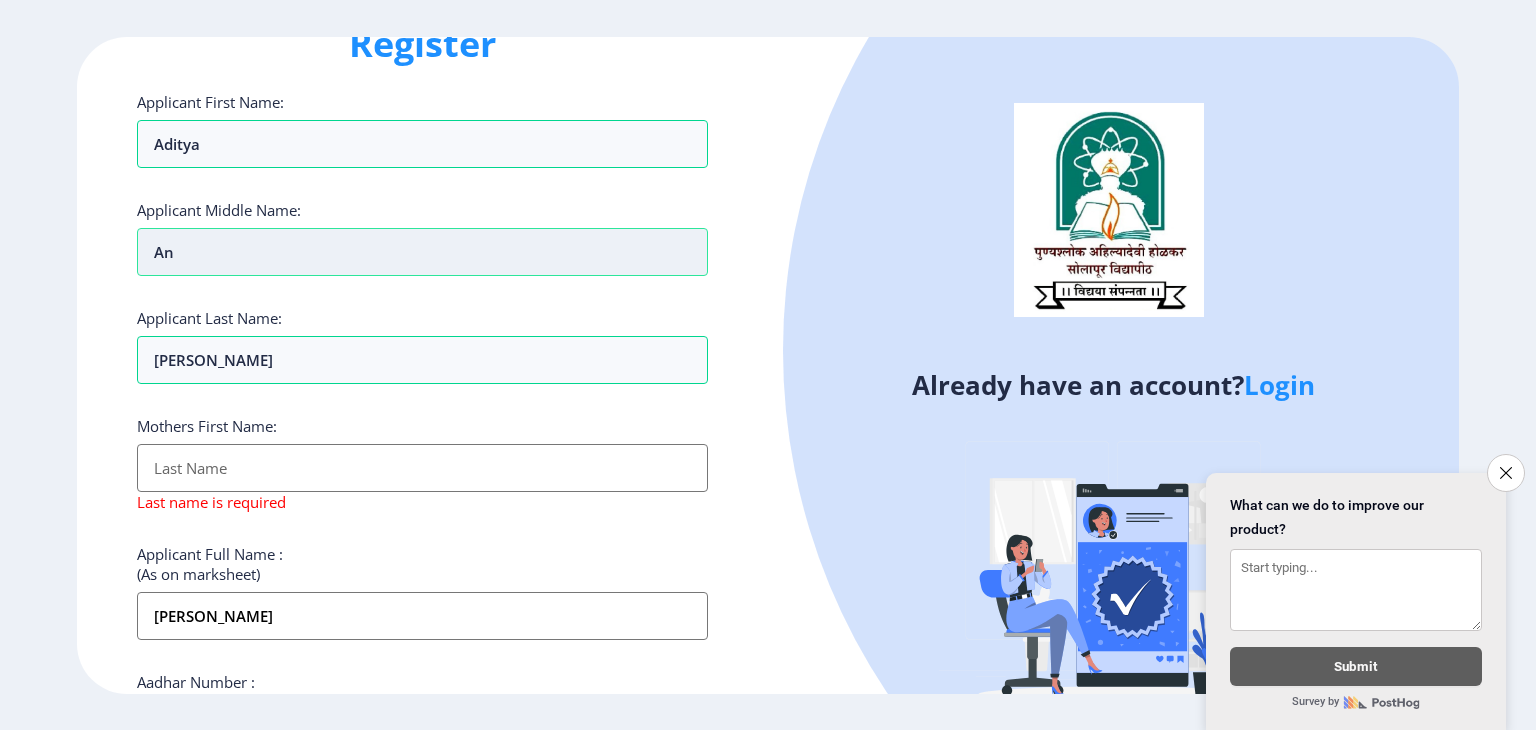 type on "[PERSON_NAME]" 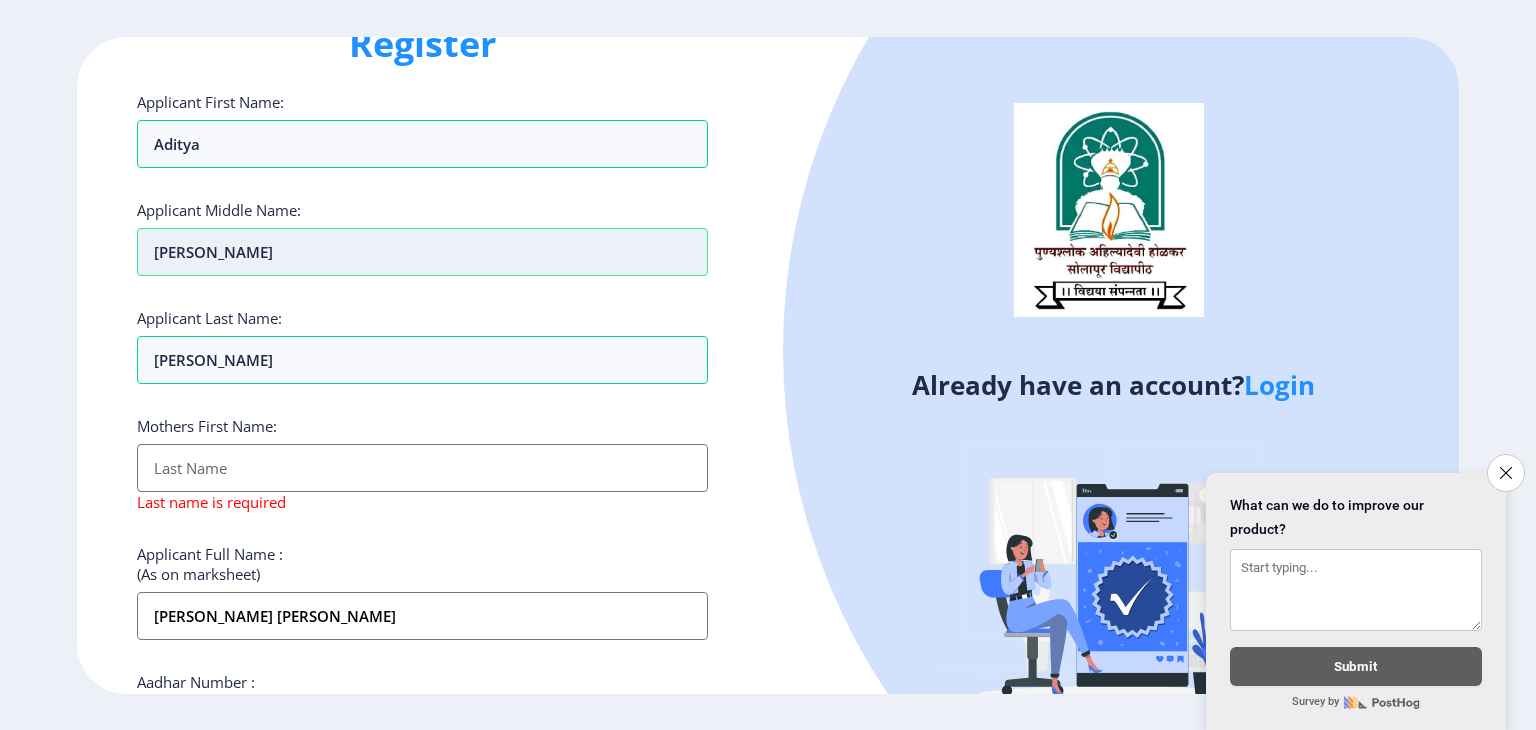 type on "Anan" 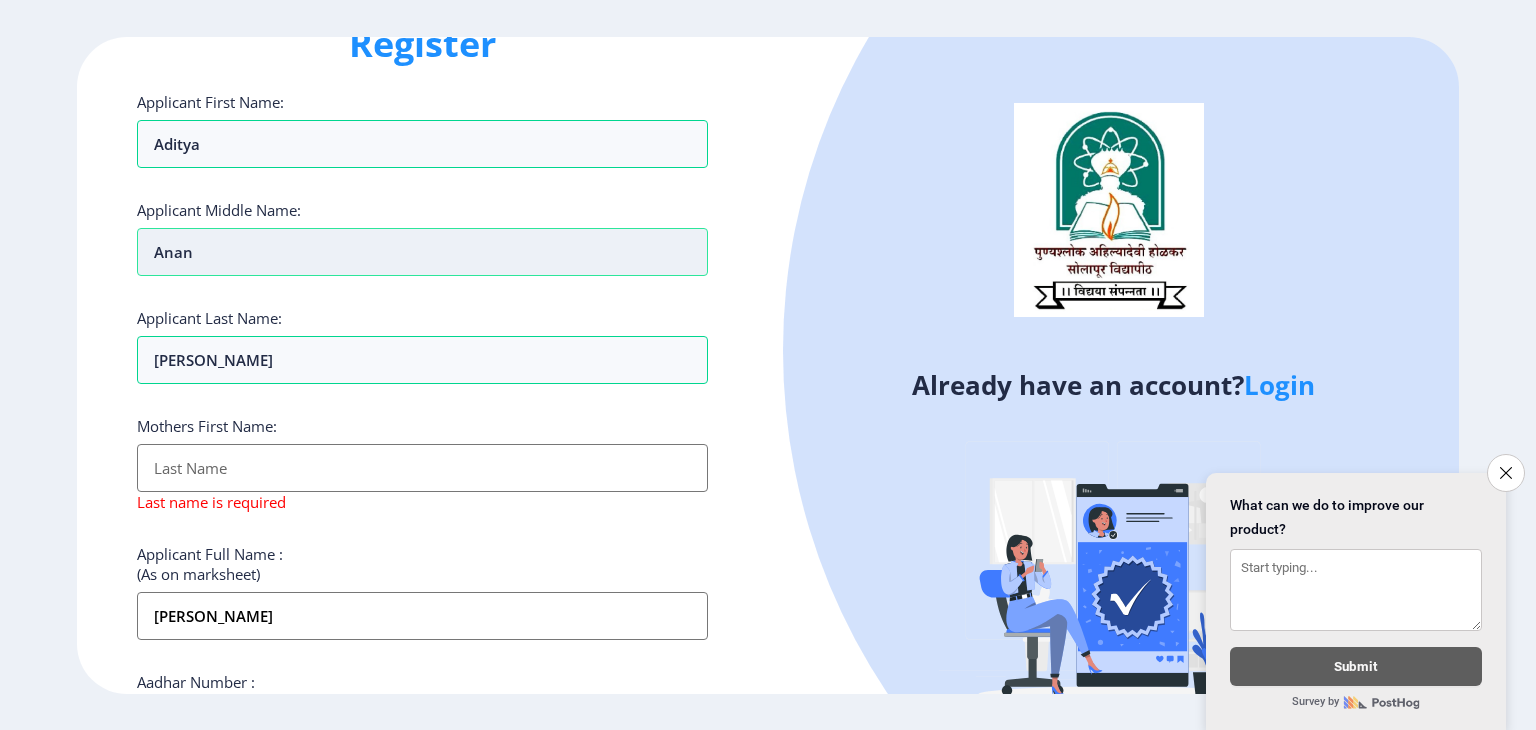 type on "[PERSON_NAME]" 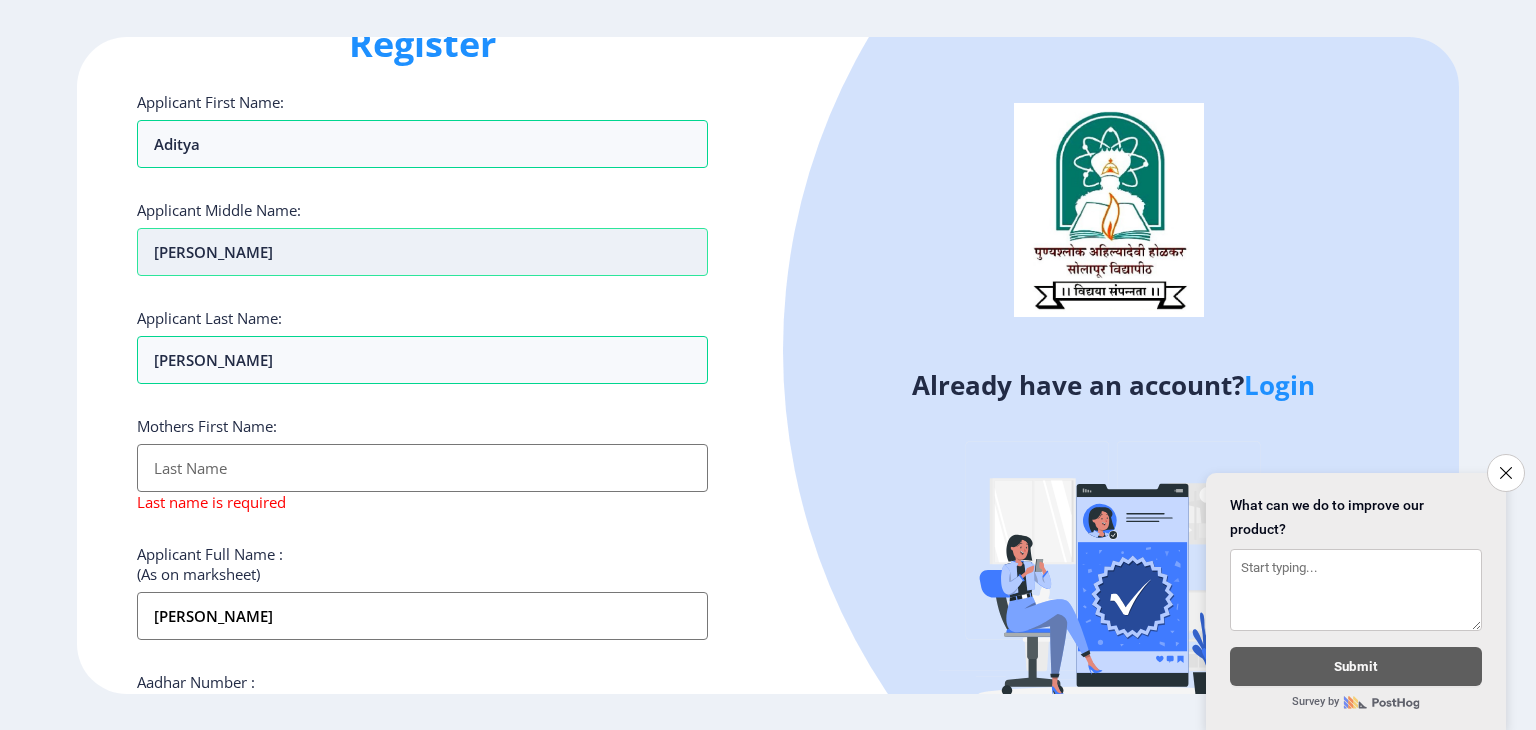 type on "[PERSON_NAME]" 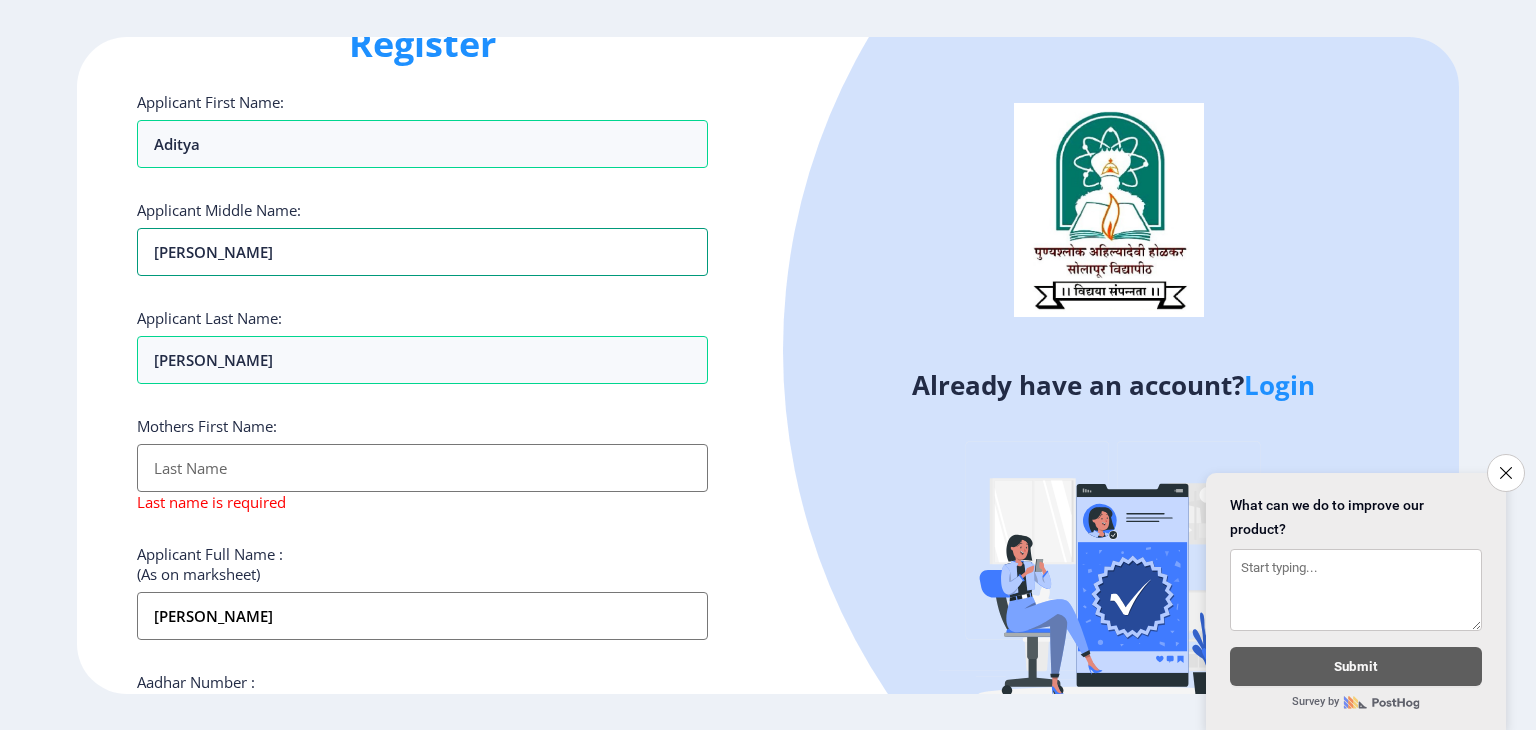 type on "[PERSON_NAME]" 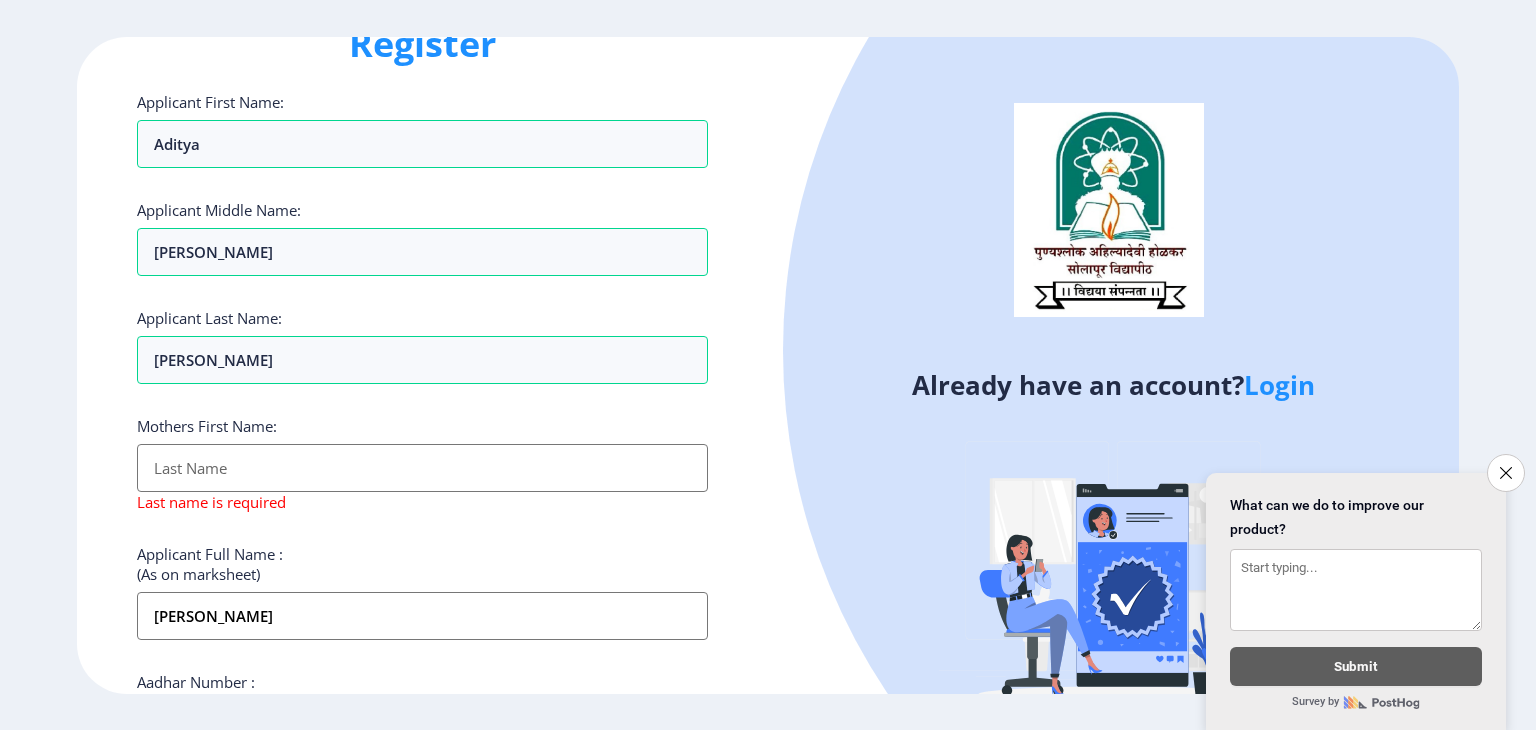 click on "Applicant First Name:" at bounding box center [422, 468] 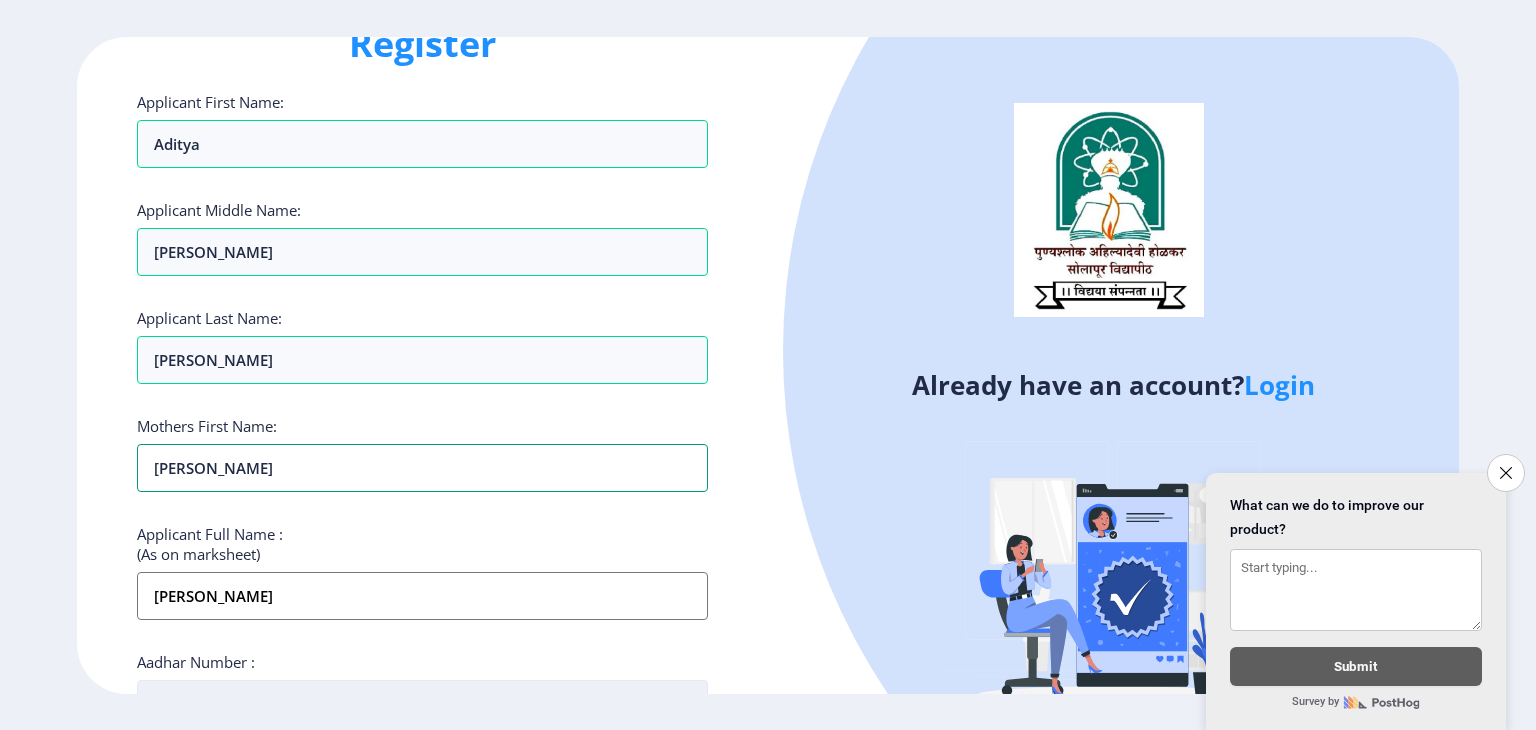 scroll, scrollTop: 190, scrollLeft: 0, axis: vertical 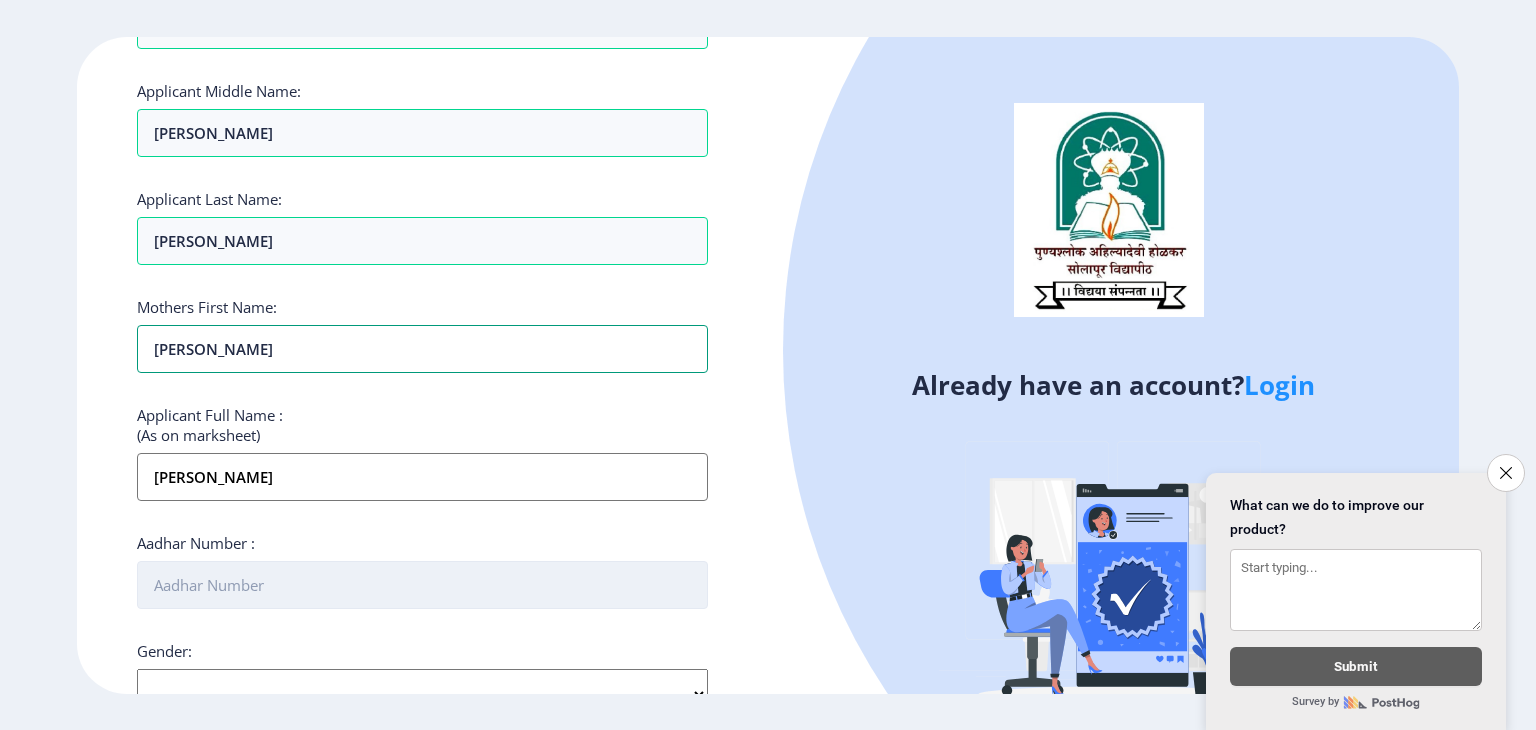 type on "[PERSON_NAME]" 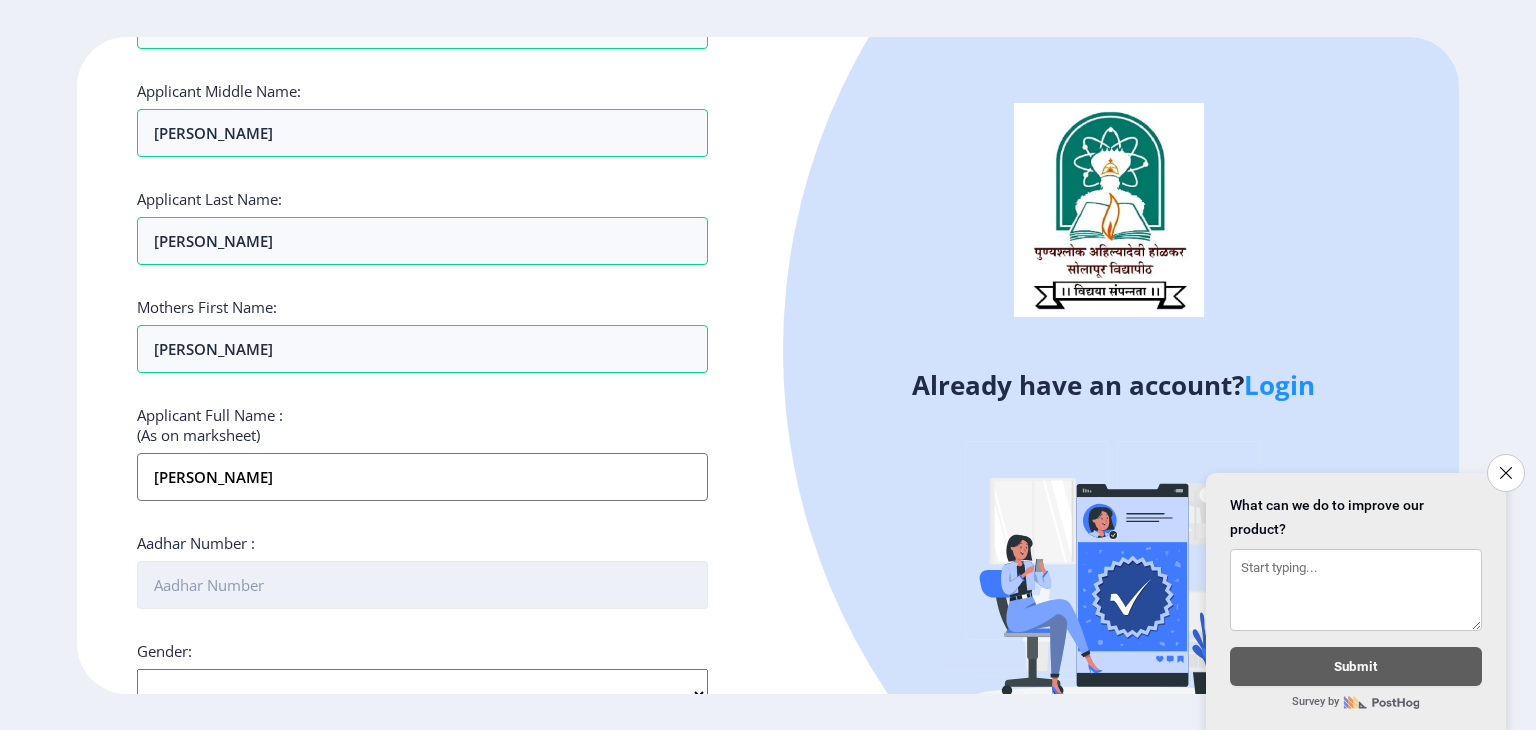 click on "Aadhar Number :" at bounding box center [422, 585] 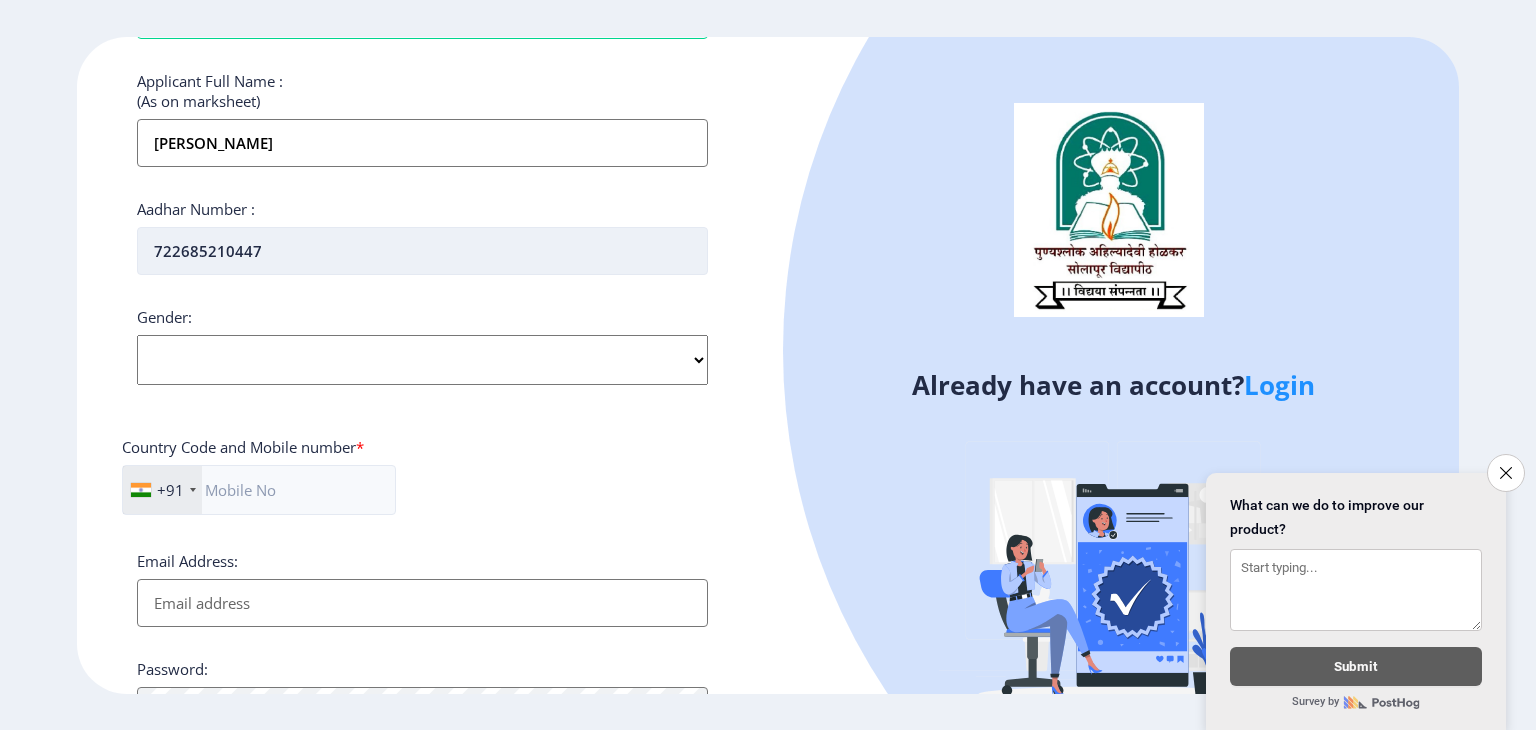 scroll, scrollTop: 527, scrollLeft: 0, axis: vertical 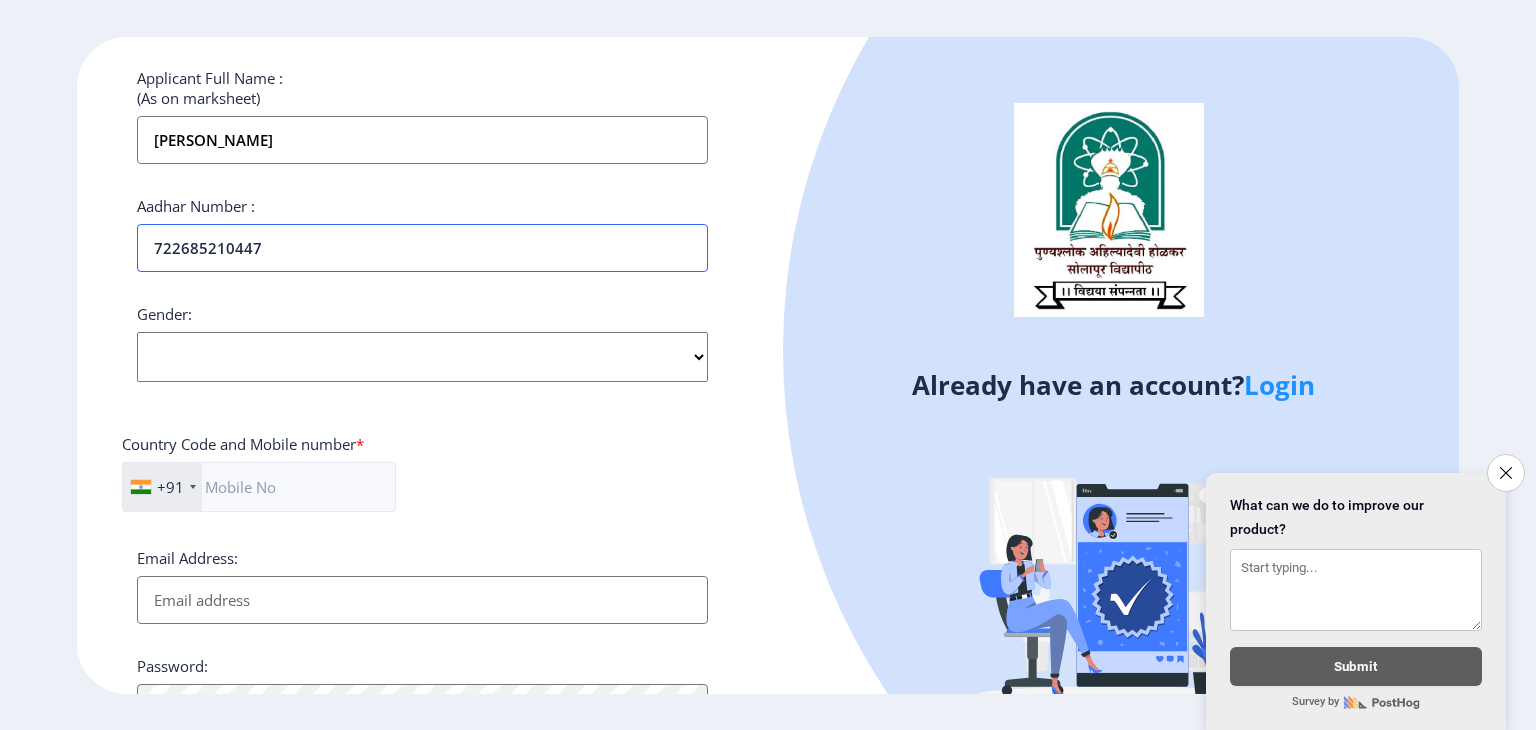 type on "722685210447" 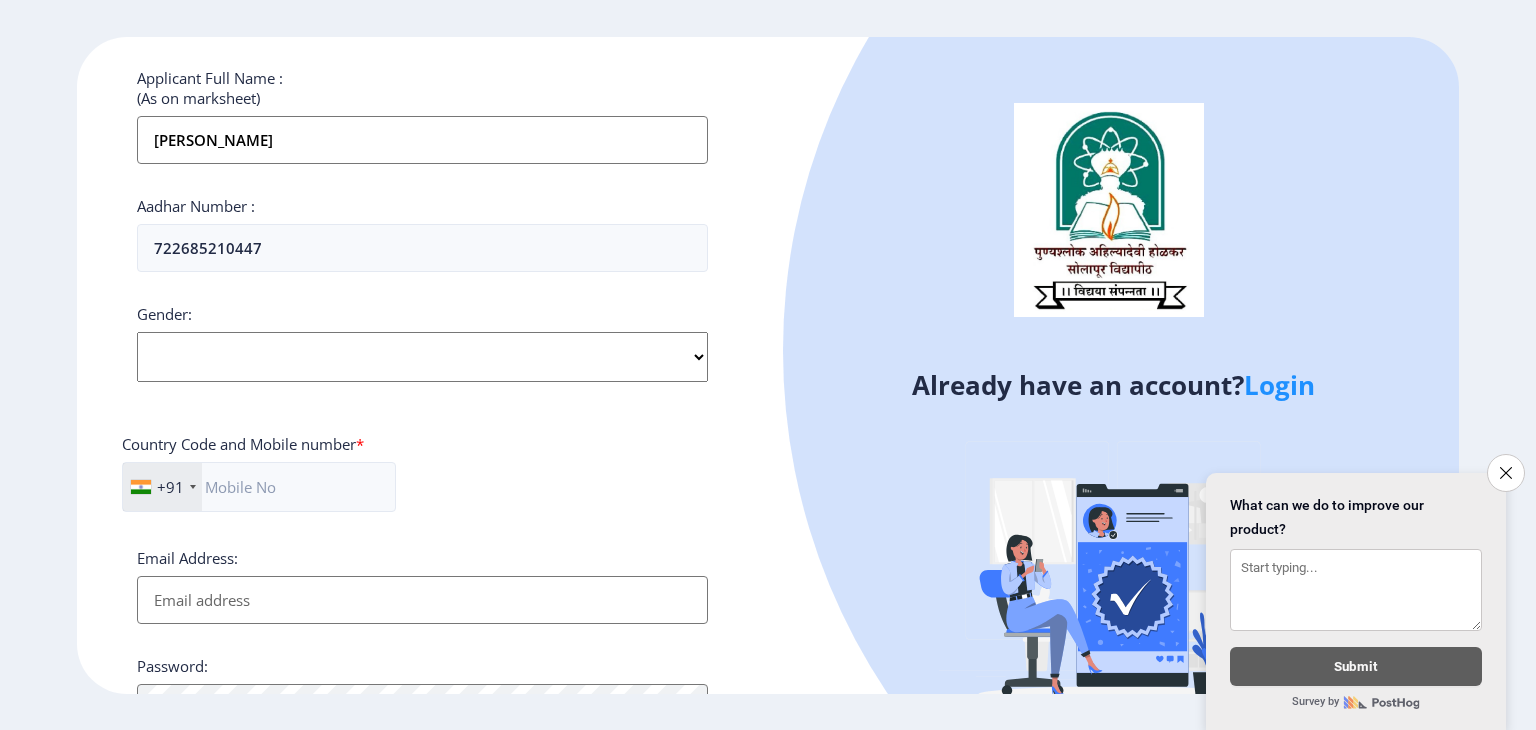 click on "Select Gender [DEMOGRAPHIC_DATA] [DEMOGRAPHIC_DATA] Other" 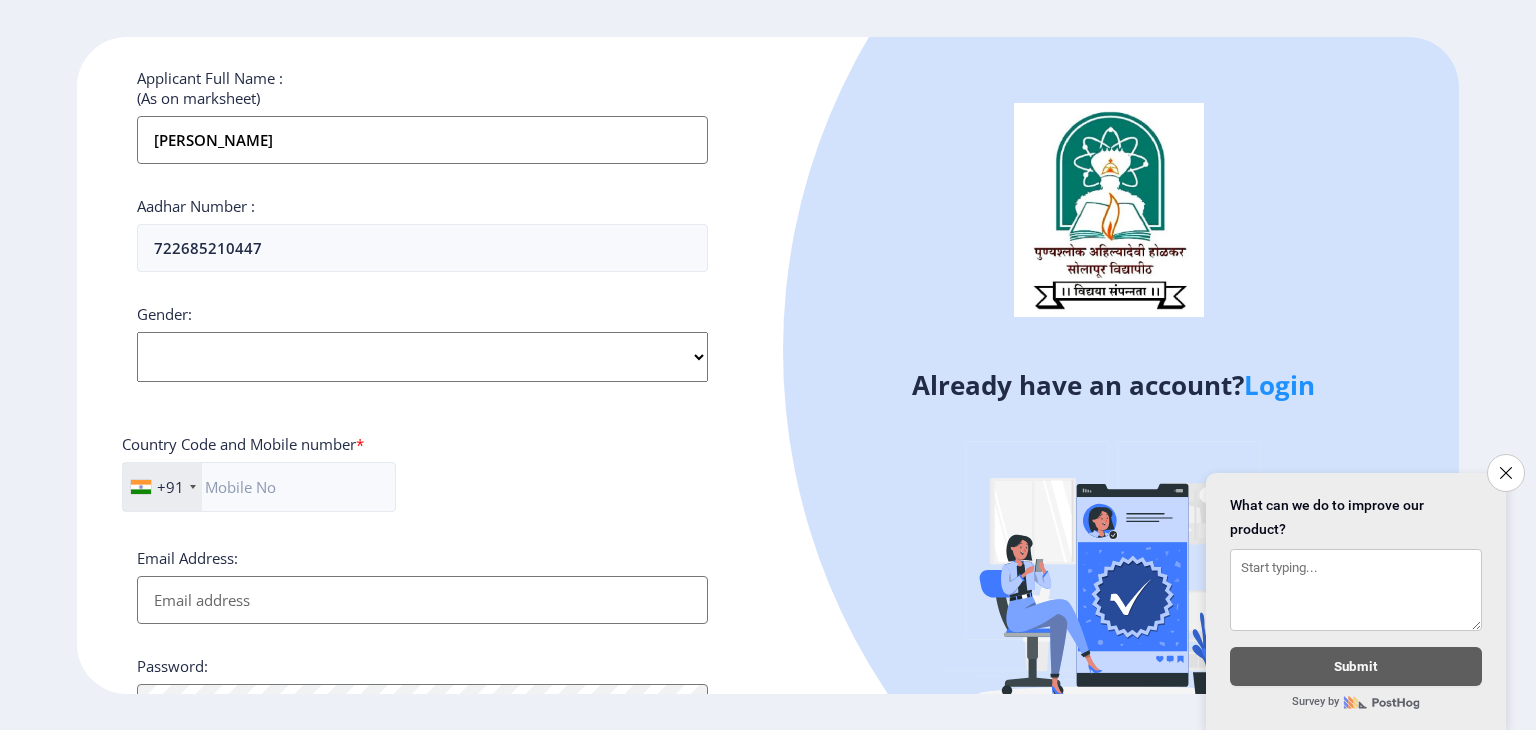 select on "[DEMOGRAPHIC_DATA]" 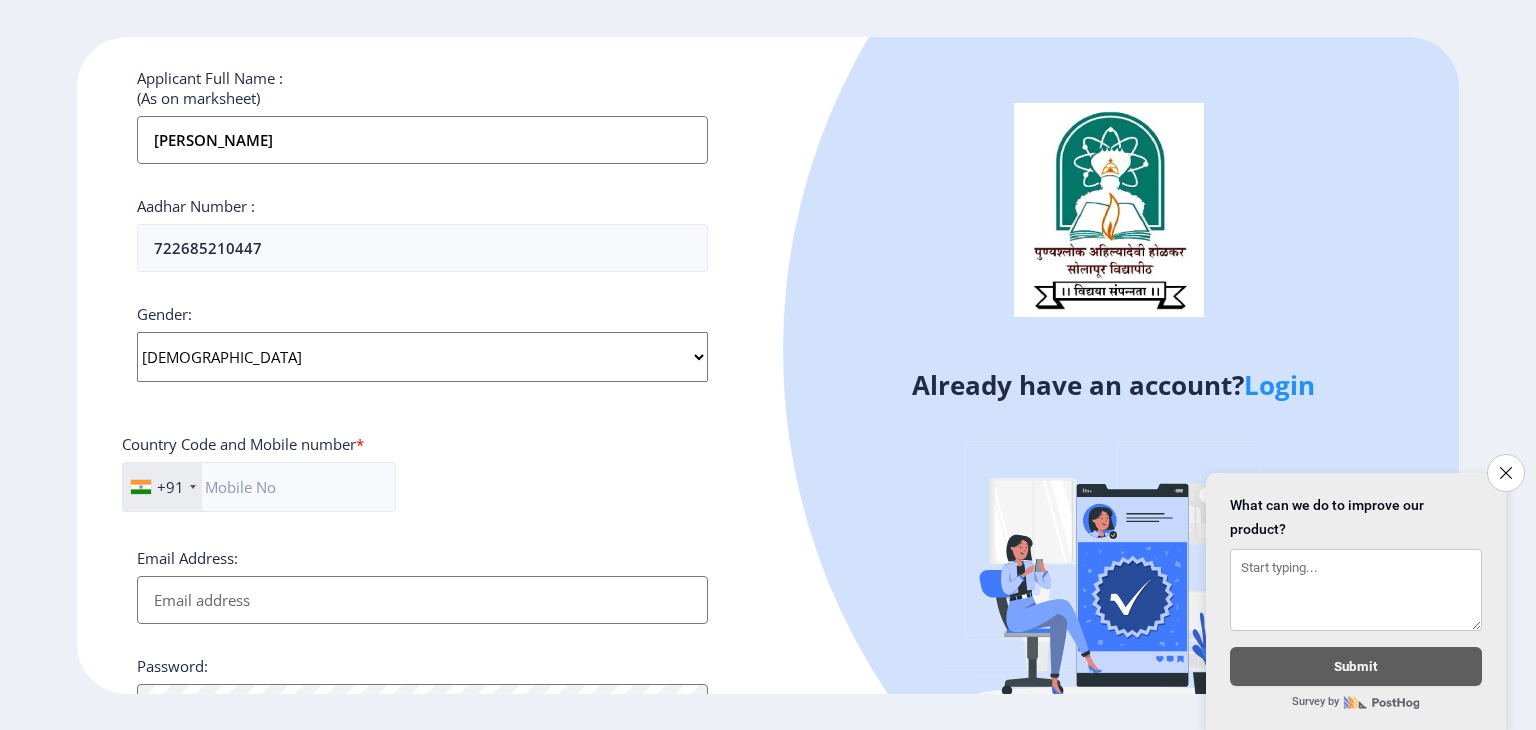 click on "Select Gender [DEMOGRAPHIC_DATA] [DEMOGRAPHIC_DATA] Other" 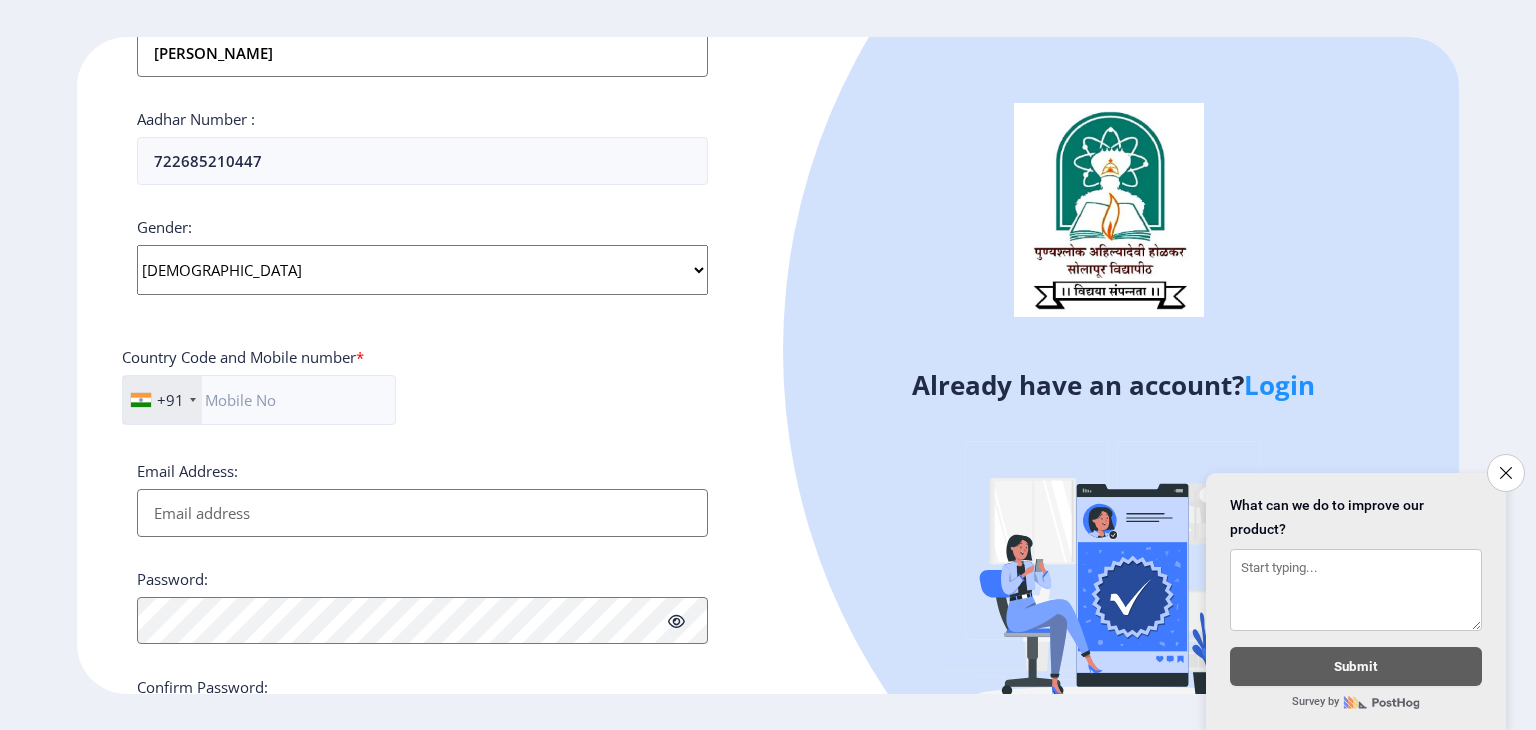scroll, scrollTop: 654, scrollLeft: 0, axis: vertical 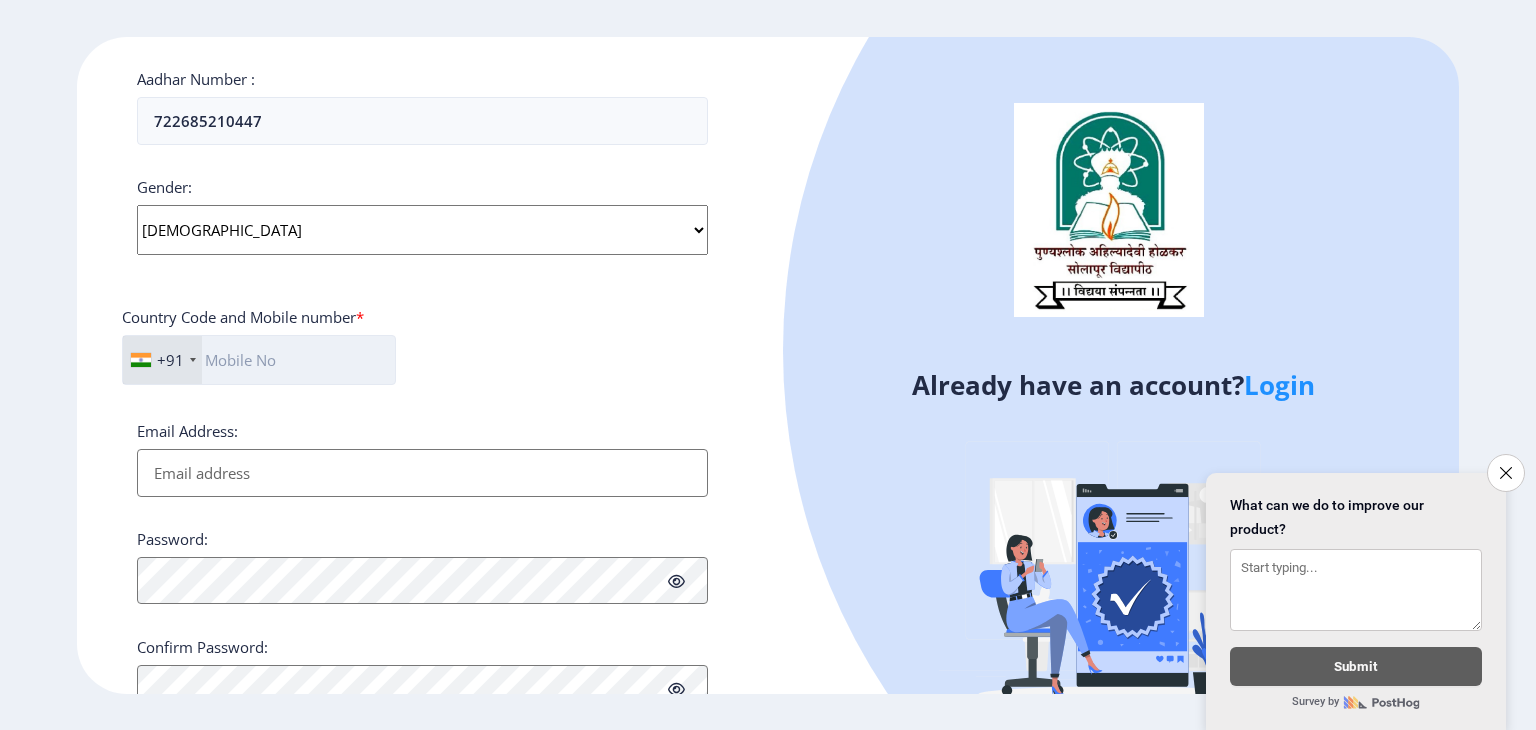 click 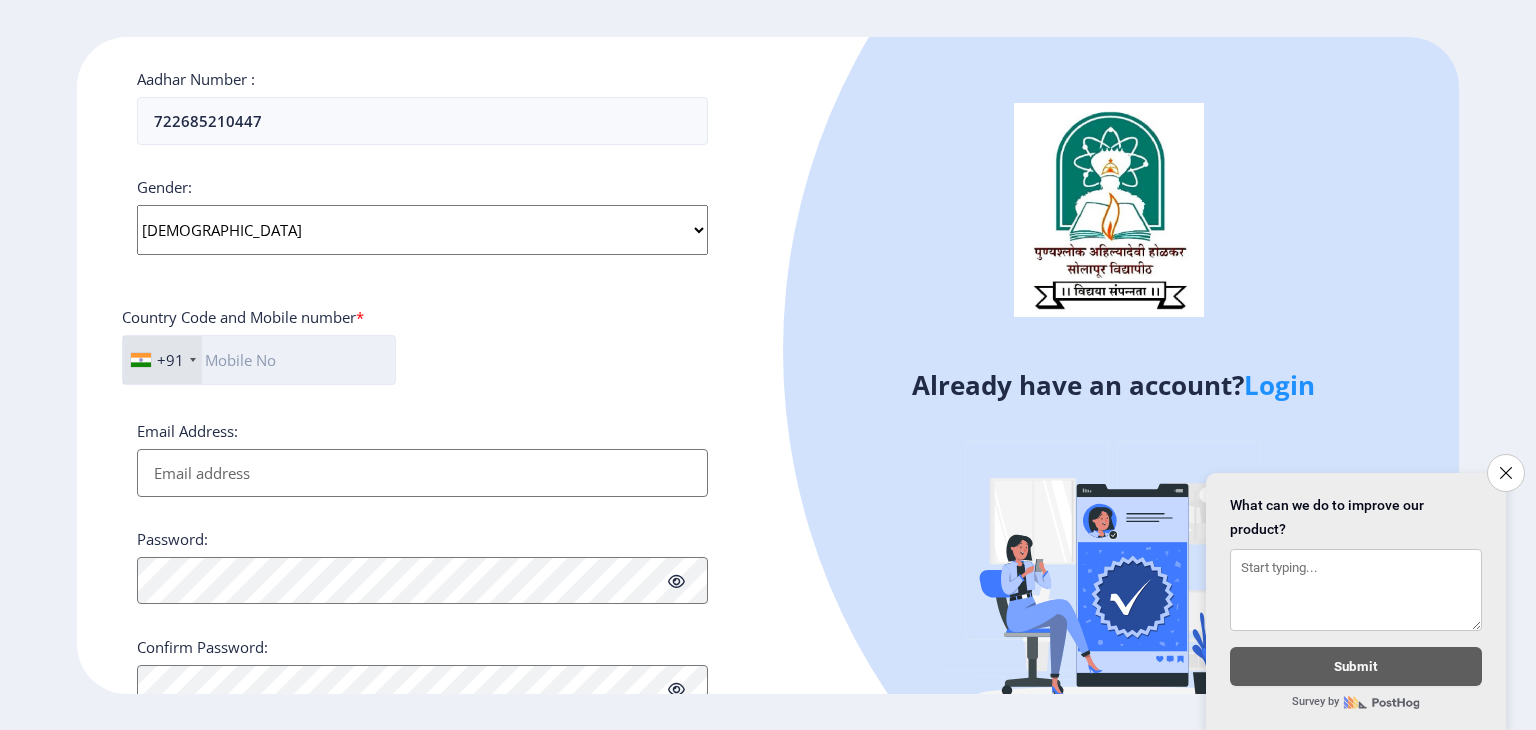 type on "09130263522" 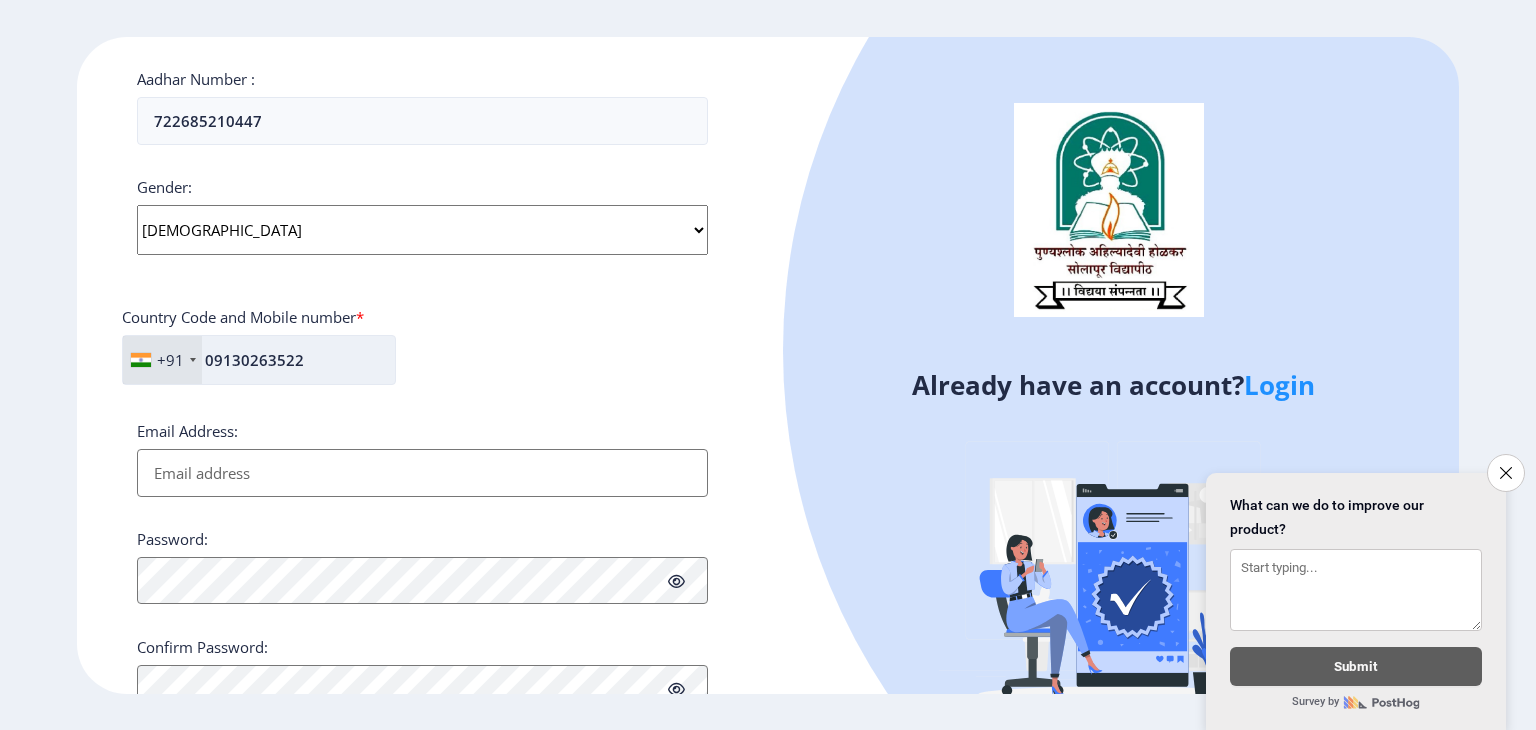 type on "[PERSON_NAME]" 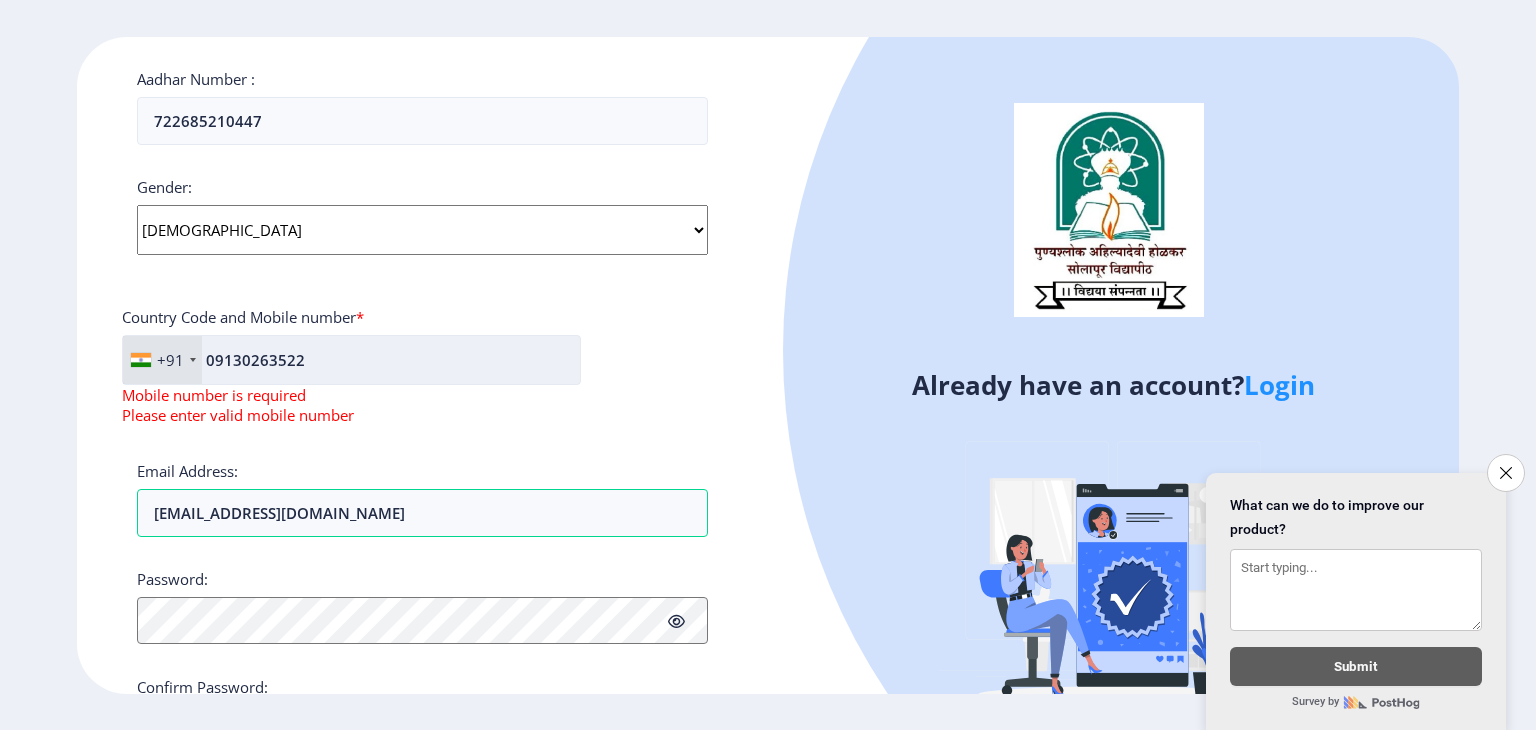 click on "09130263522" 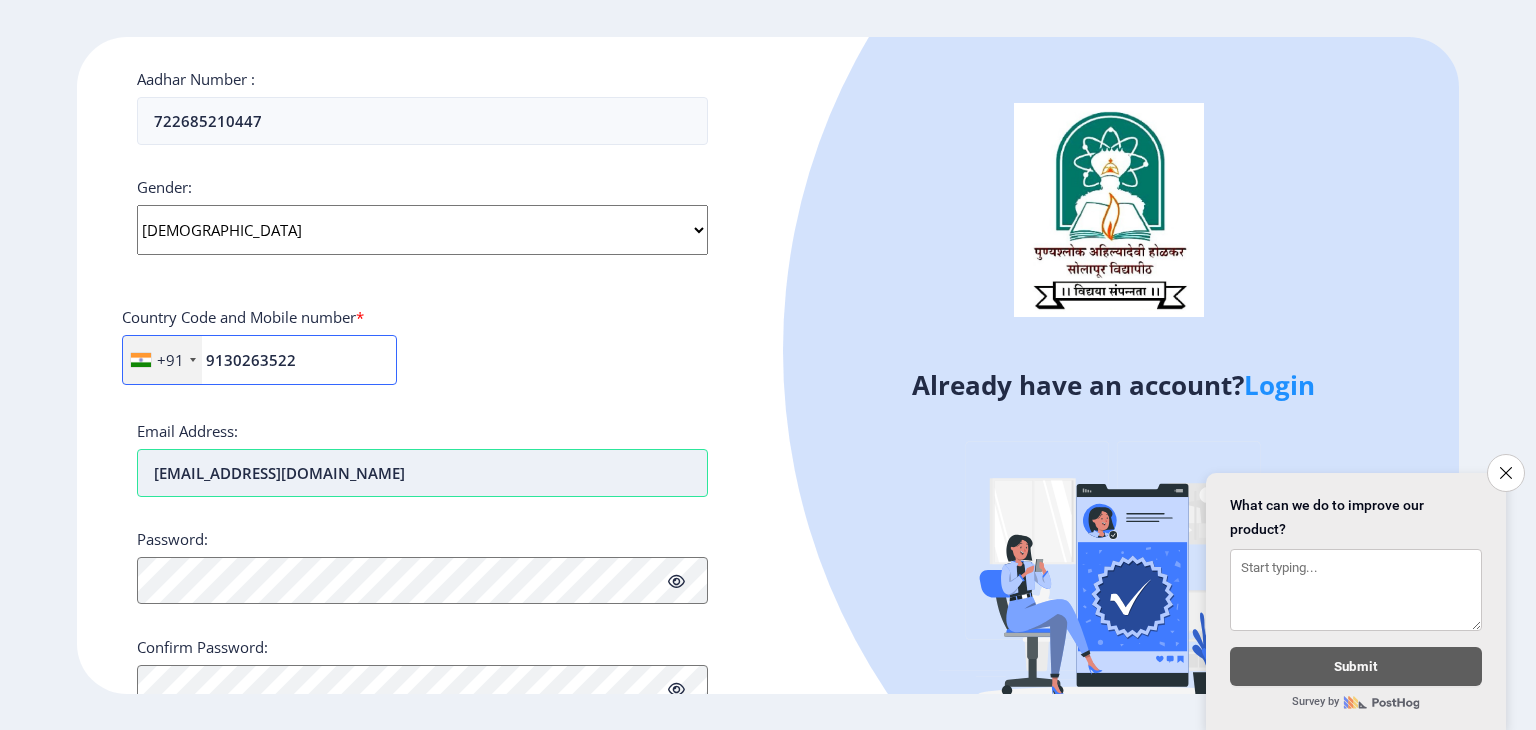 type on "9130263522" 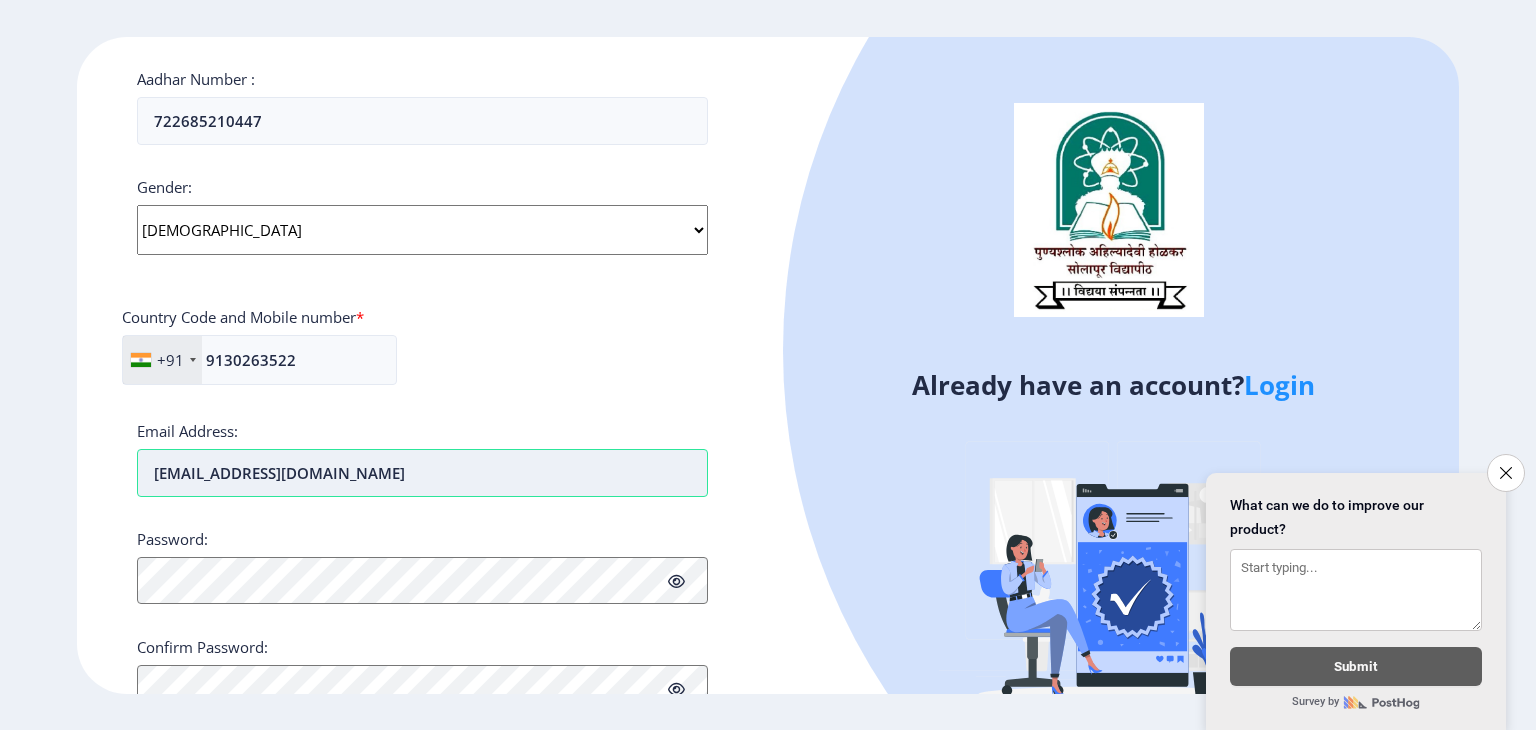 click on "[EMAIL_ADDRESS][DOMAIN_NAME]" at bounding box center [422, 473] 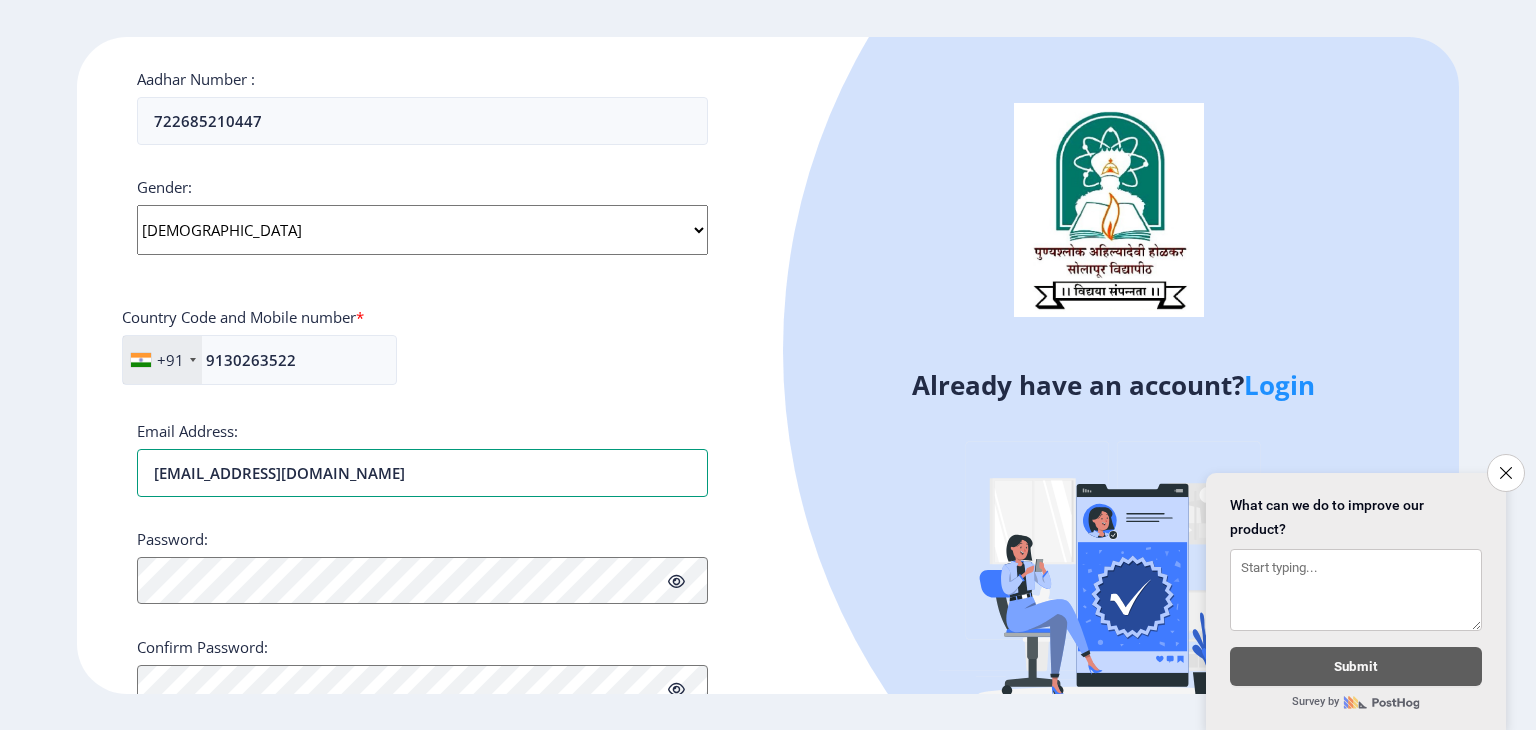drag, startPoint x: 373, startPoint y: 472, endPoint x: 96, endPoint y: 416, distance: 282.60397 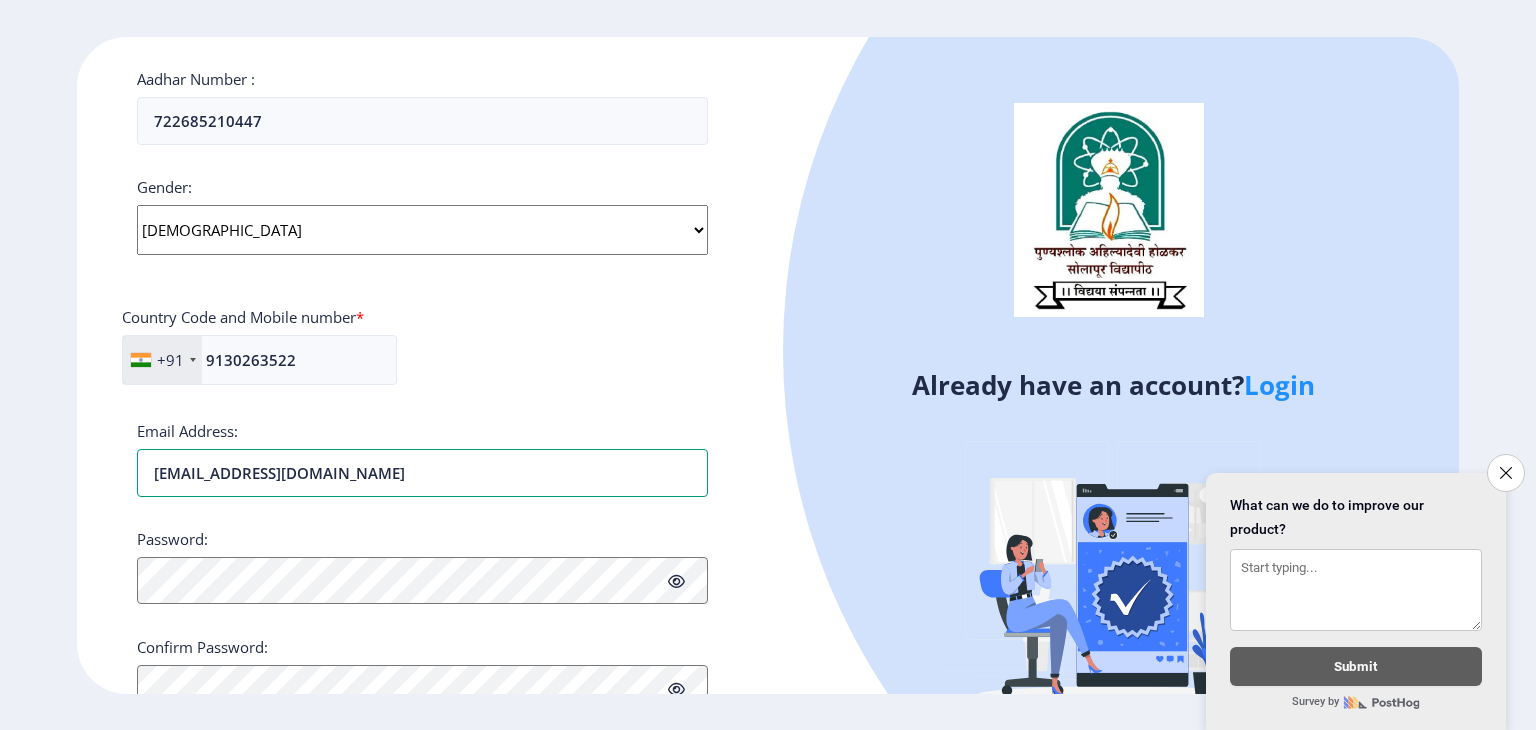 scroll, scrollTop: 732, scrollLeft: 0, axis: vertical 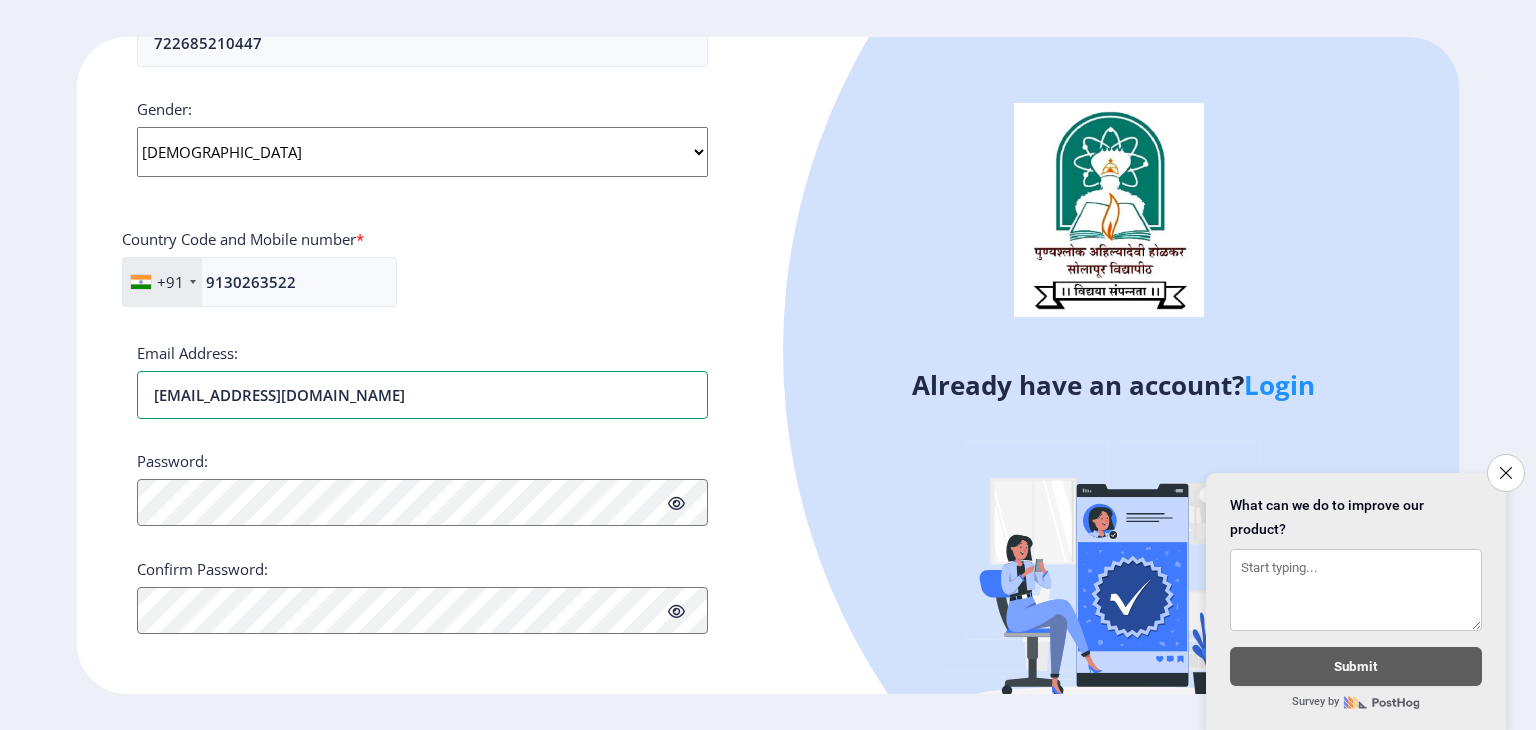 type on "[EMAIL_ADDRESS][DOMAIN_NAME]" 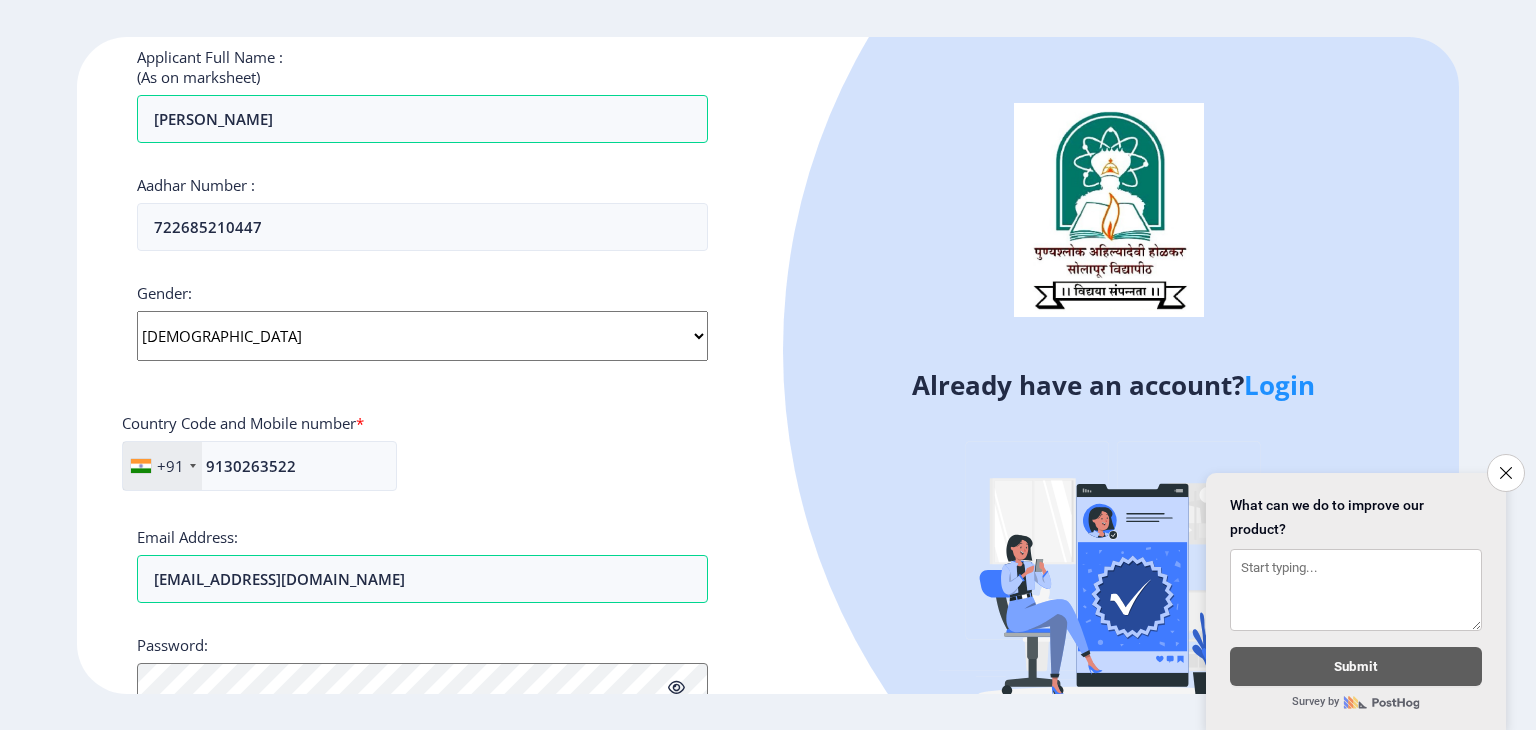 scroll, scrollTop: 732, scrollLeft: 0, axis: vertical 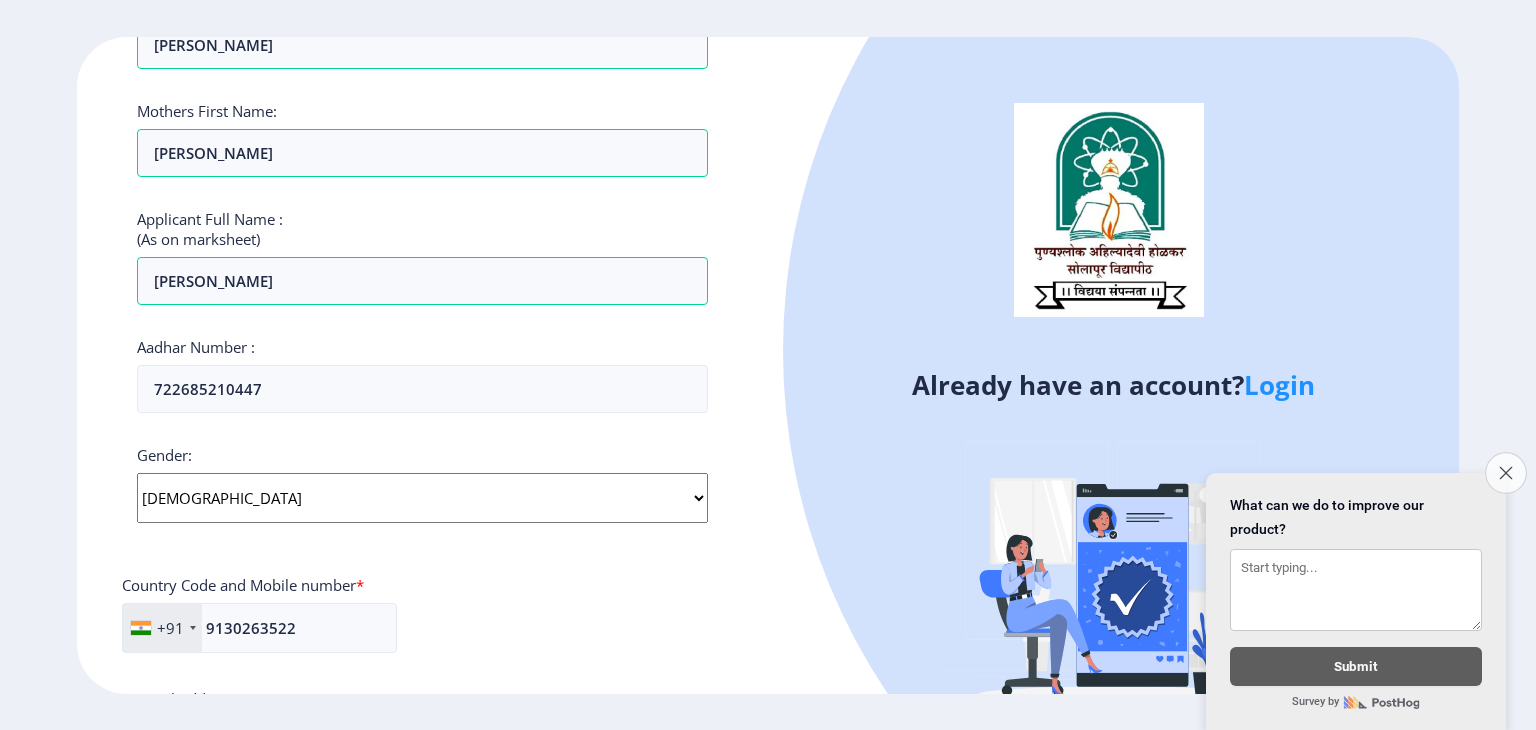 click on "Close survey" at bounding box center (1506, 473) 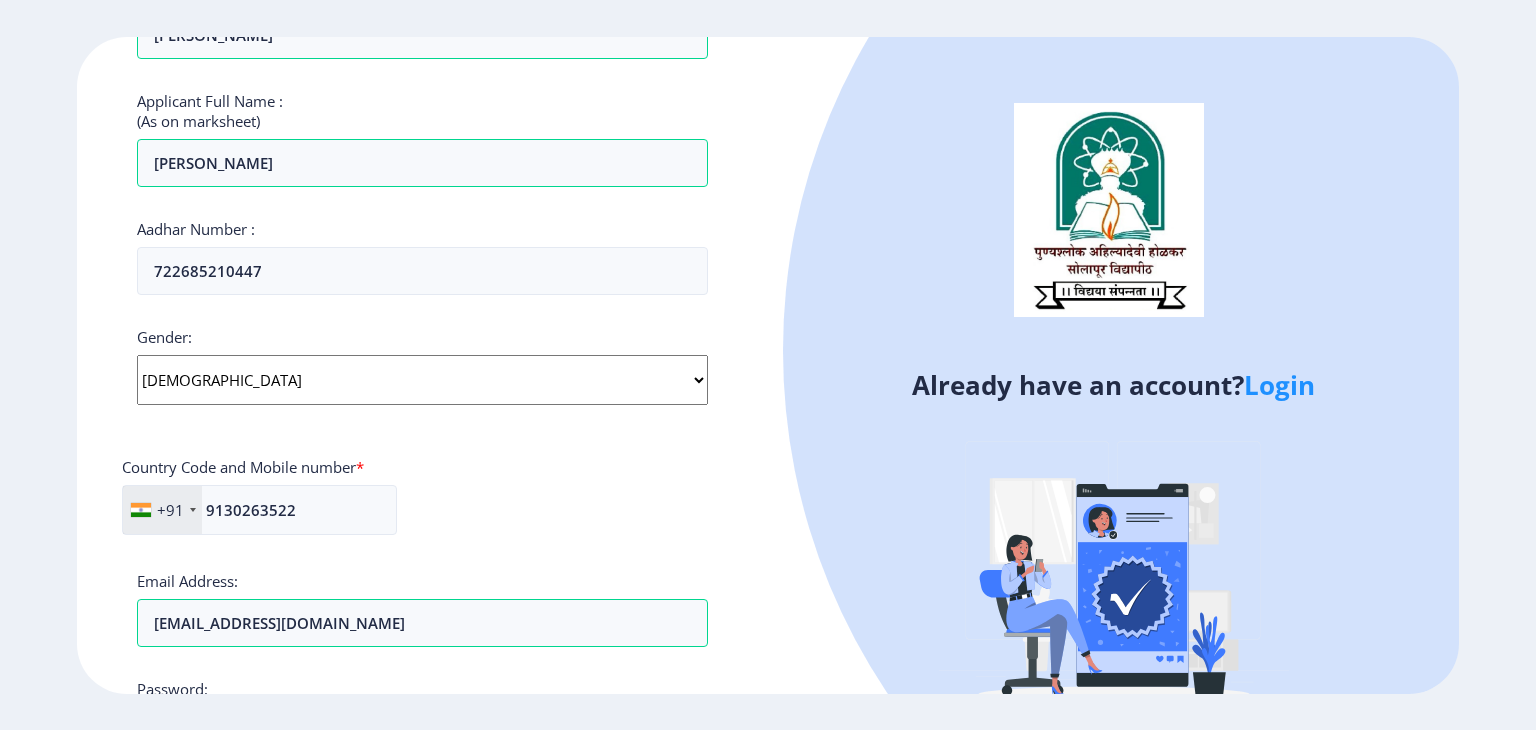 scroll, scrollTop: 780, scrollLeft: 0, axis: vertical 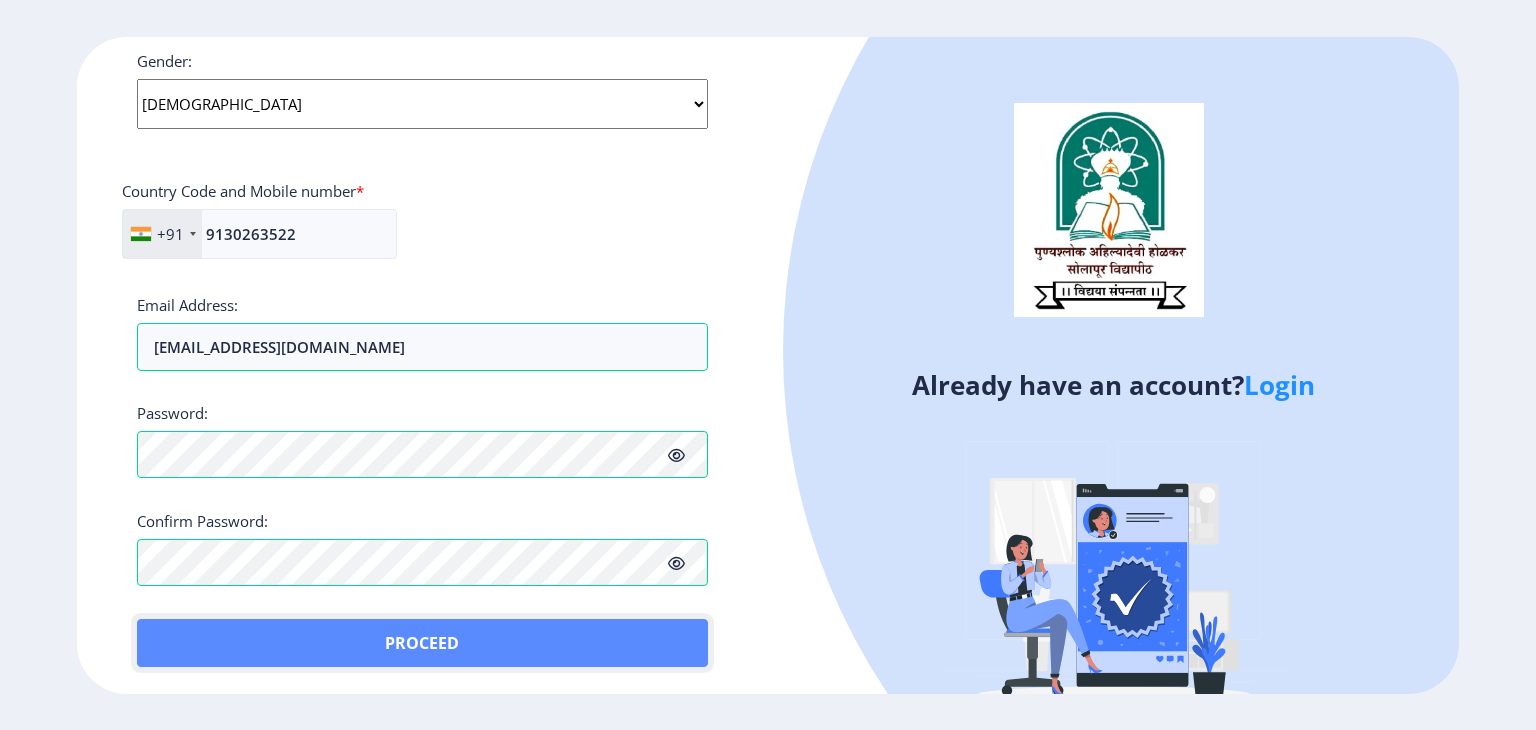 click on "Proceed" 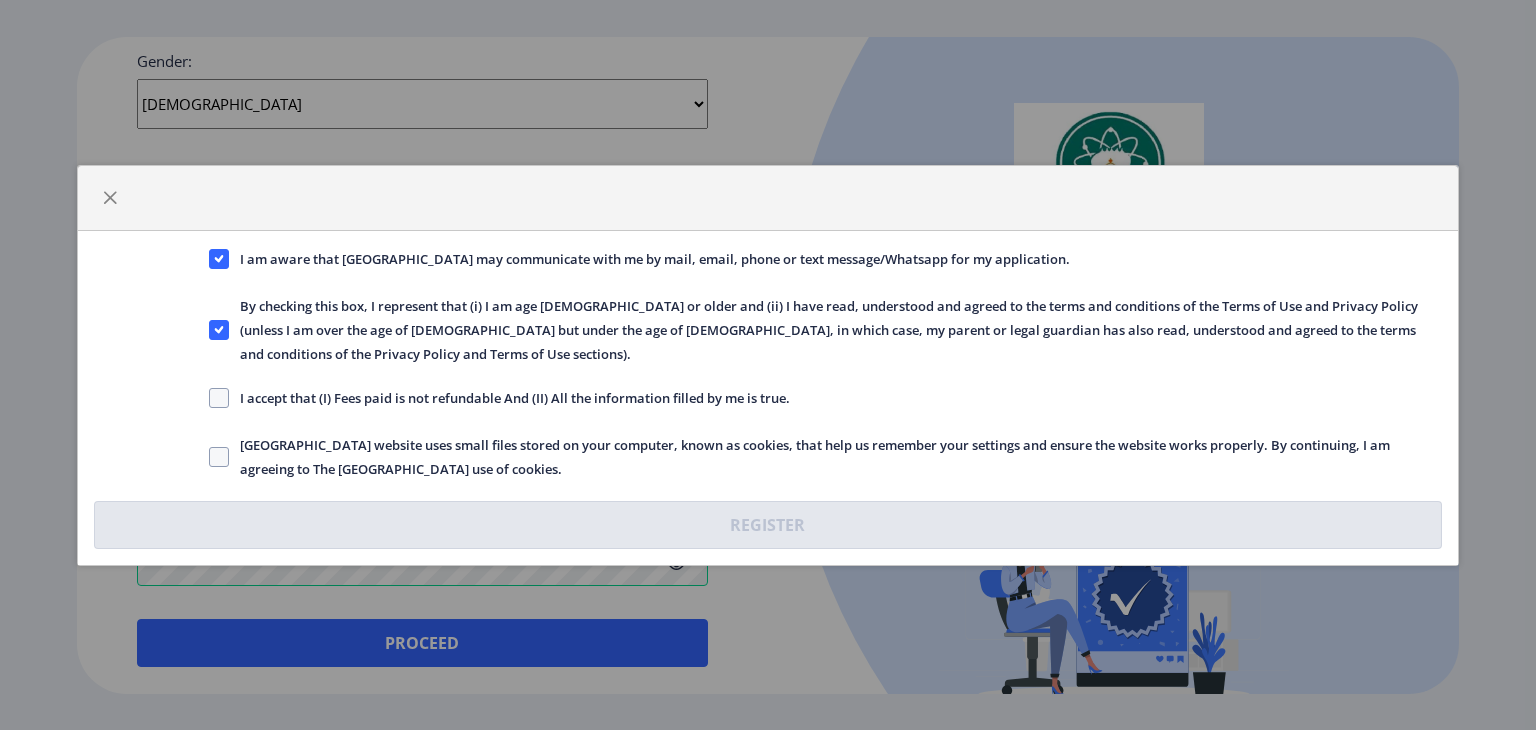 click on "I accept that (I) Fees paid is not refundable And (II) All the information filled by me is true." 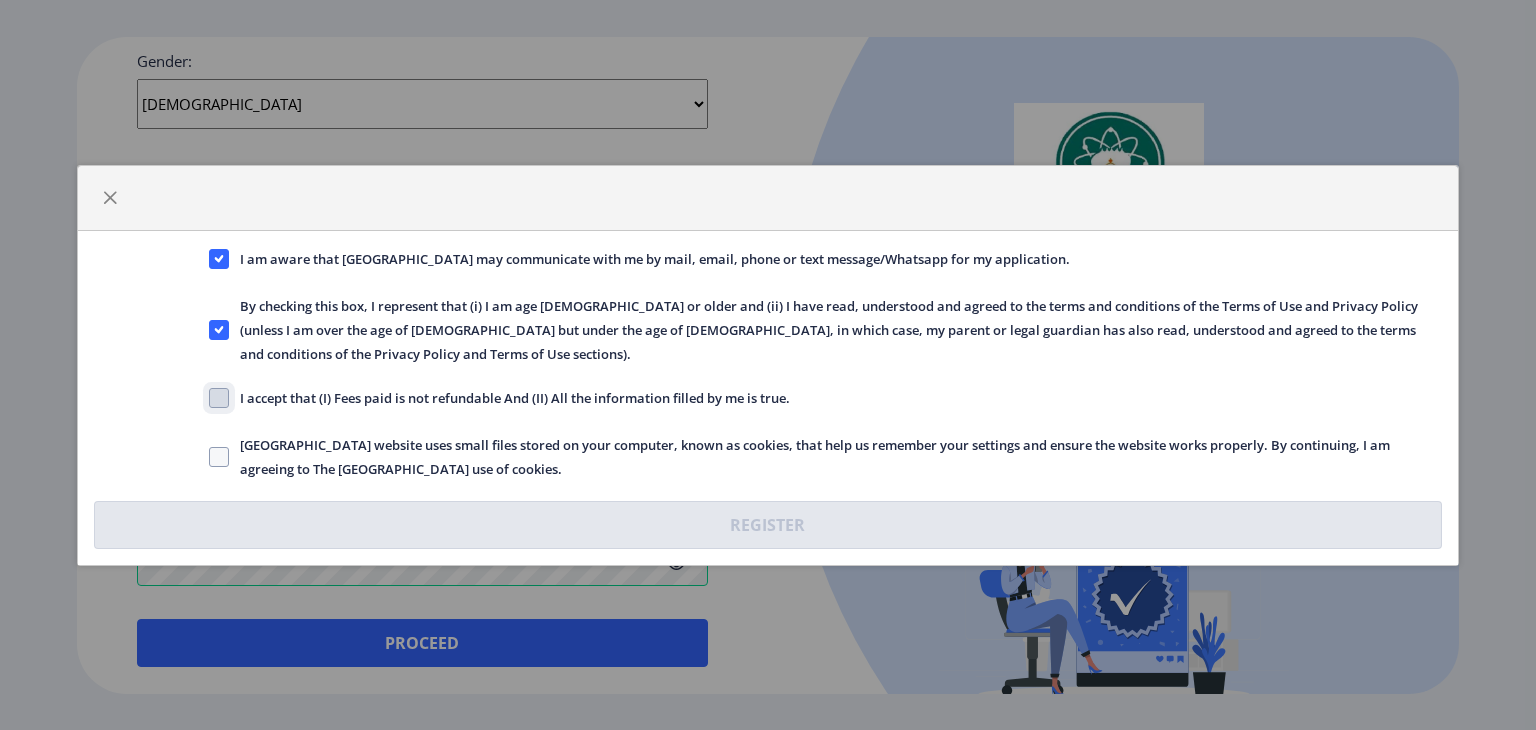 click on "I accept that (I) Fees paid is not refundable And (II) All the information filled by me is true." 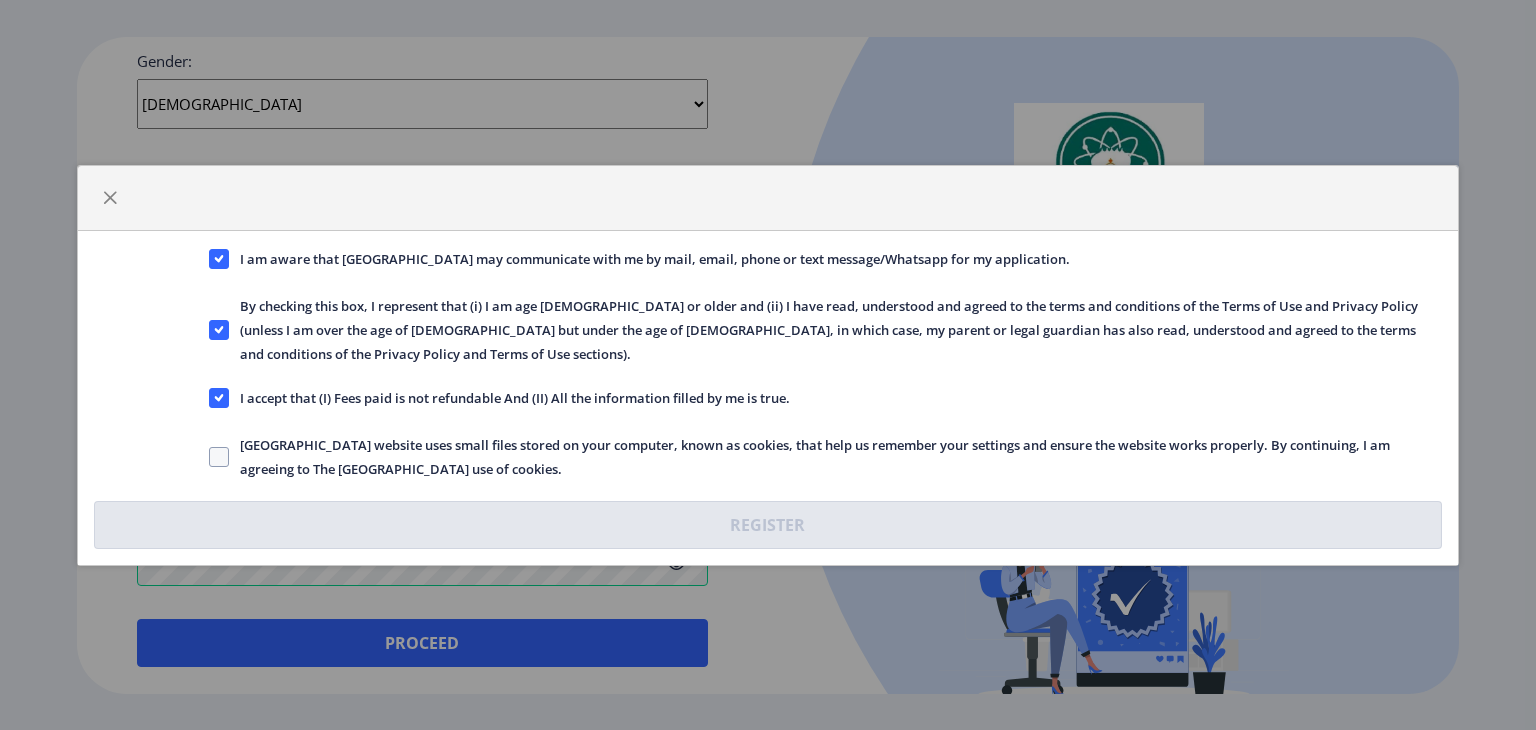 click on "[GEOGRAPHIC_DATA] website uses small files stored on your computer, known as cookies, that help us remember your settings and ensure the website works properly. By continuing, I am agreeing to The [GEOGRAPHIC_DATA] use of cookies." 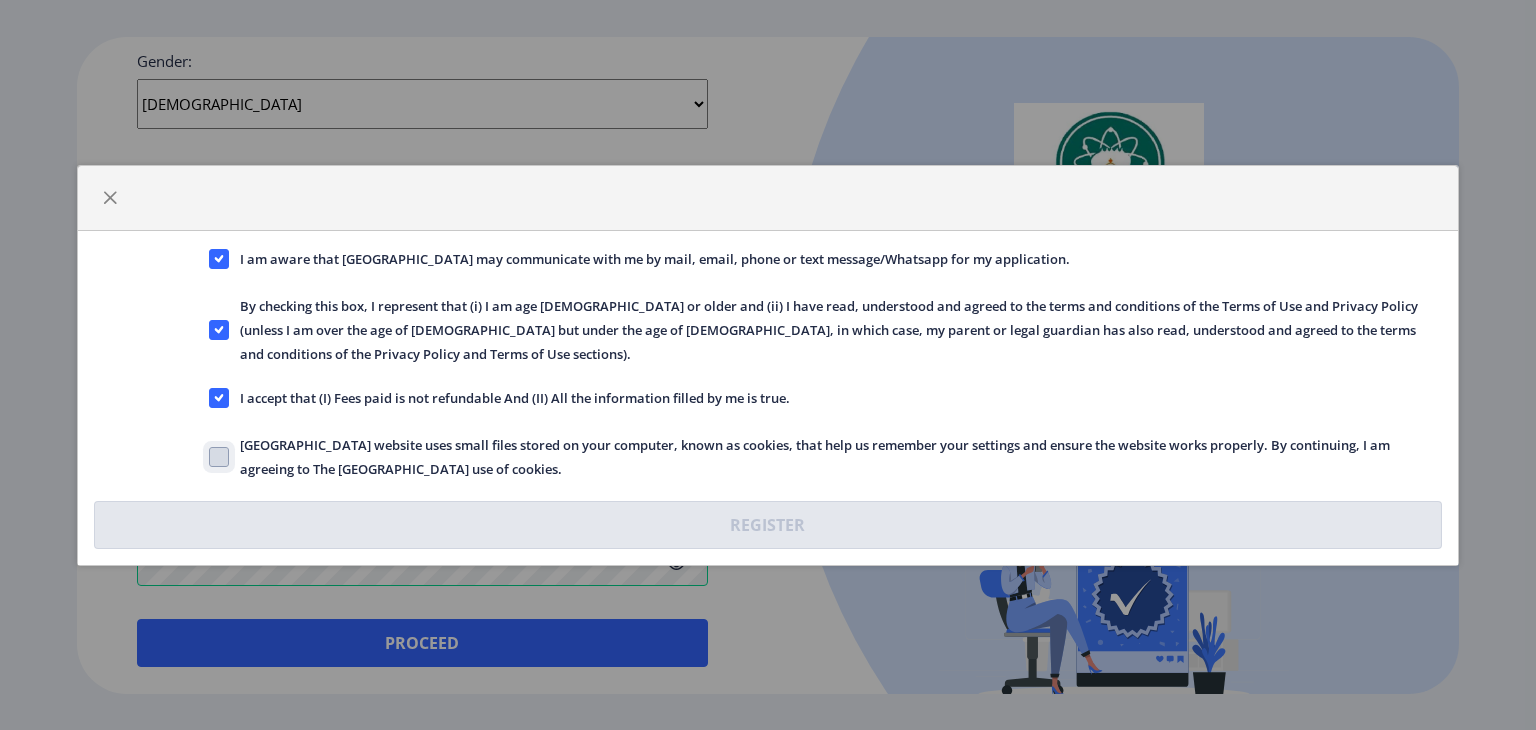 click on "[GEOGRAPHIC_DATA] website uses small files stored on your computer, known as cookies, that help us remember your settings and ensure the website works properly. By continuing, I am agreeing to The [GEOGRAPHIC_DATA] use of cookies." 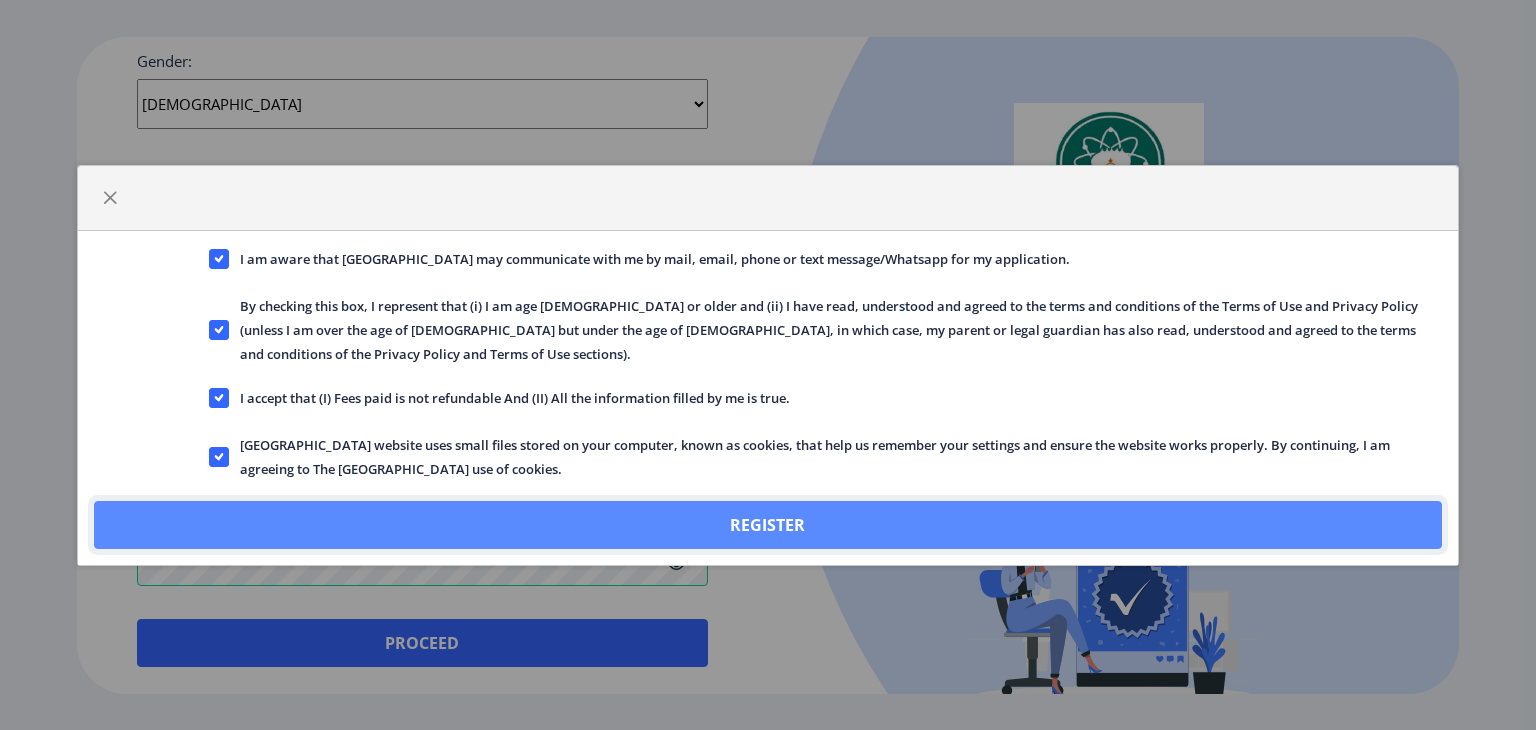 click on "Register" 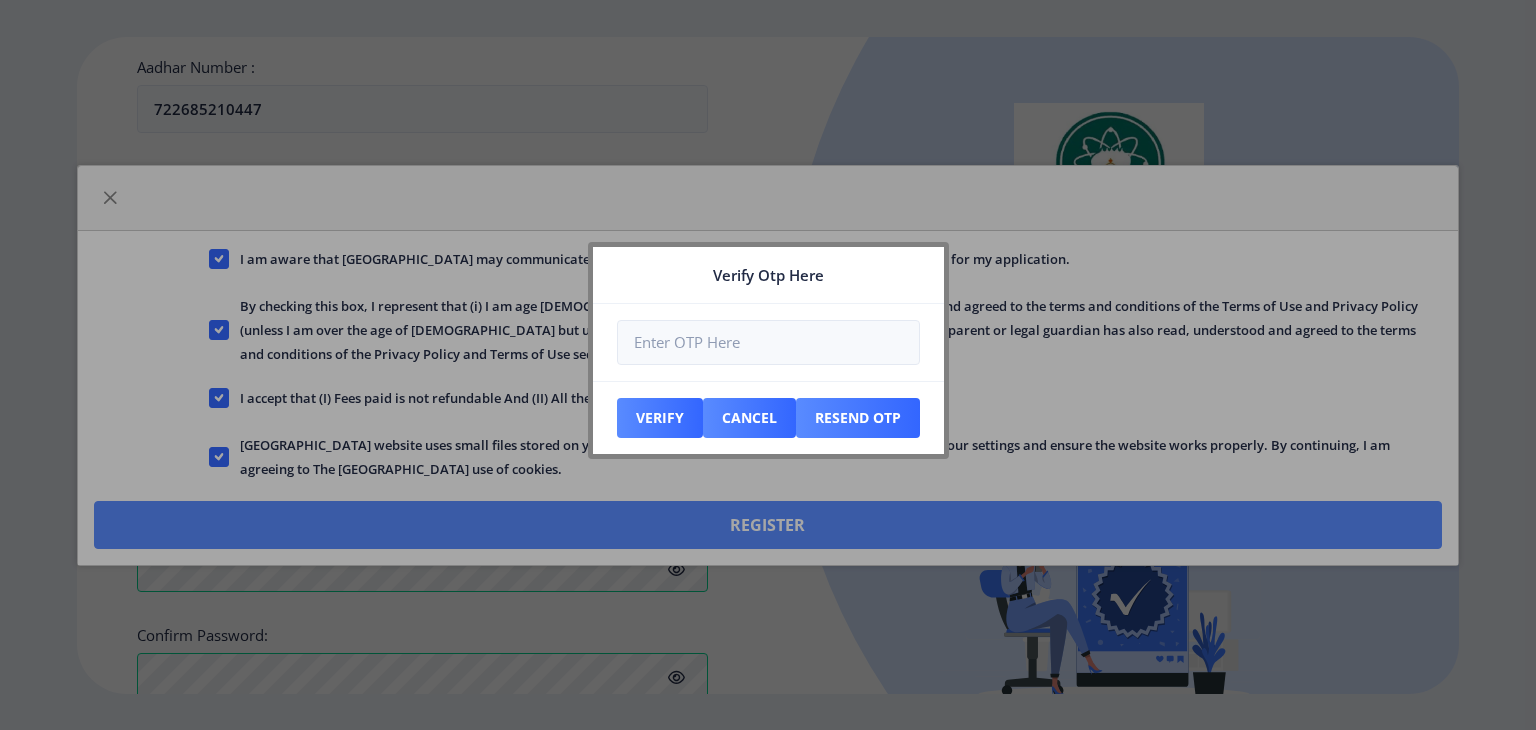 scroll, scrollTop: 0, scrollLeft: 0, axis: both 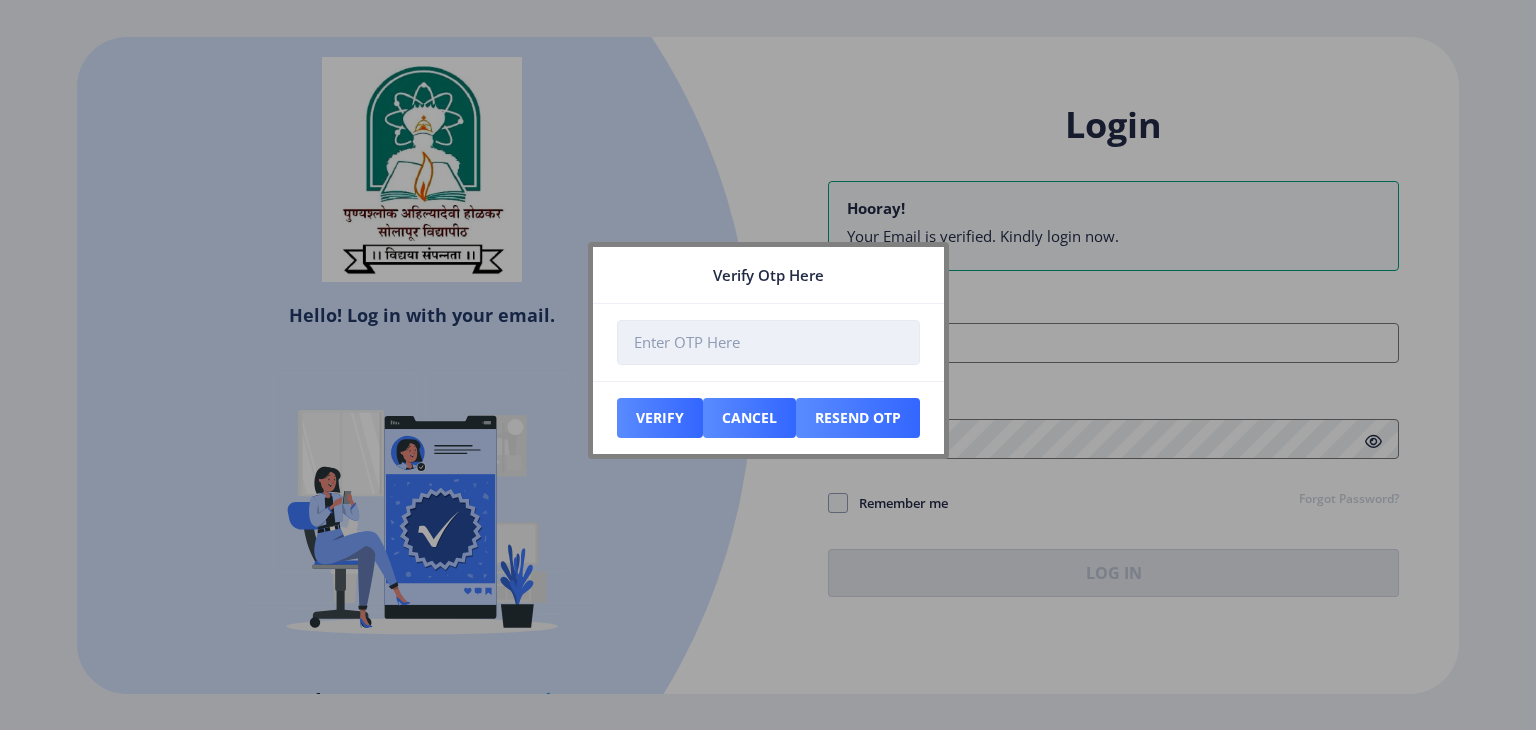 click at bounding box center [768, 342] 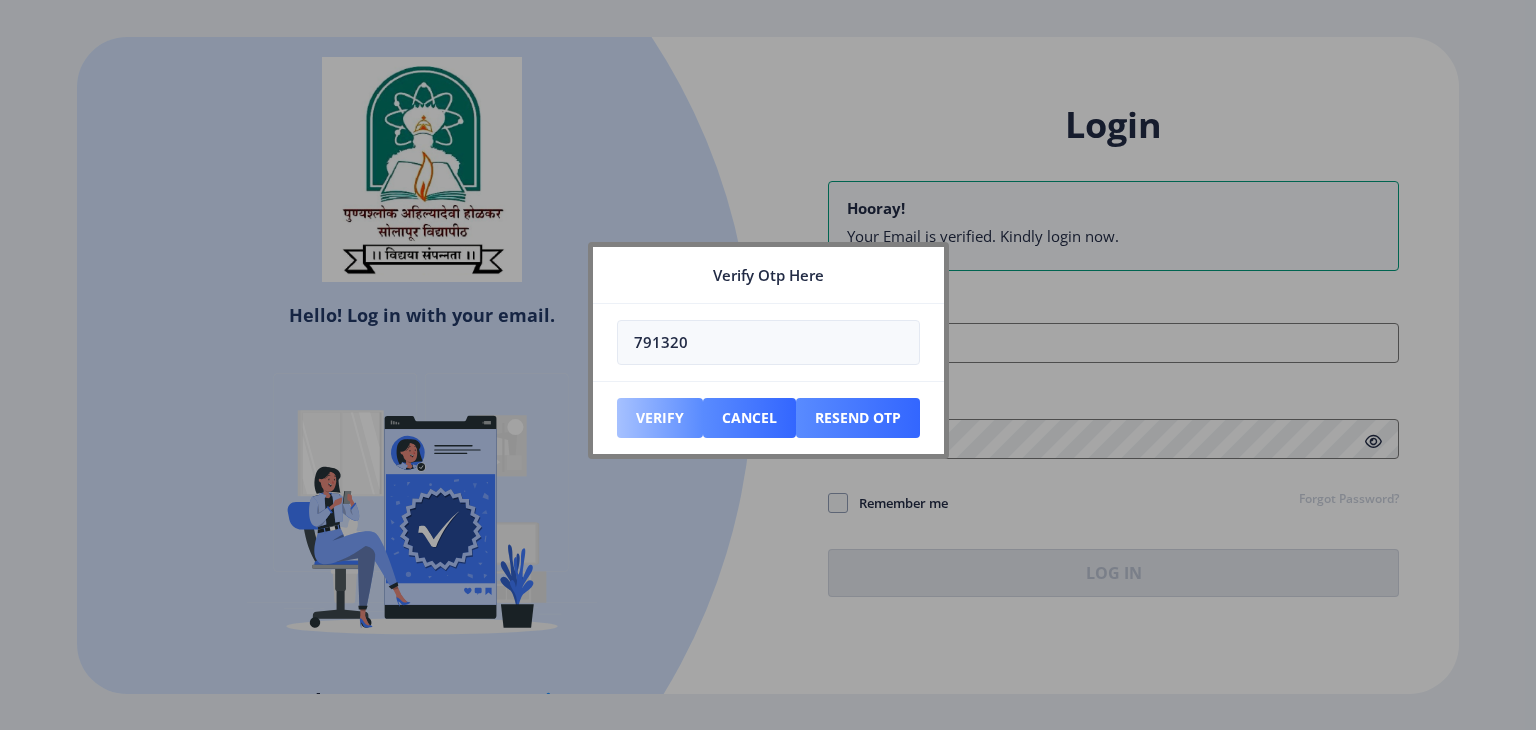 type on "791320" 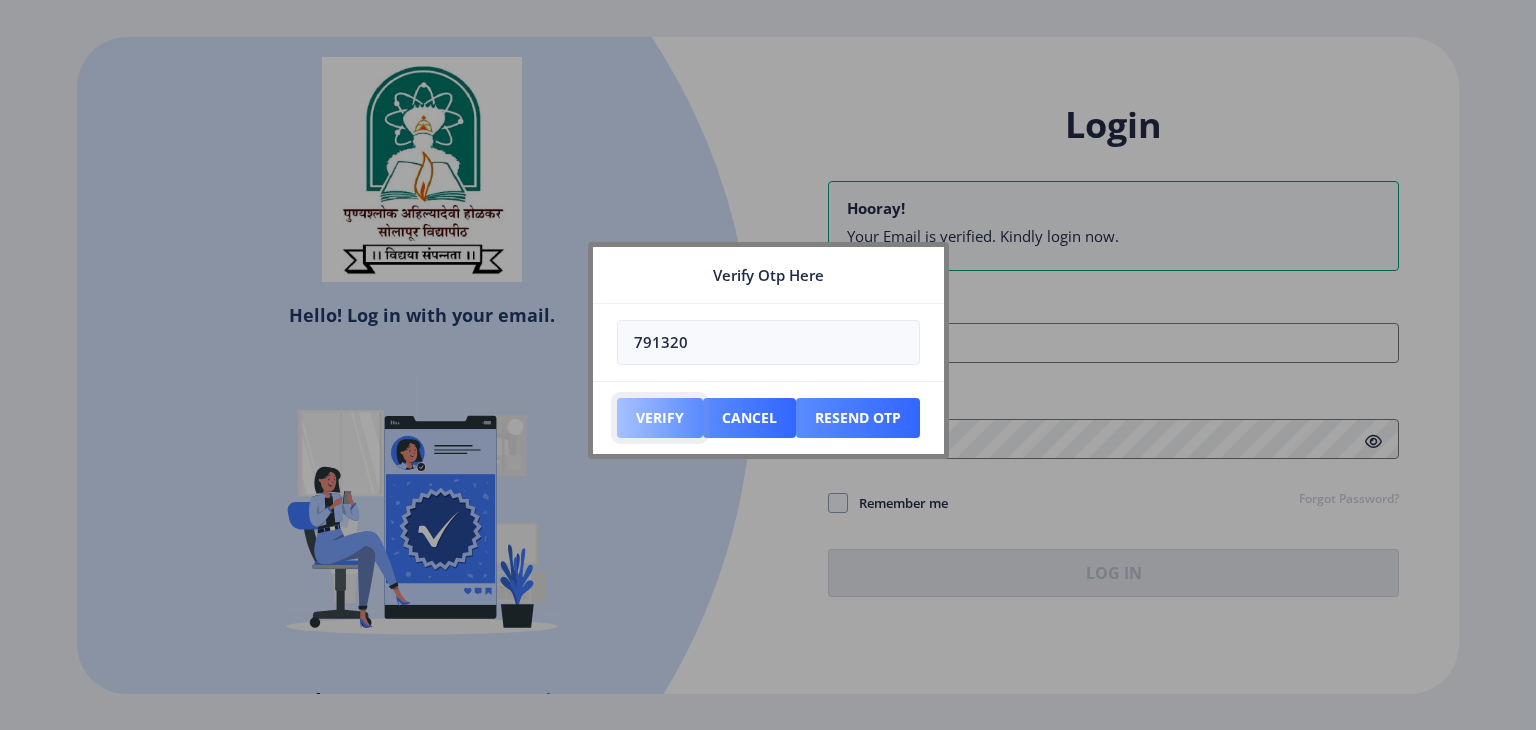 click on "Verify" at bounding box center [660, 418] 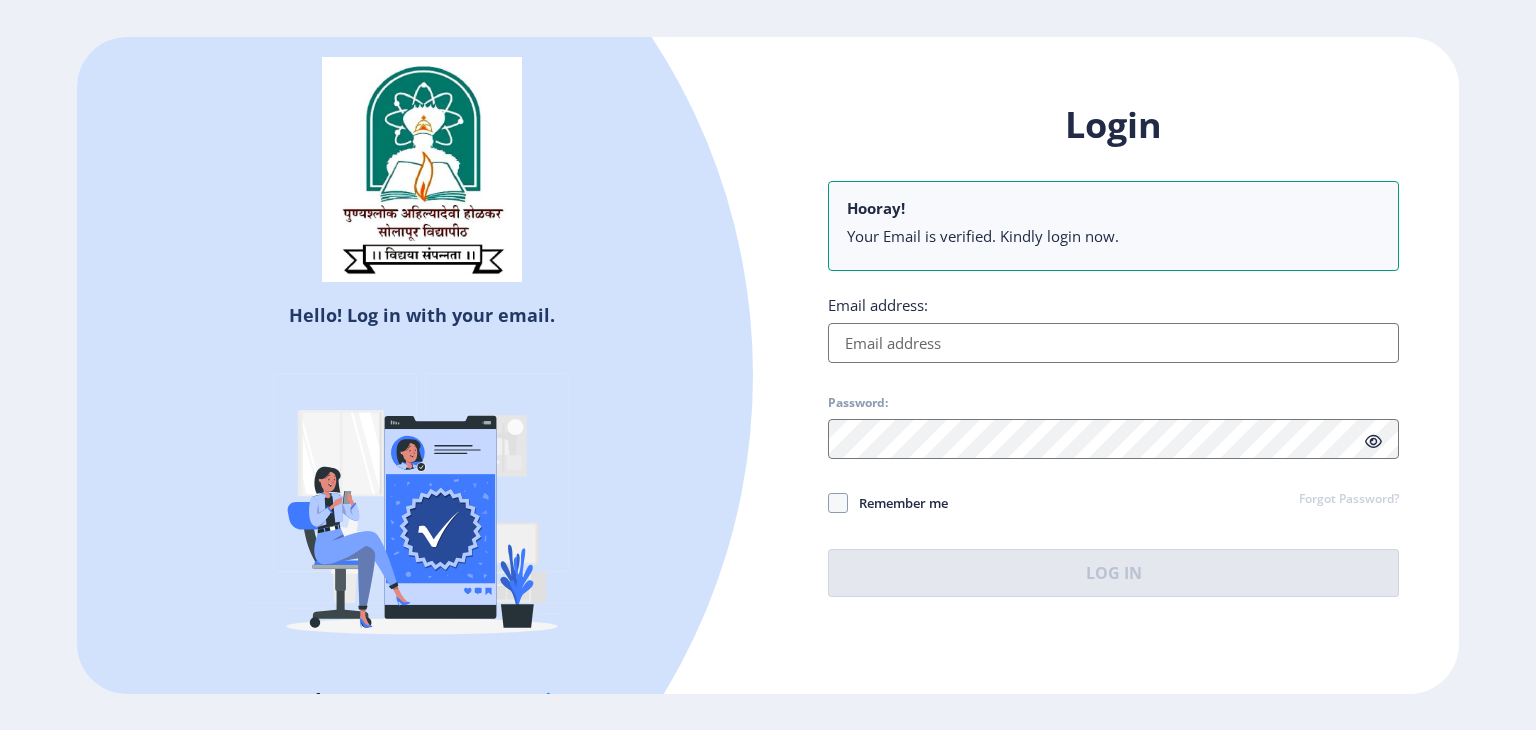 type on "[EMAIL_ADDRESS][DOMAIN_NAME]" 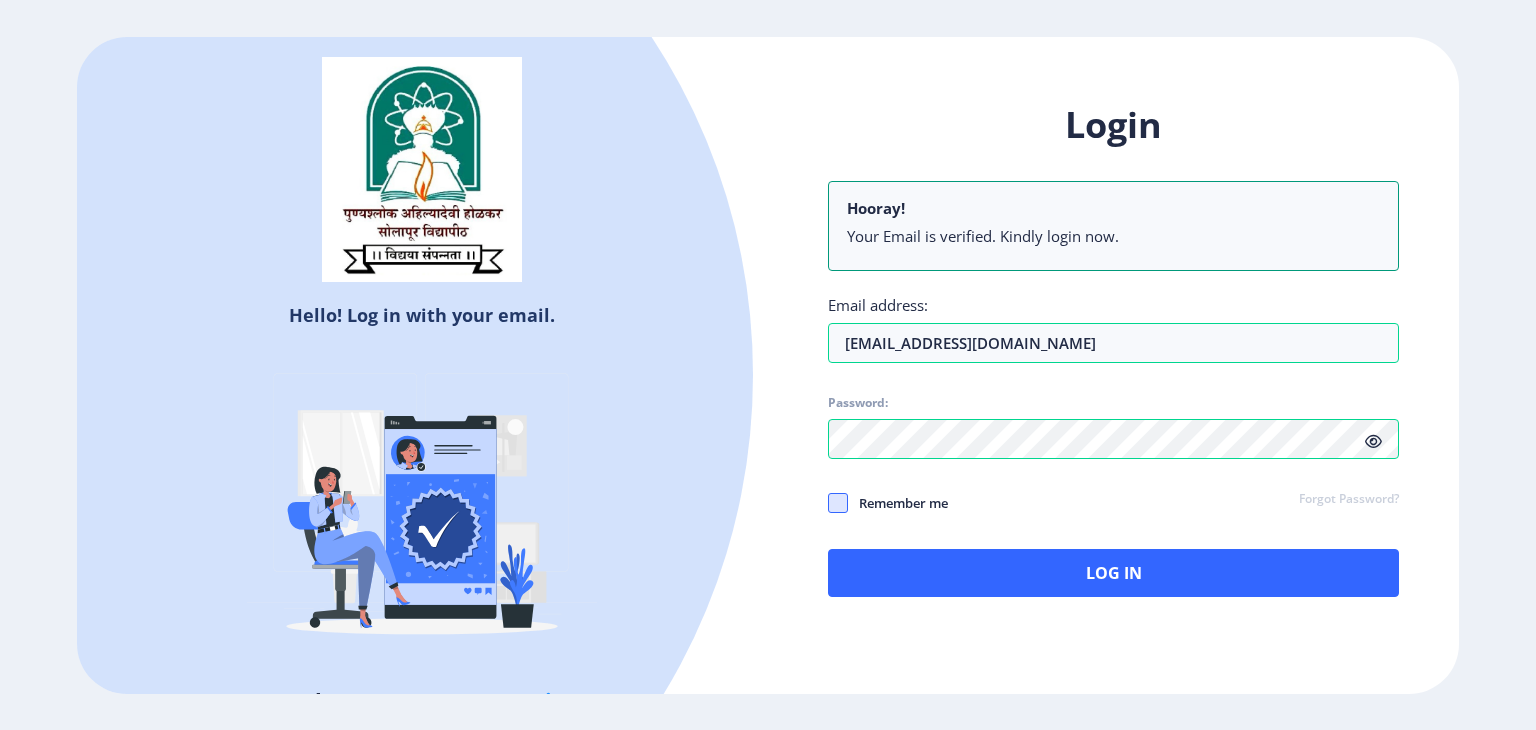 click 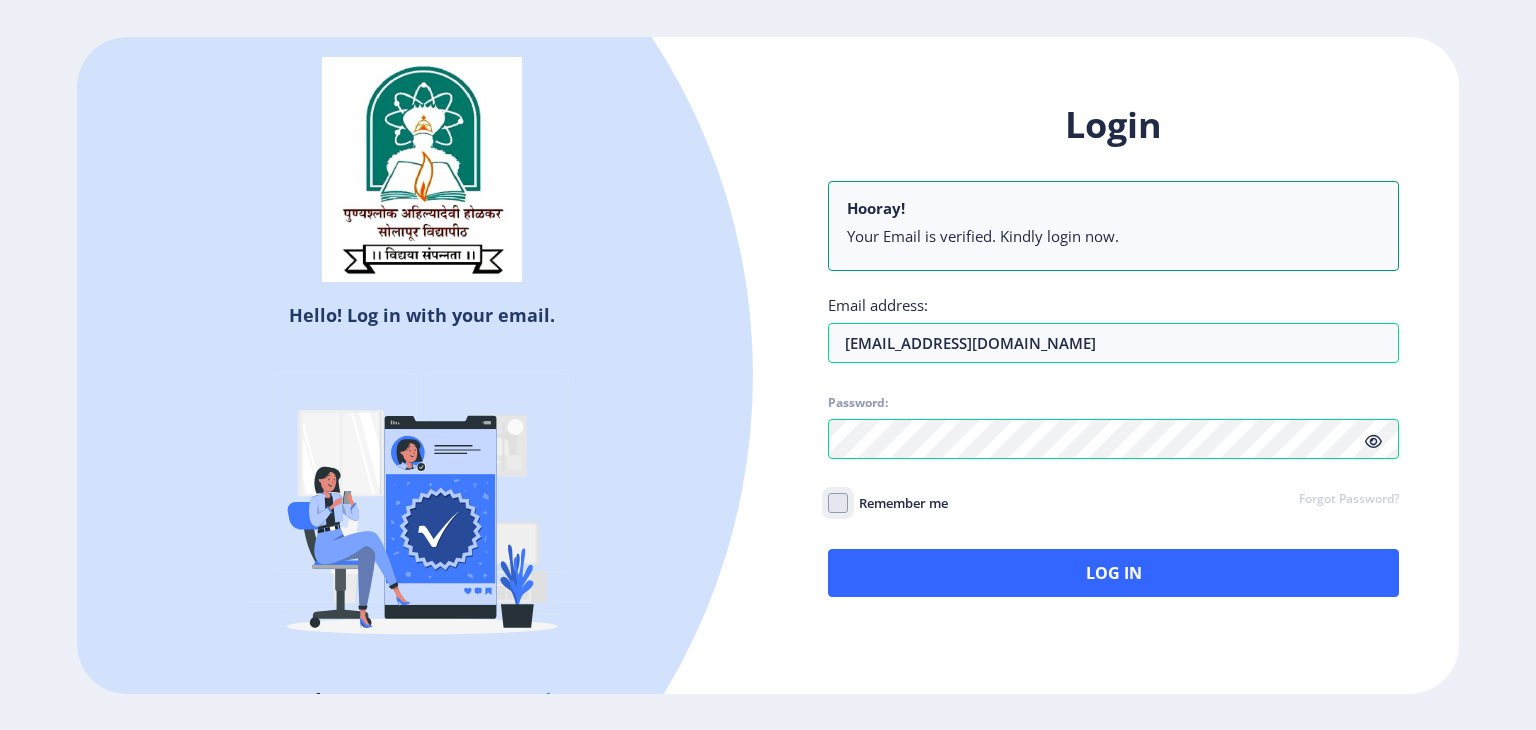 checkbox on "true" 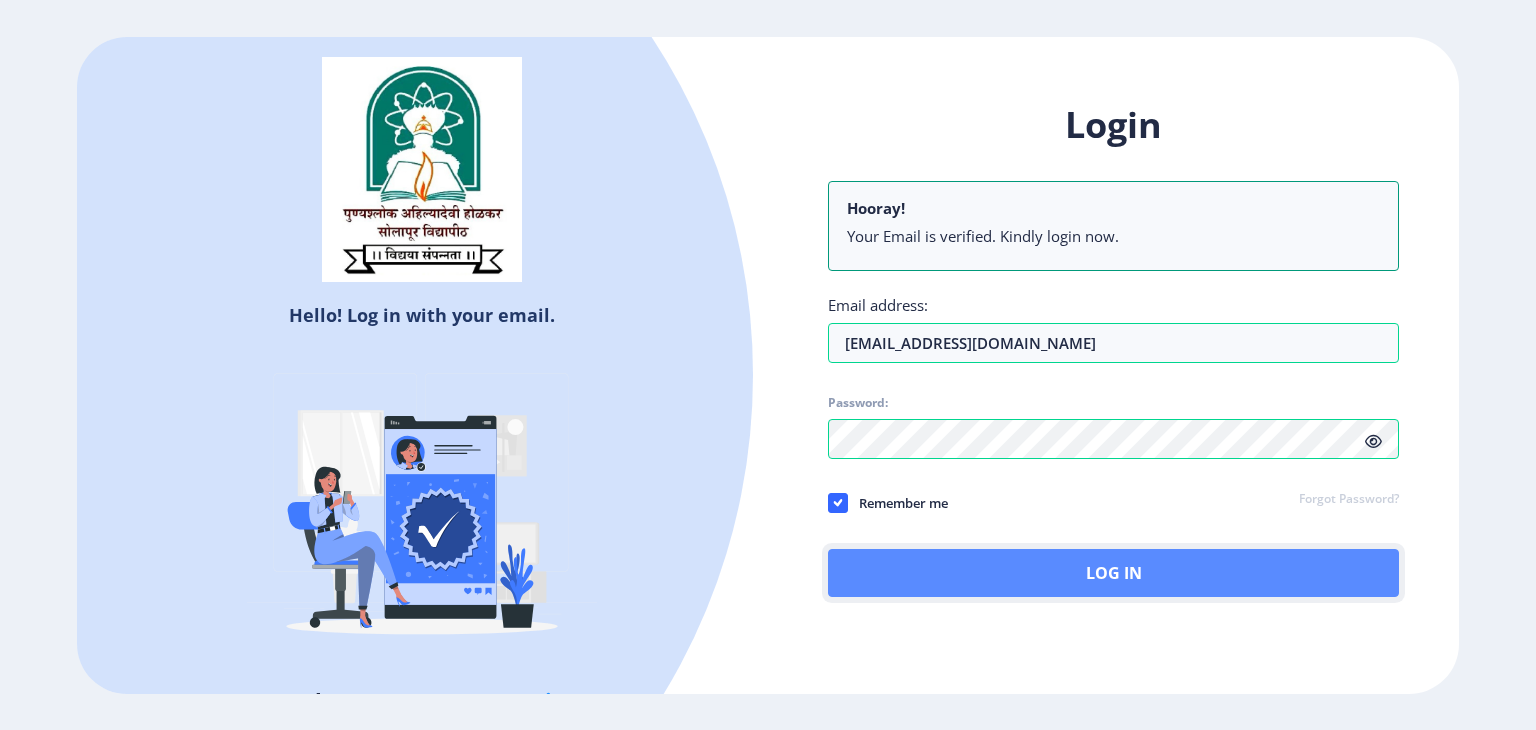 click on "Log In" 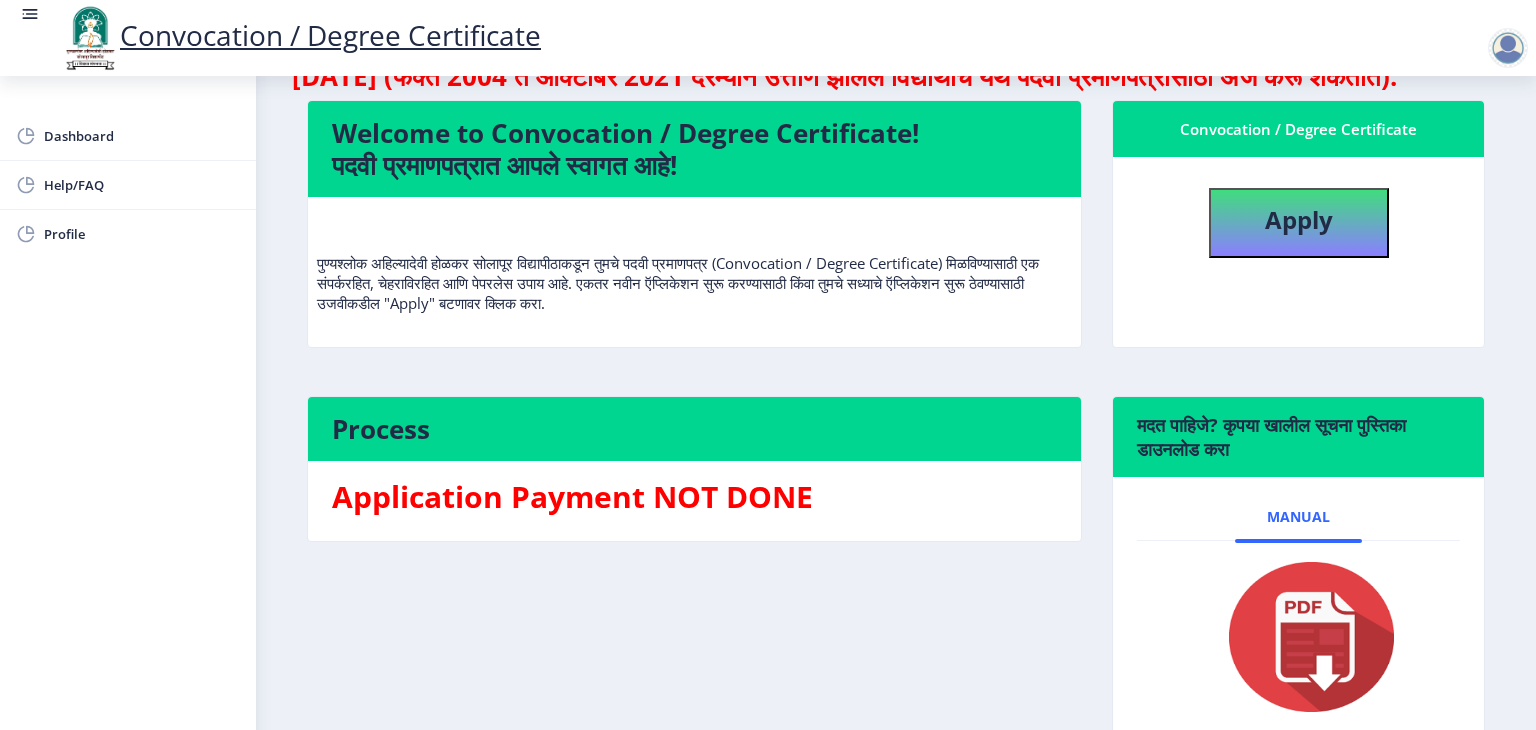 scroll, scrollTop: 83, scrollLeft: 0, axis: vertical 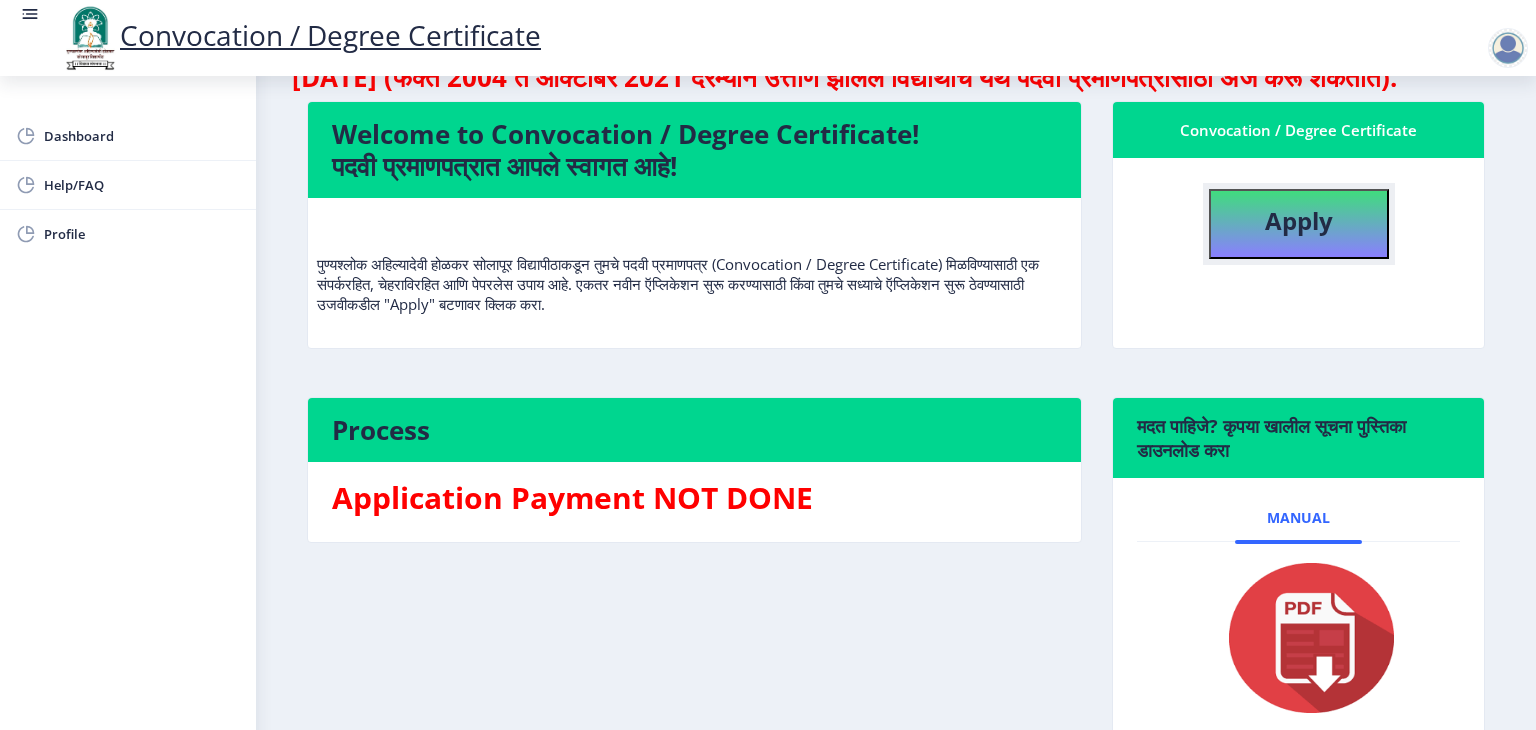 click on "Apply" 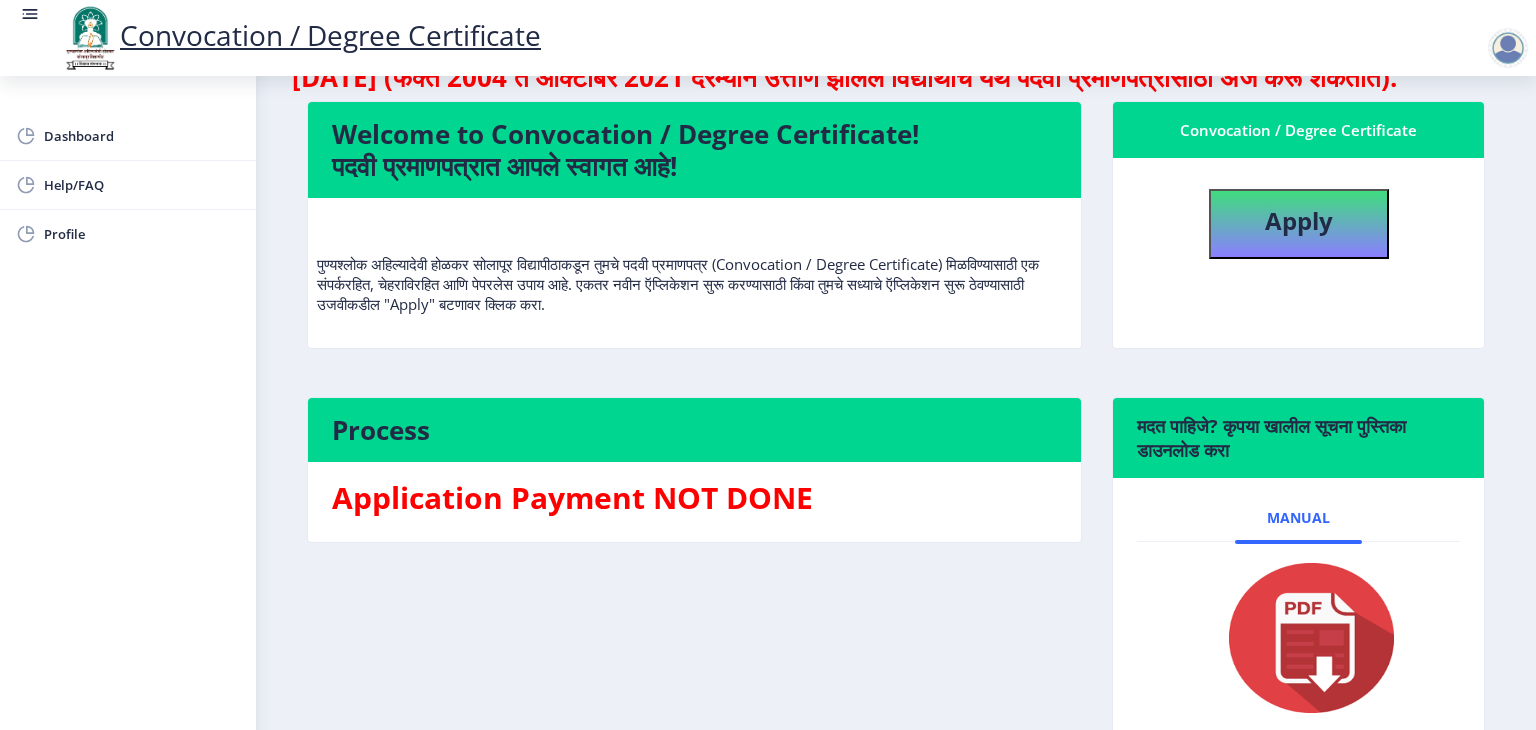 select 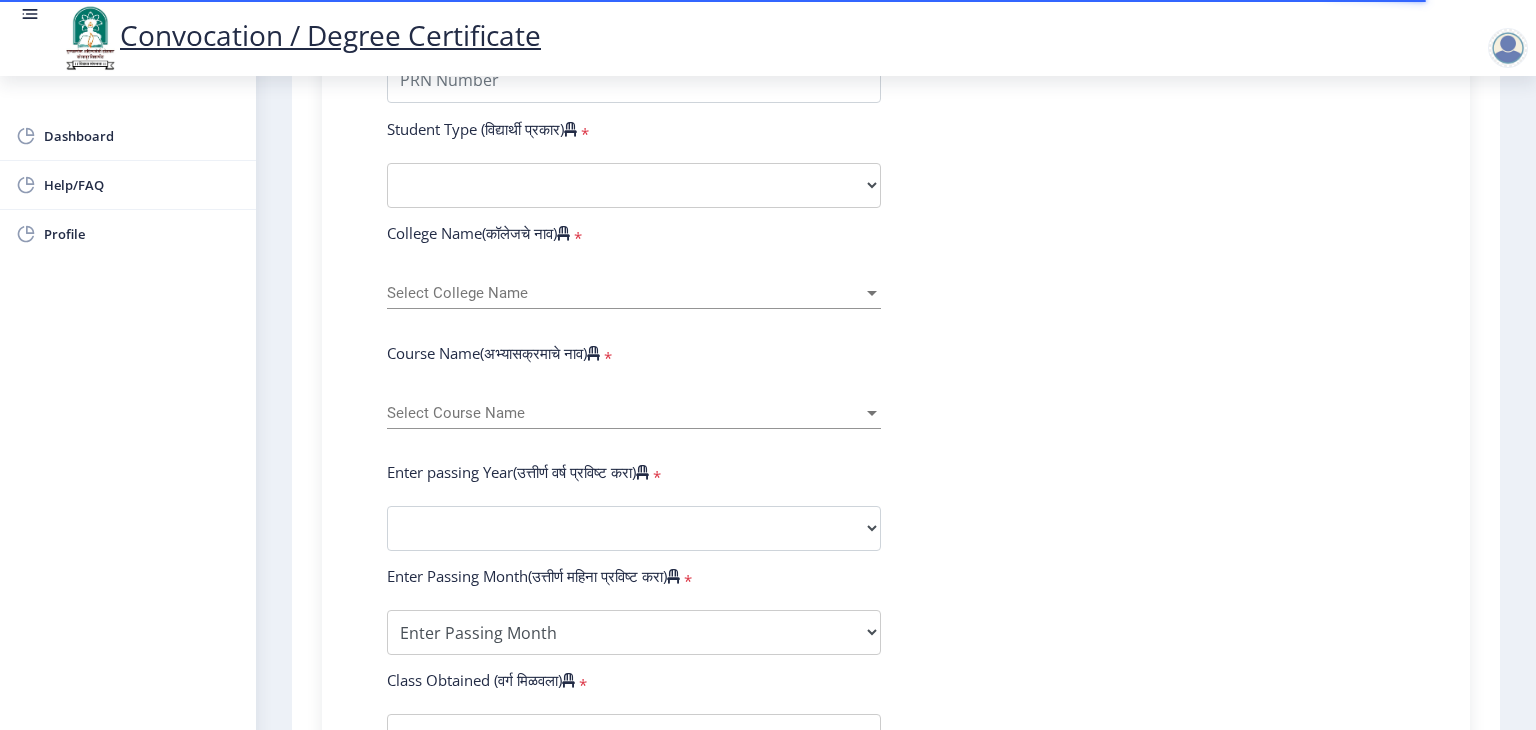 scroll, scrollTop: 618, scrollLeft: 0, axis: vertical 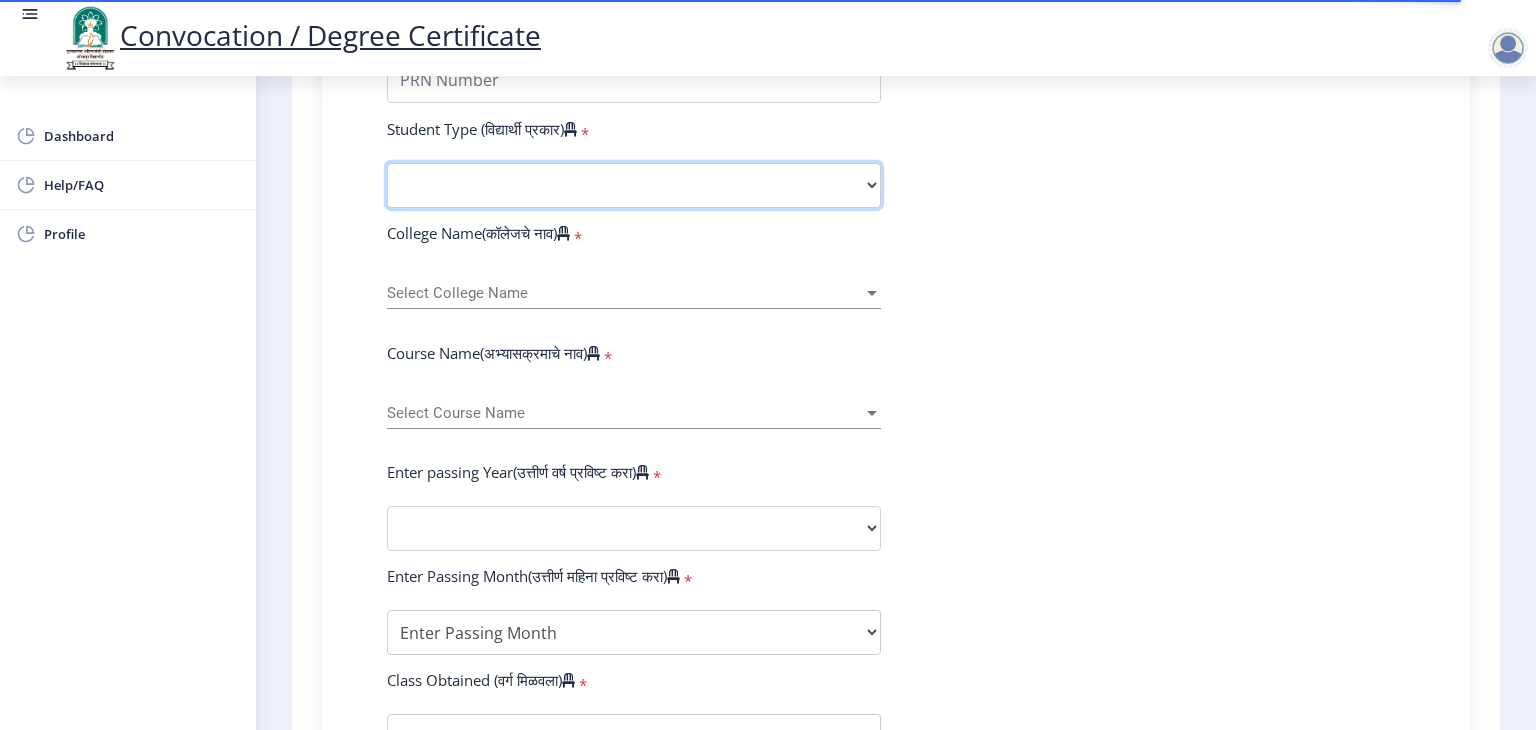 click on "Select Student Type Regular External" at bounding box center [634, 185] 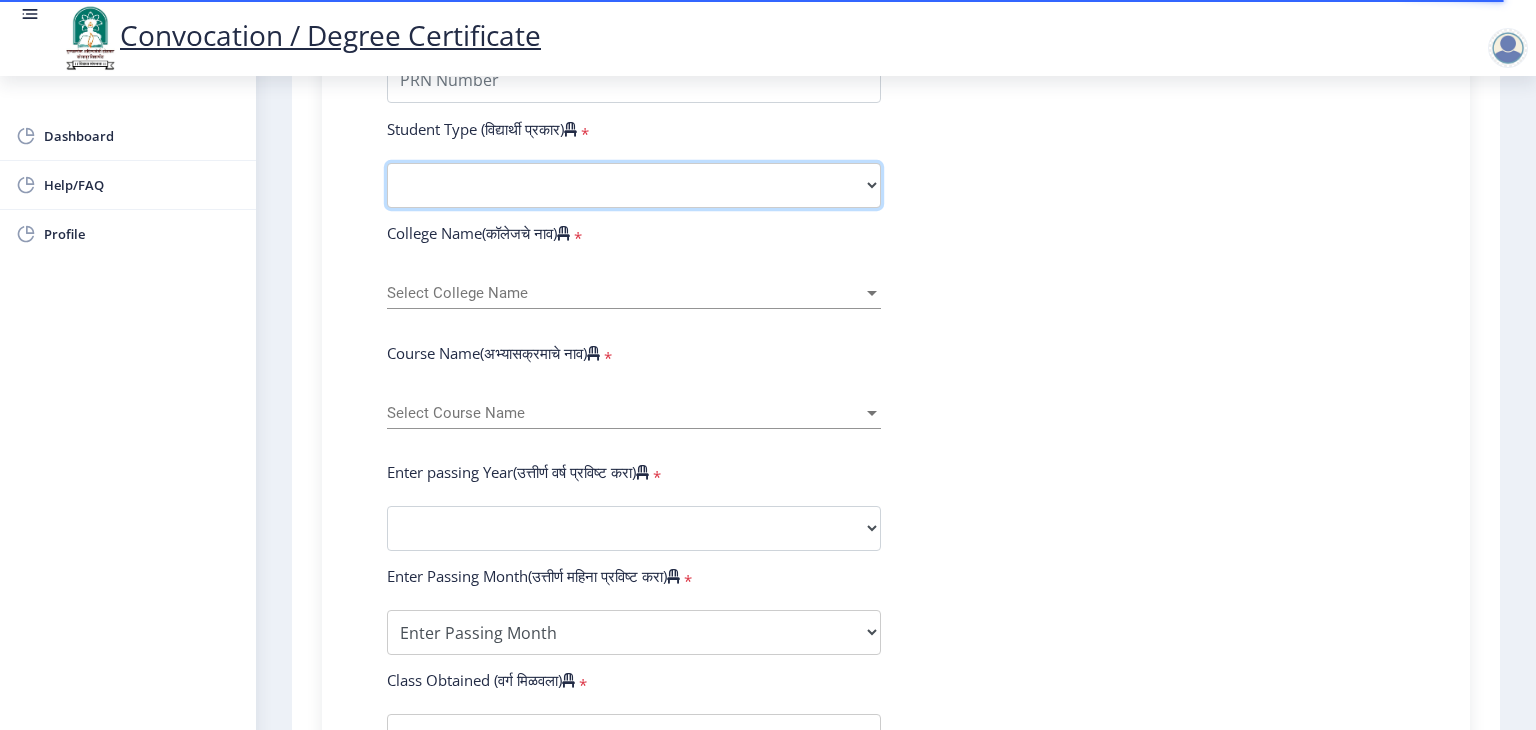 select on "Regular" 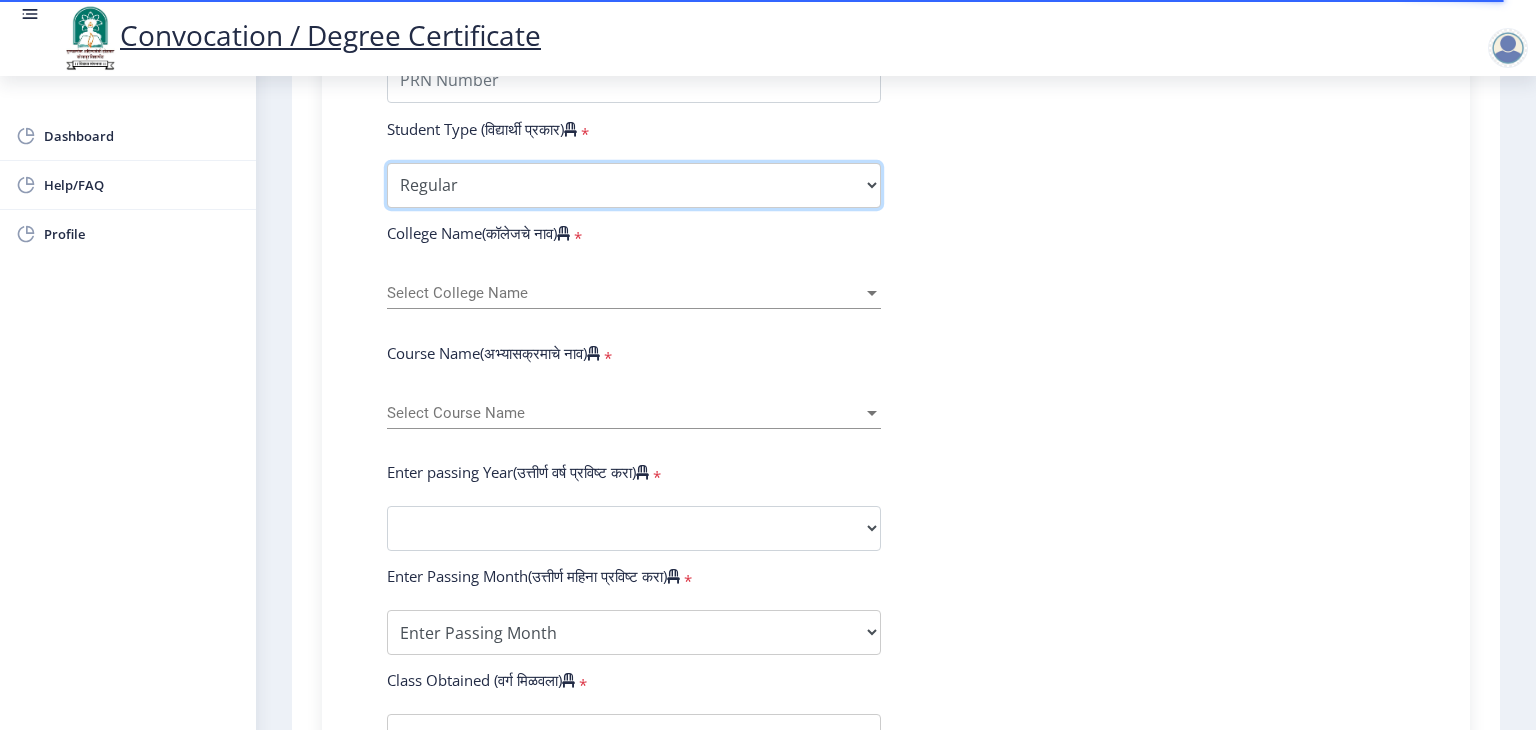 click on "Select Student Type Regular External" at bounding box center [634, 185] 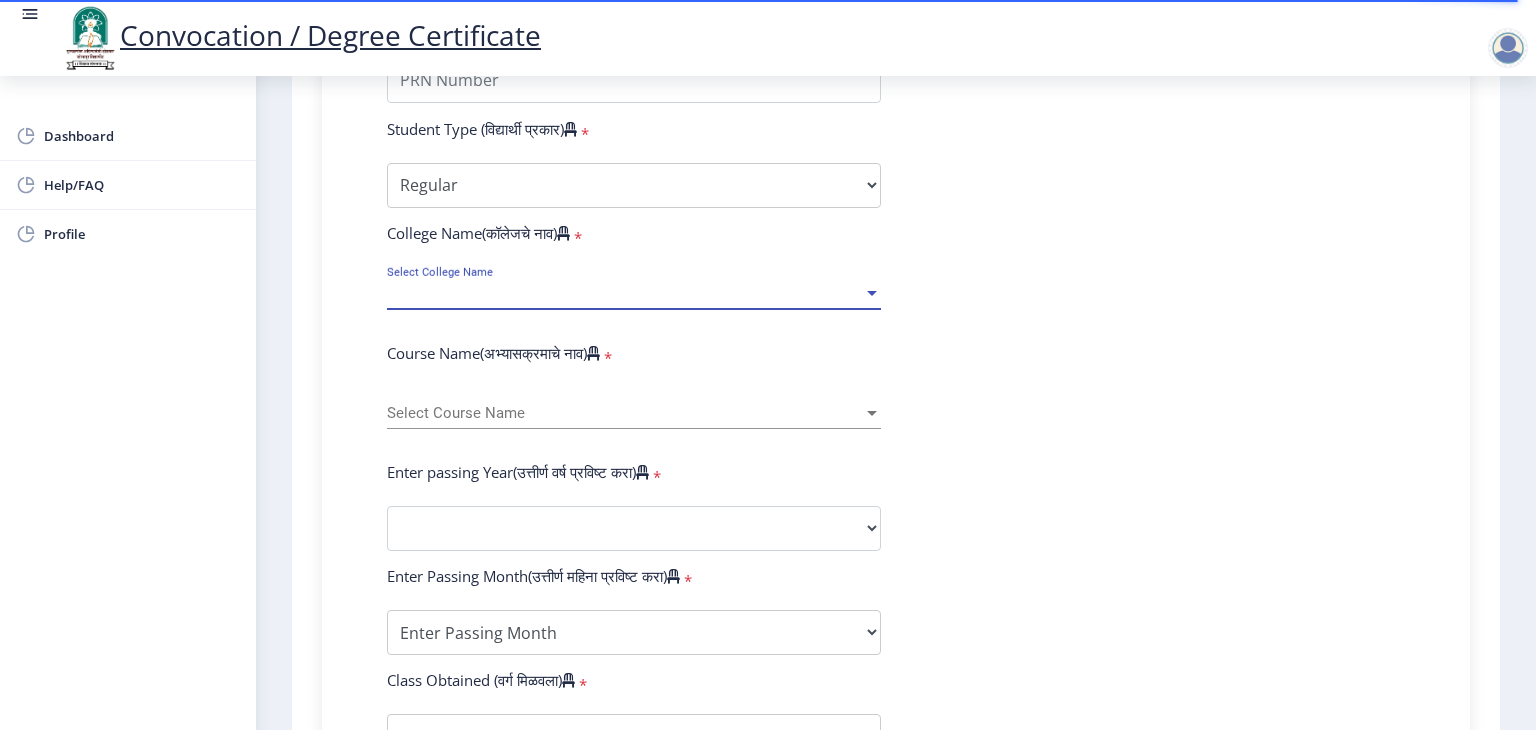 click on "Select College Name" at bounding box center [625, 293] 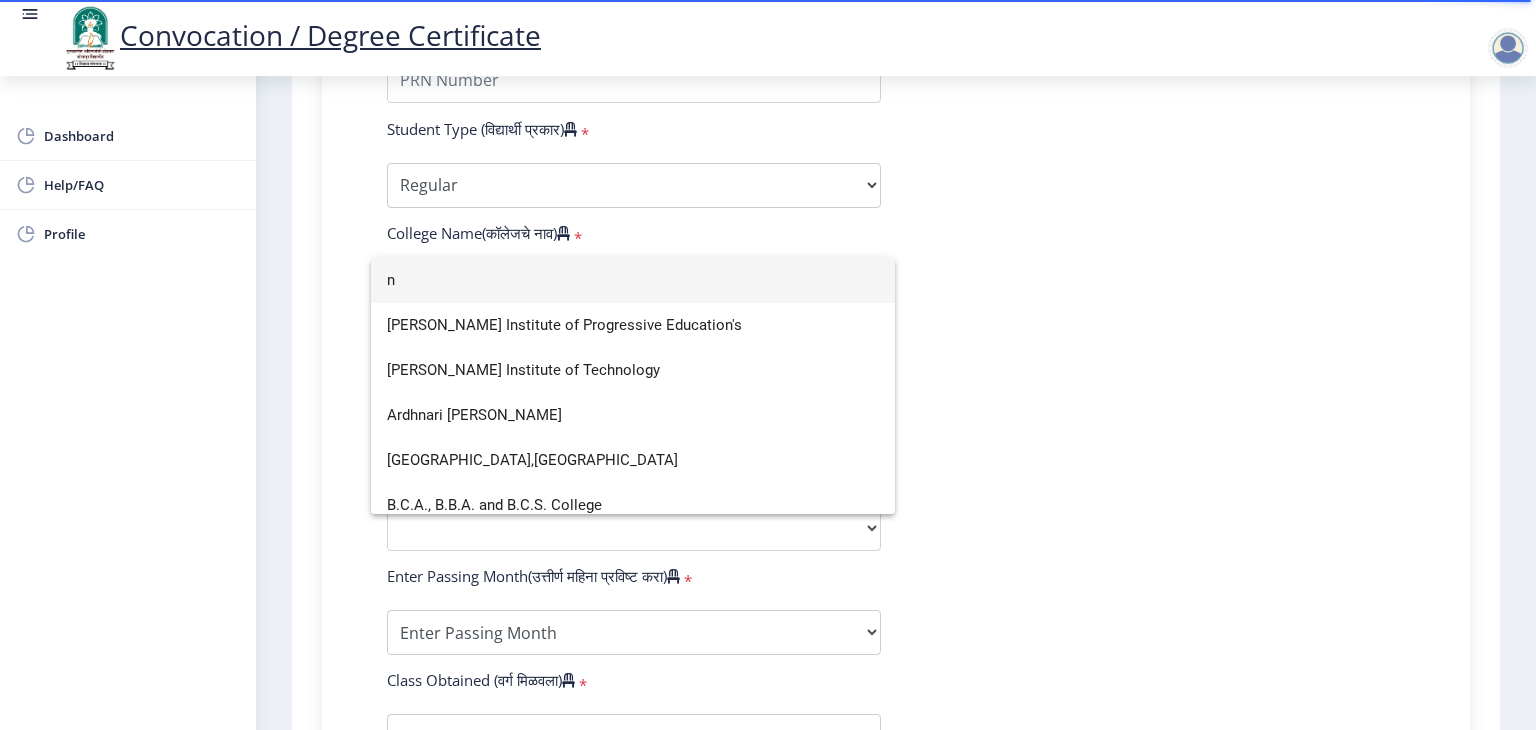 scroll, scrollTop: 2534, scrollLeft: 0, axis: vertical 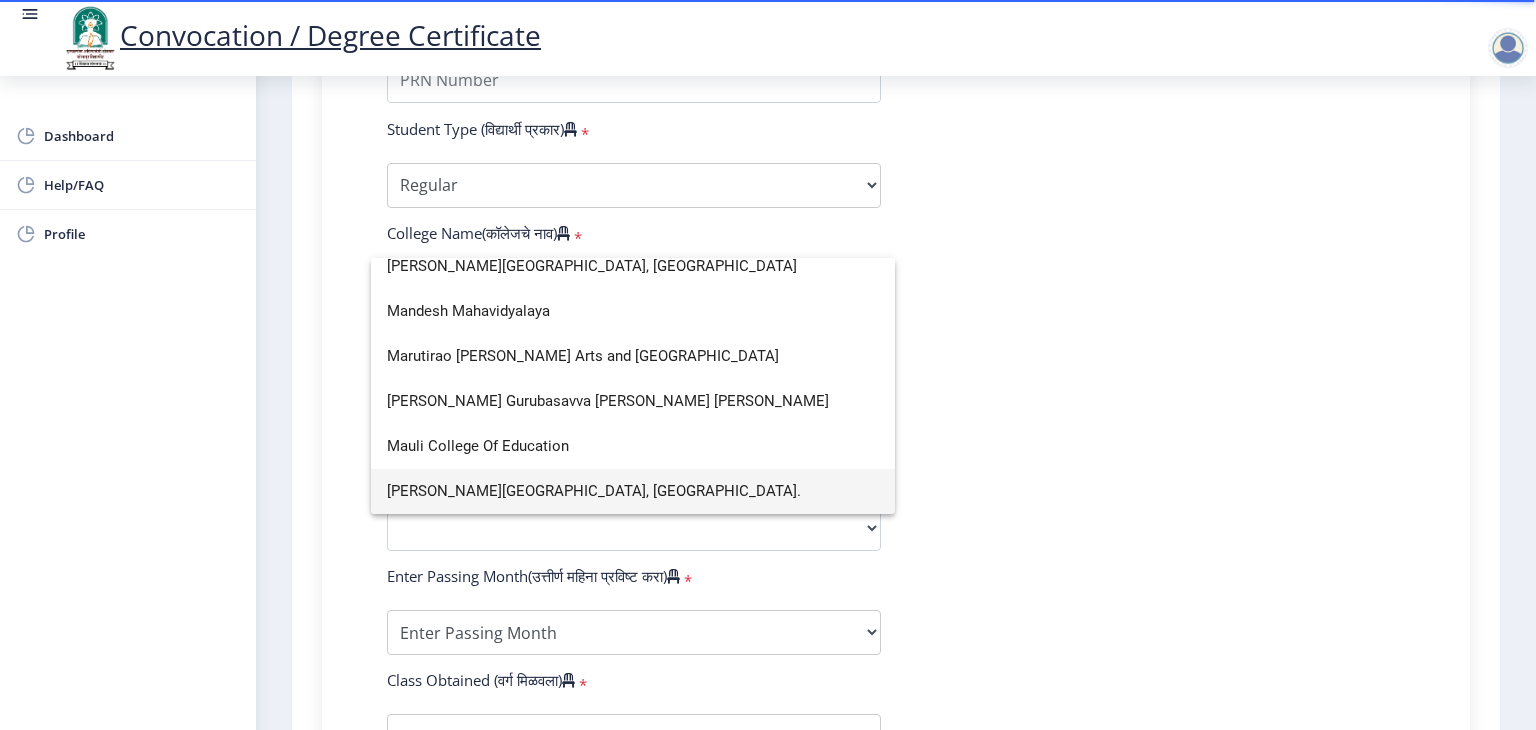 type on "n" 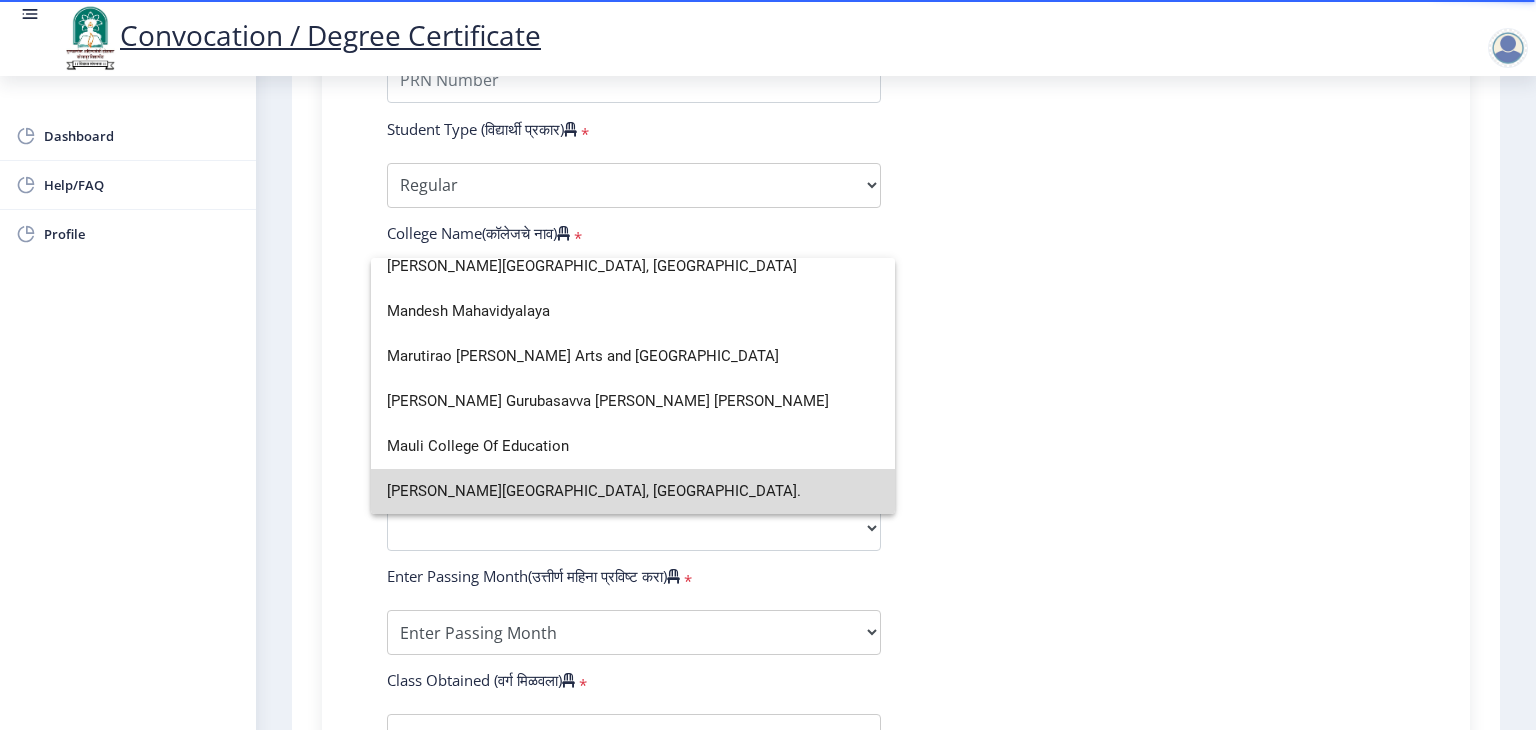 click on "[PERSON_NAME][GEOGRAPHIC_DATA], [GEOGRAPHIC_DATA]." at bounding box center [633, 491] 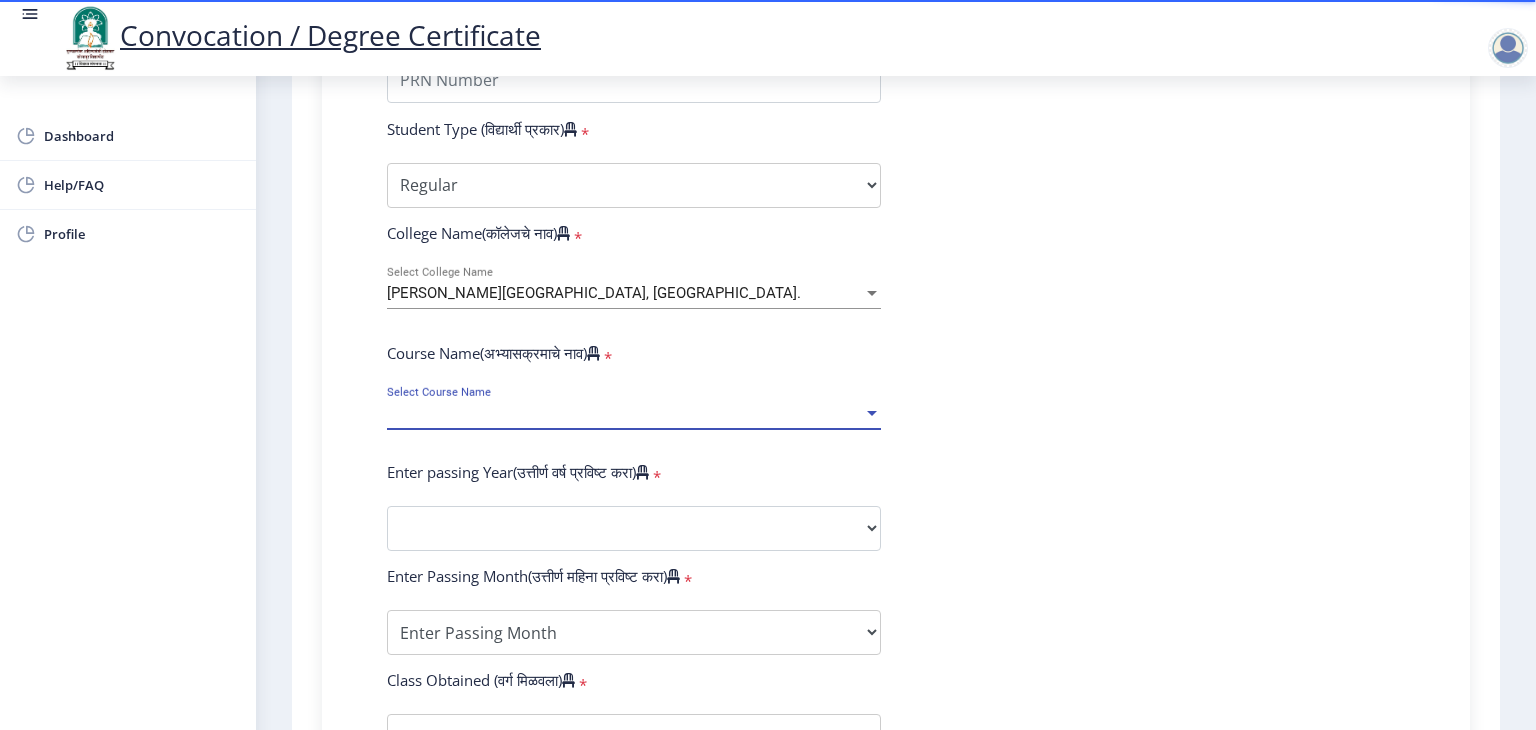 click on "Select Course Name" at bounding box center [625, 413] 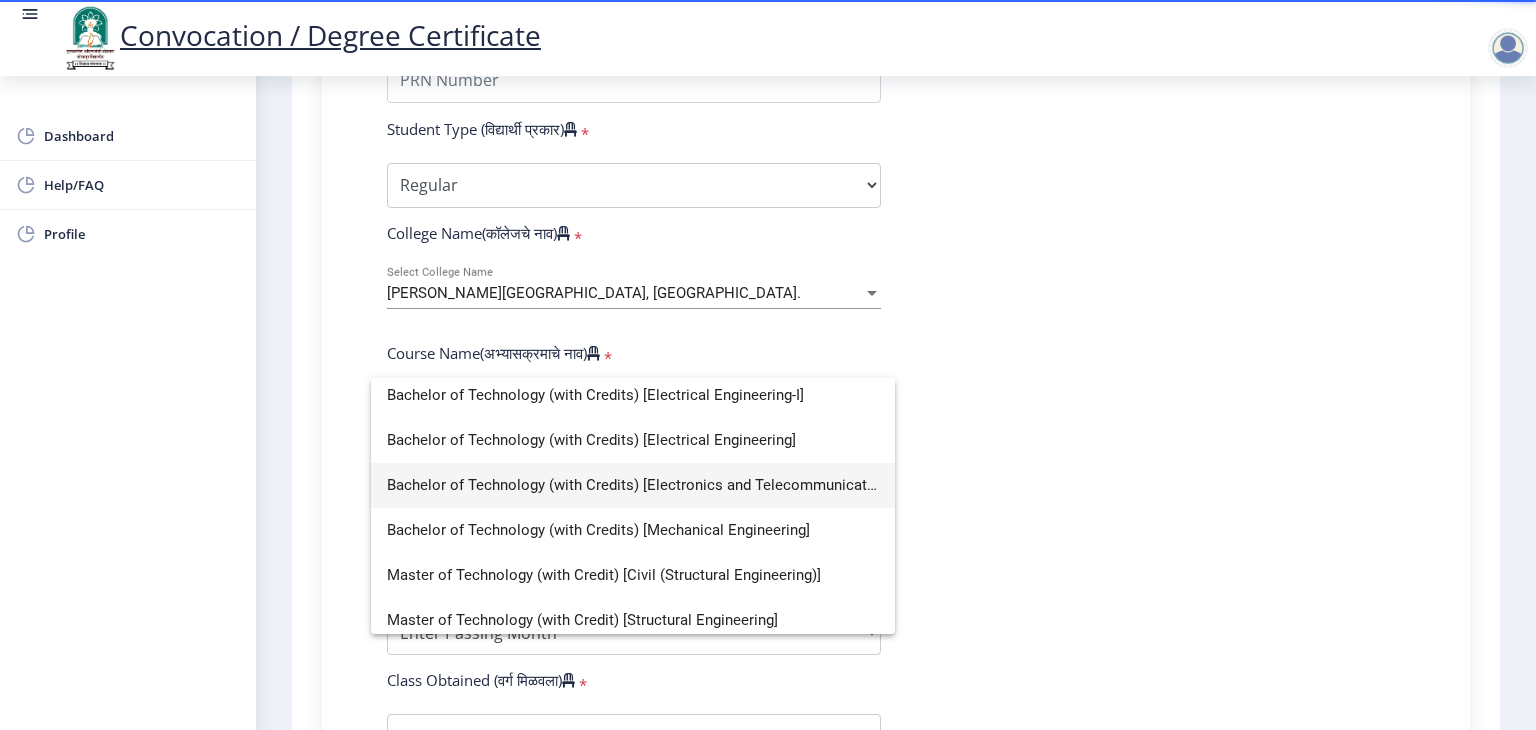 scroll, scrollTop: 148, scrollLeft: 0, axis: vertical 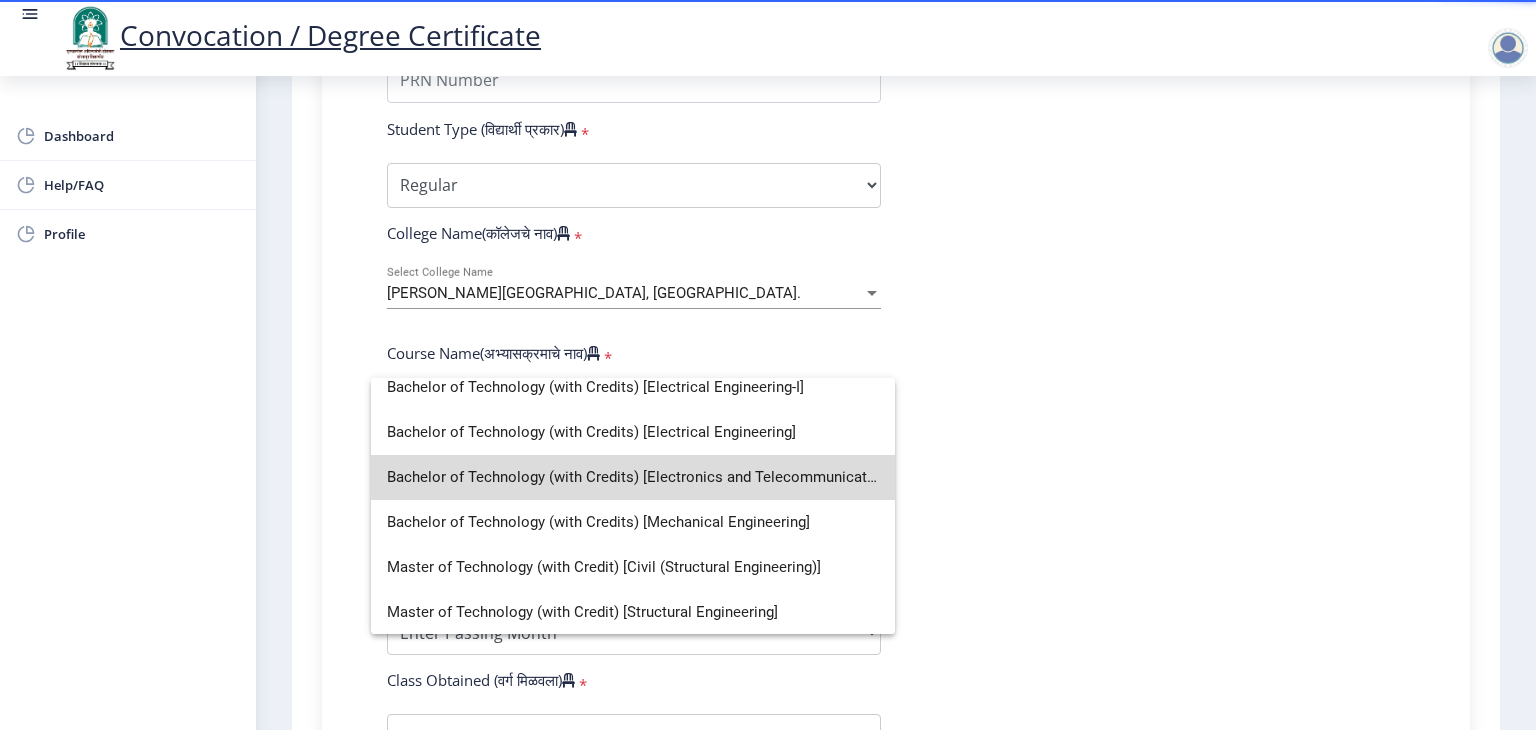 click on "Bachelor of Technology (with Credits) [Electronics and Telecommunication Engineering]" at bounding box center (633, 477) 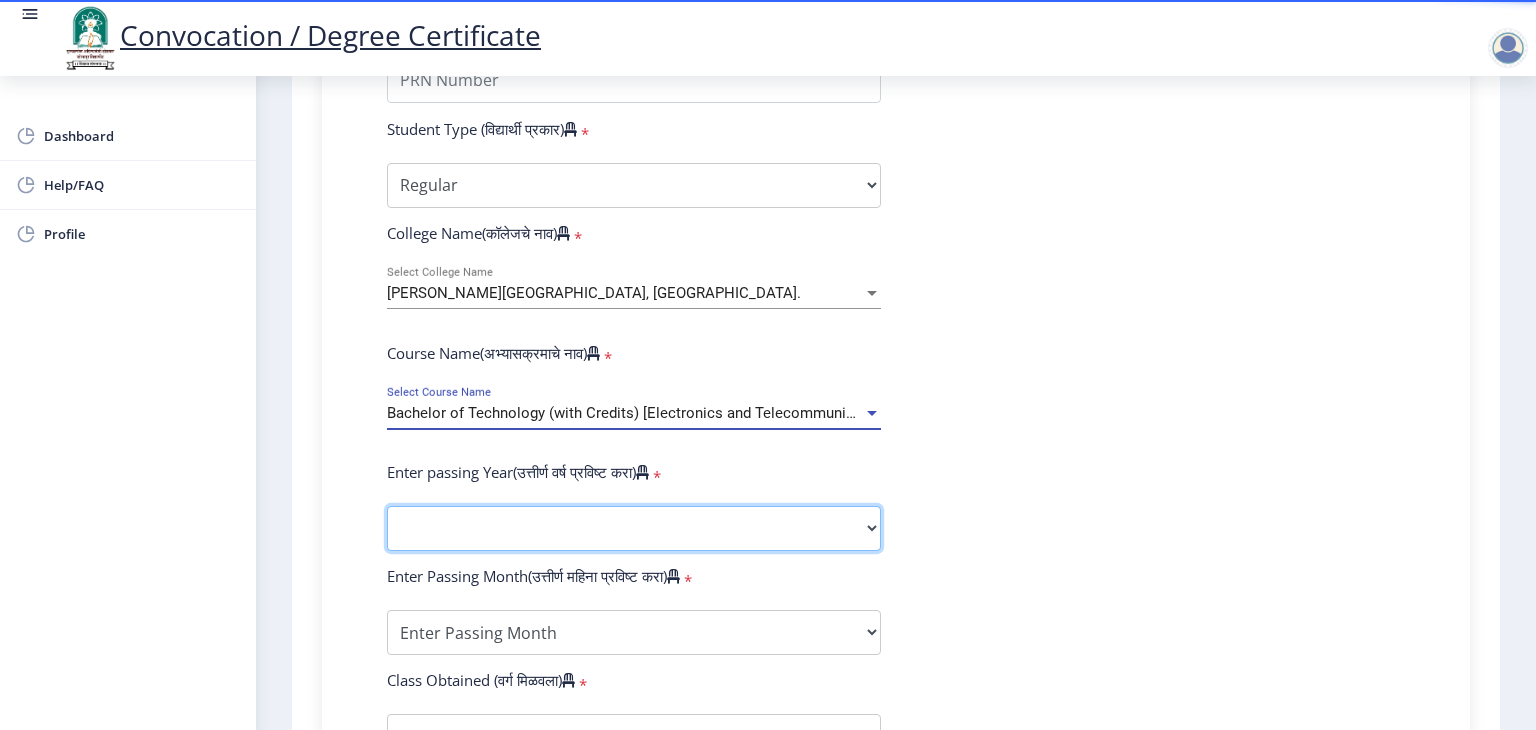click on "2025   2024   2023   2022   2021   2020   2019   2018   2017   2016   2015   2014   2013   2012   2011   2010   2009   2008   2007   2006   2005   2004   2003   2002   2001   2000   1999   1998   1997   1996   1995   1994   1993   1992   1991   1990   1989   1988   1987   1986   1985   1984   1983   1982   1981   1980   1979   1978   1977   1976" 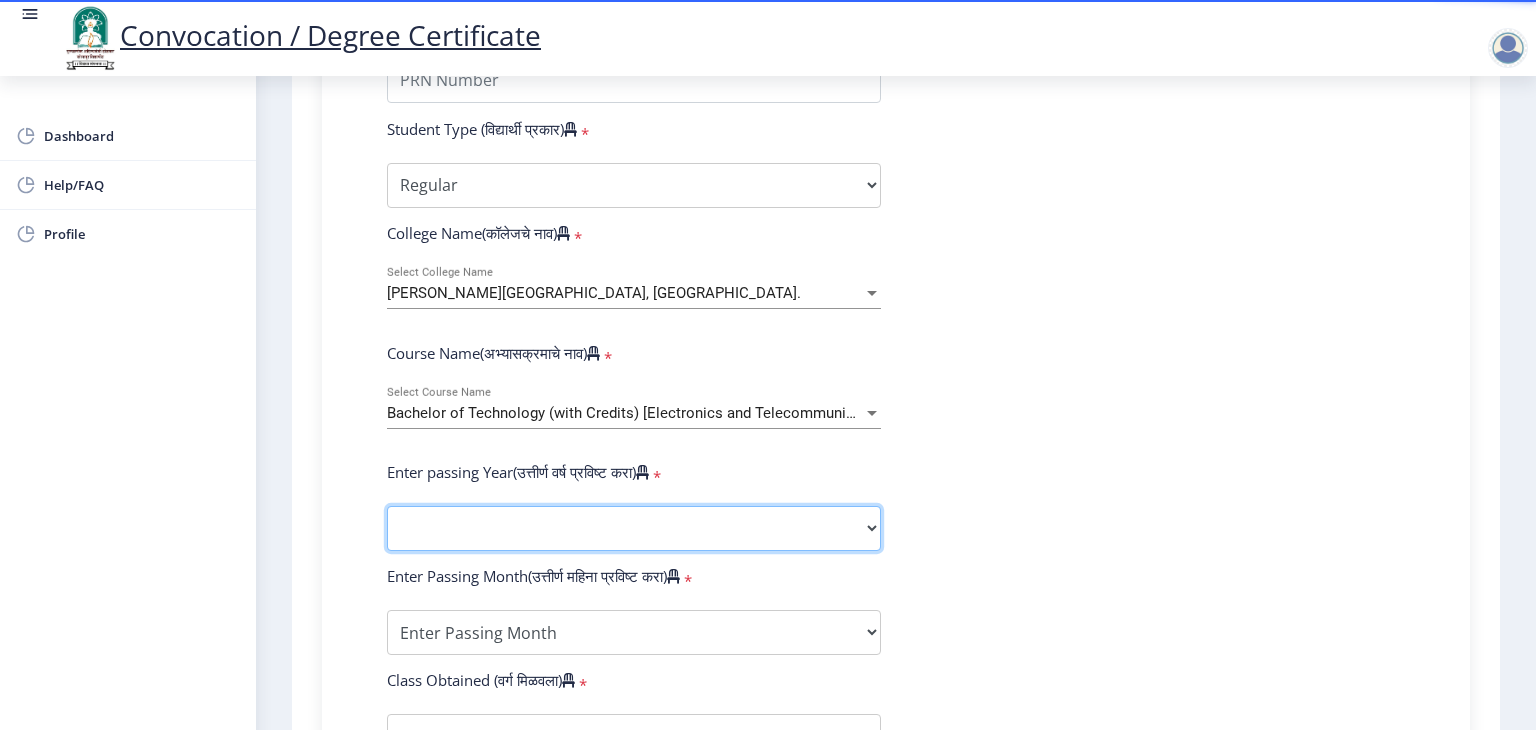 select on "2022" 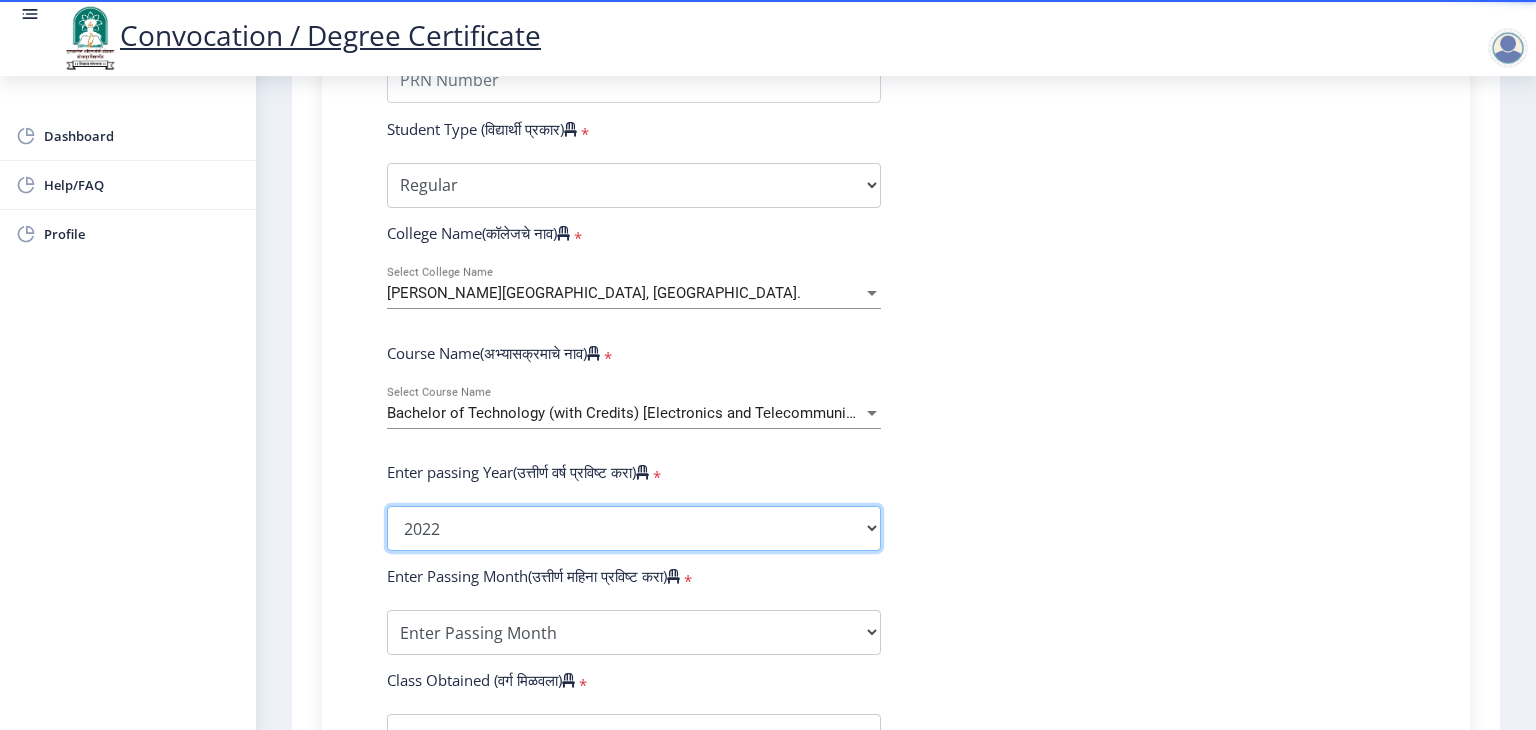 click on "2025   2024   2023   2022   2021   2020   2019   2018   2017   2016   2015   2014   2013   2012   2011   2010   2009   2008   2007   2006   2005   2004   2003   2002   2001   2000   1999   1998   1997   1996   1995   1994   1993   1992   1991   1990   1989   1988   1987   1986   1985   1984   1983   1982   1981   1980   1979   1978   1977   1976" 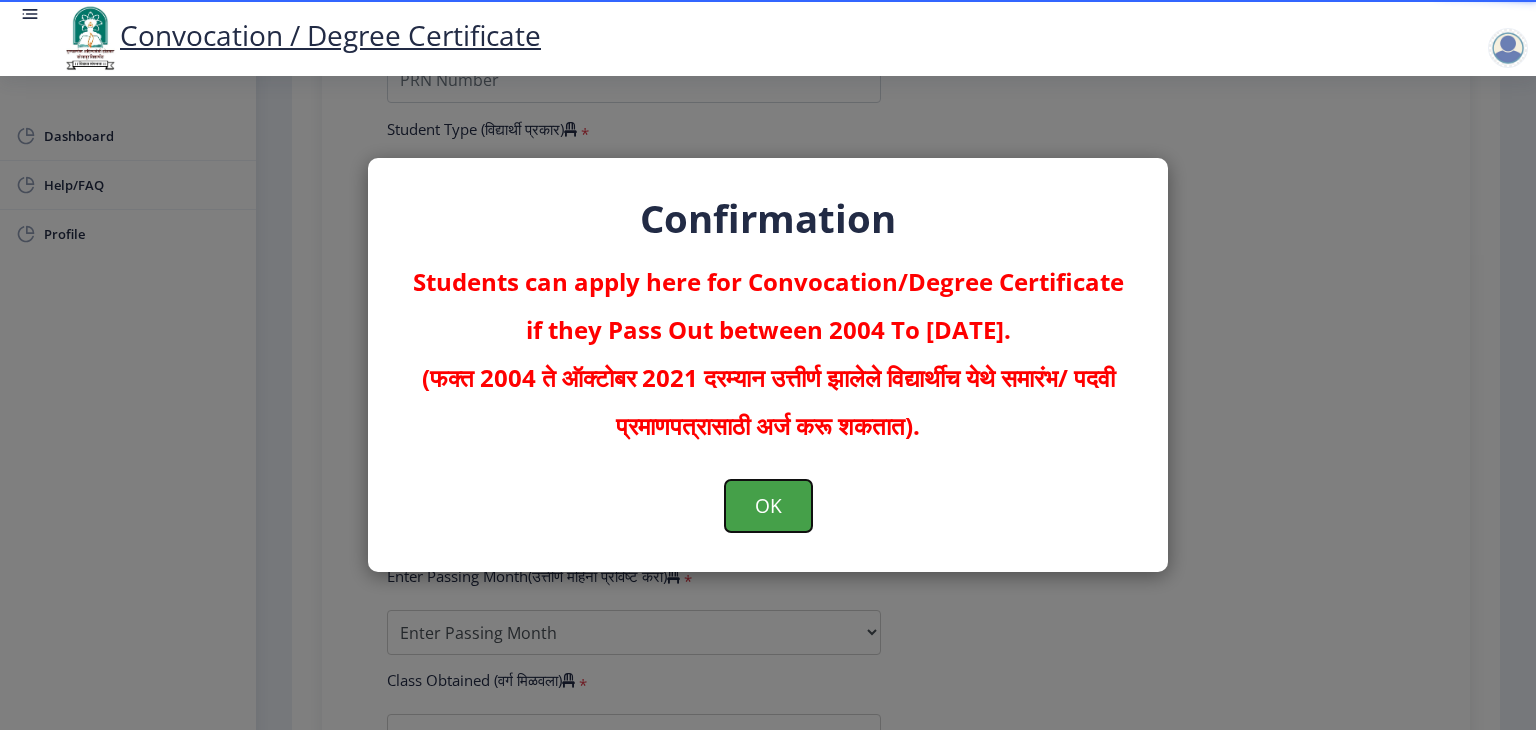 click on "OK" 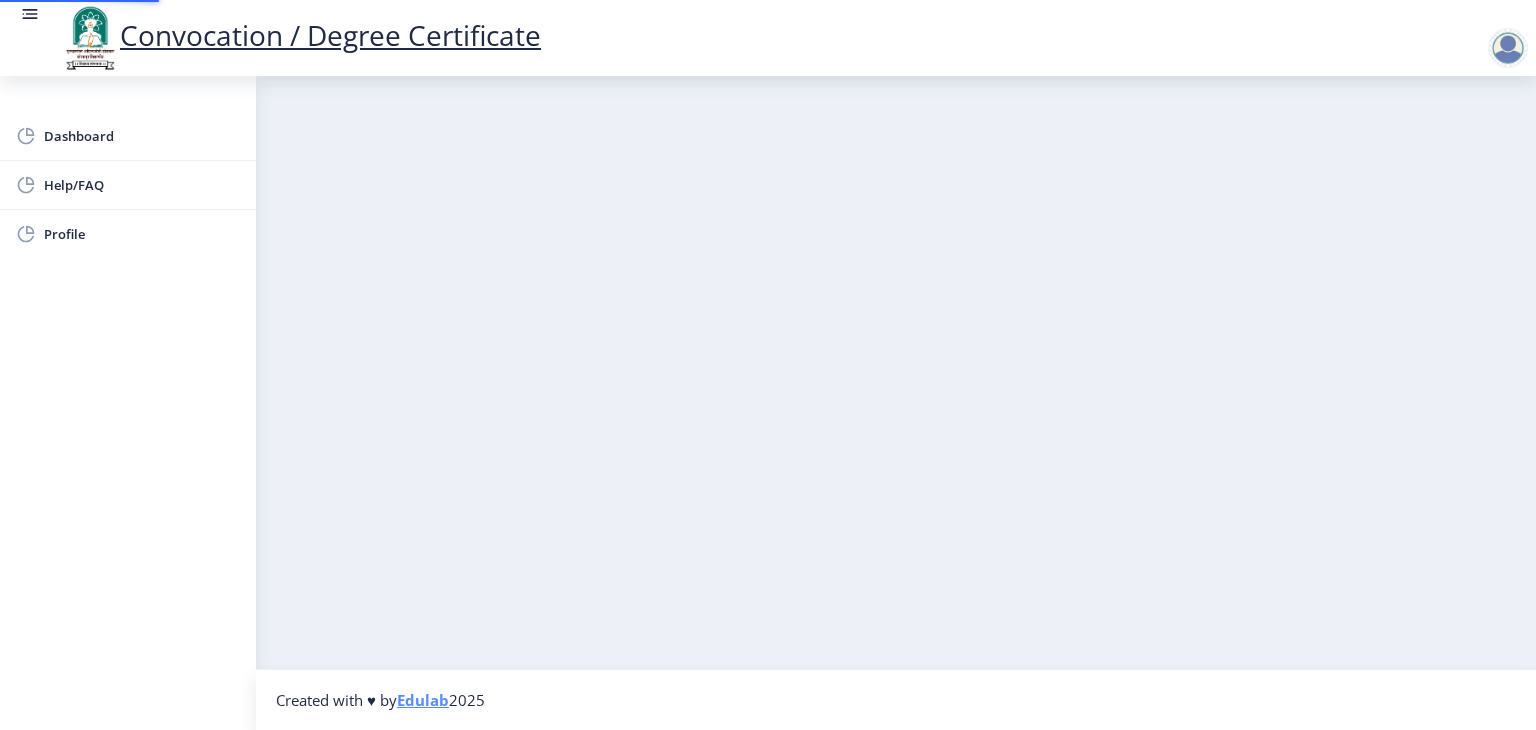 scroll, scrollTop: 0, scrollLeft: 0, axis: both 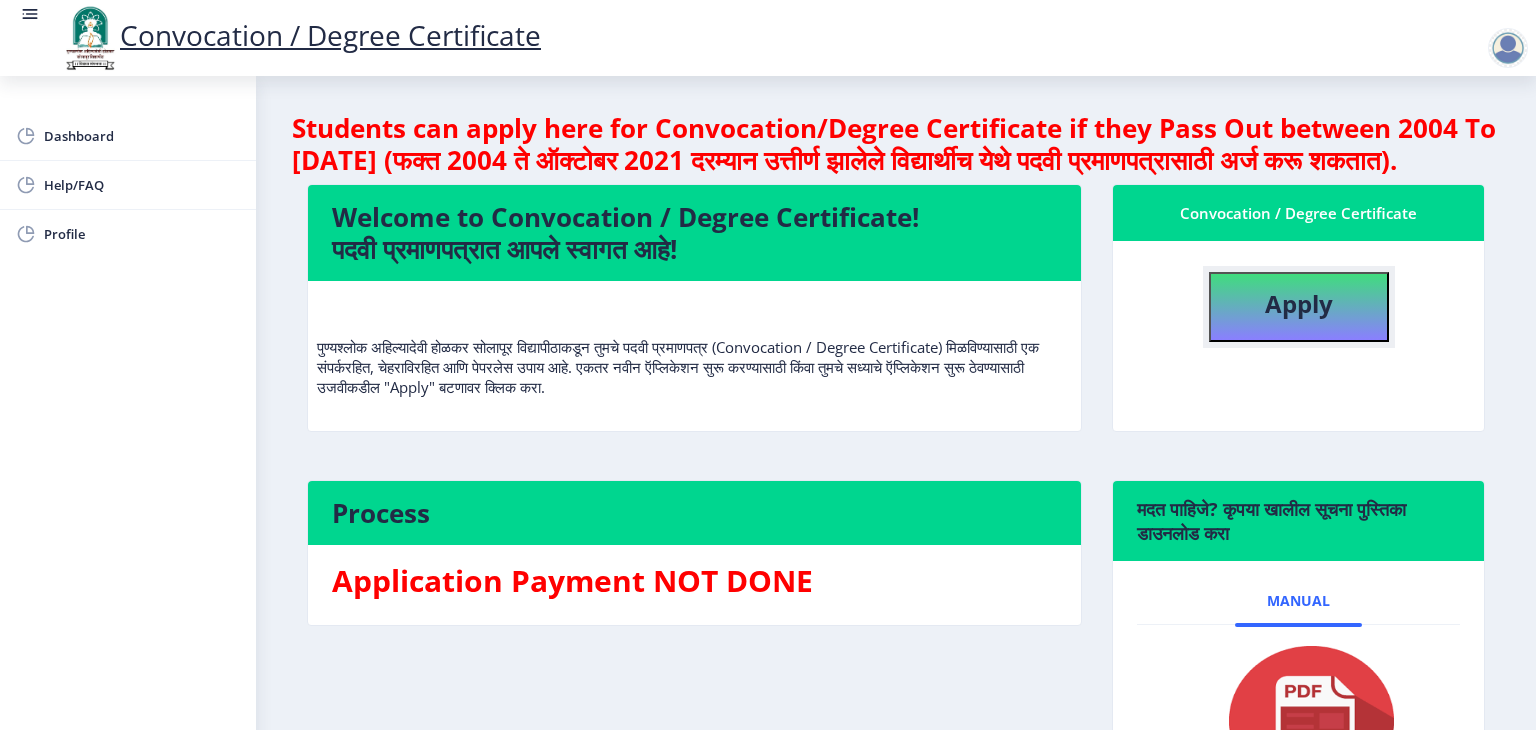 click on "Apply" 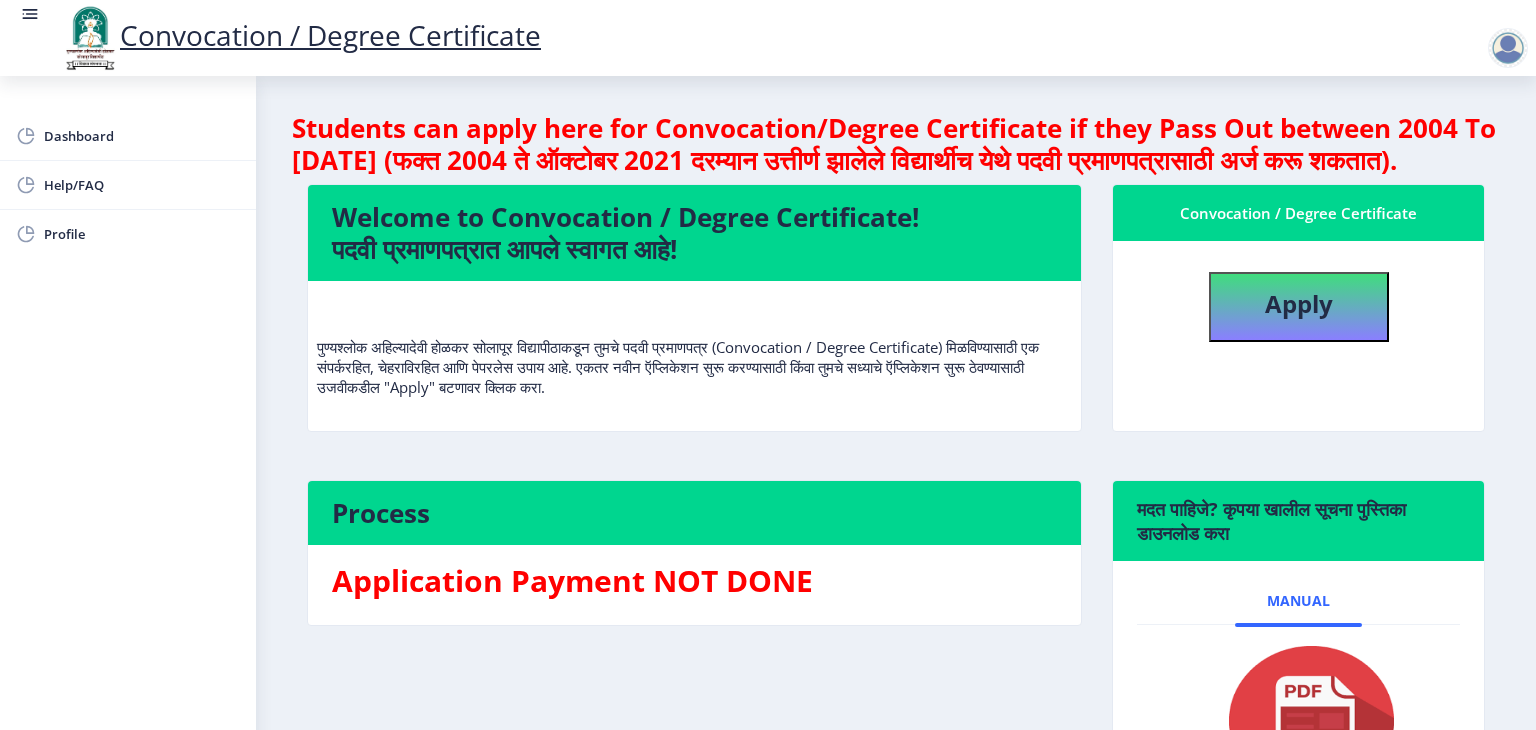 select 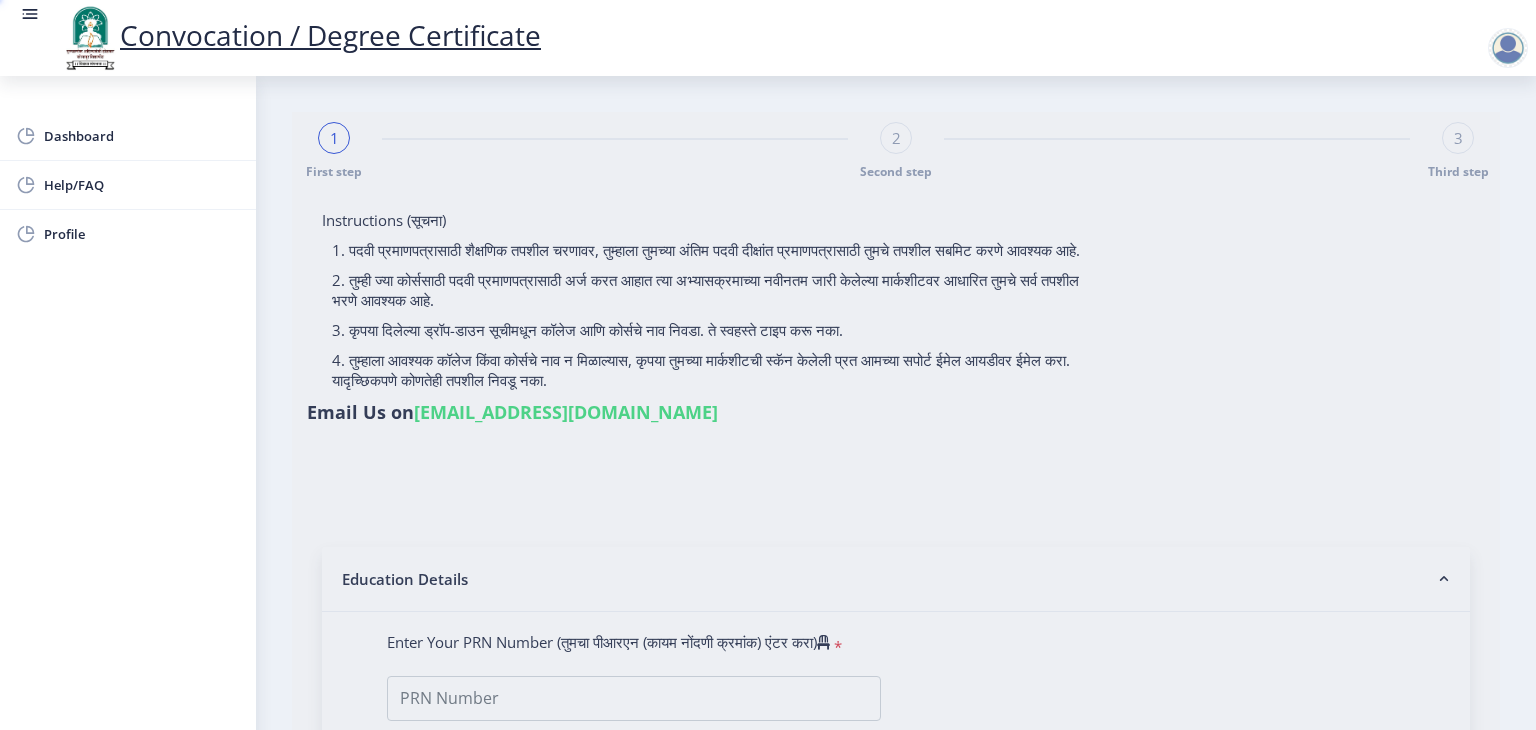 type on "[PERSON_NAME]" 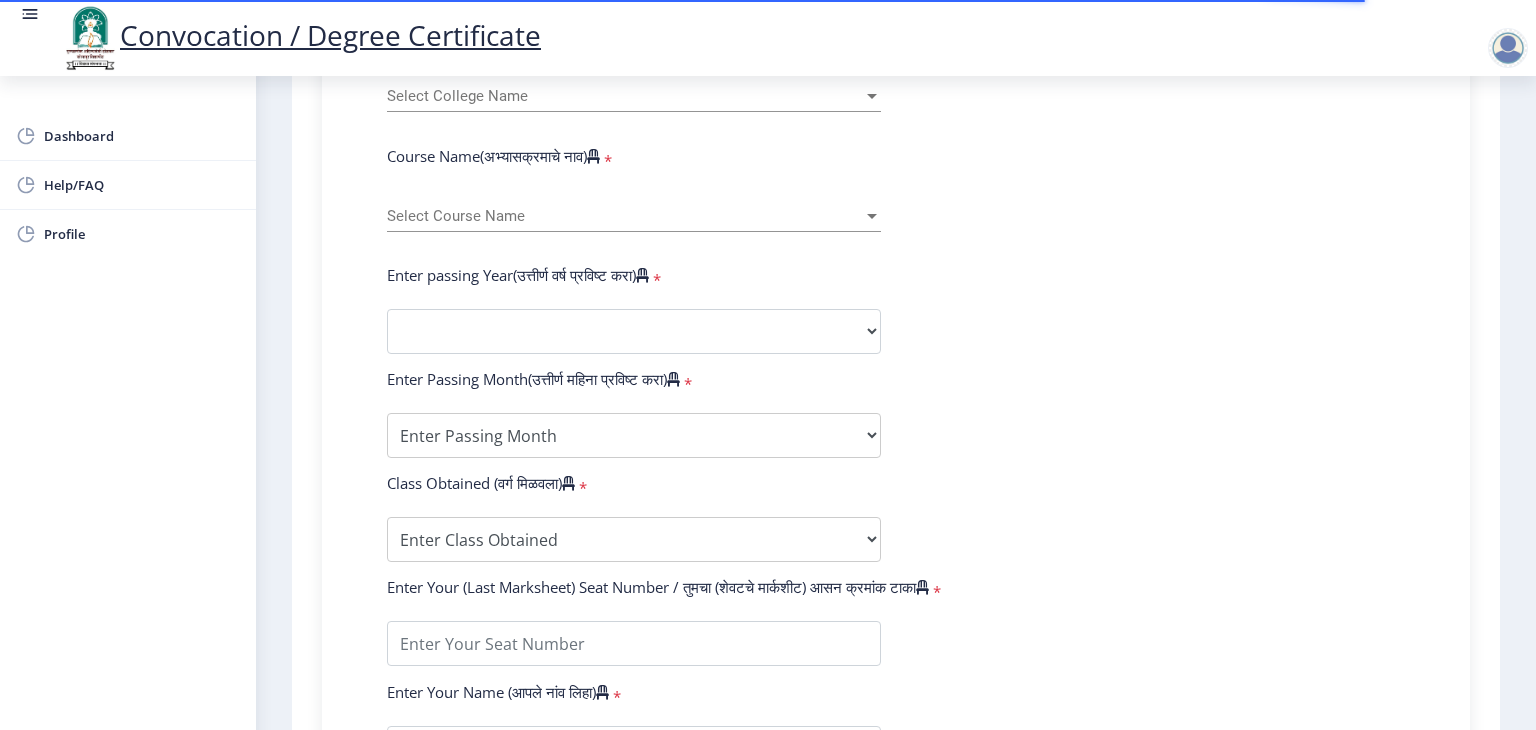scroll, scrollTop: 798, scrollLeft: 0, axis: vertical 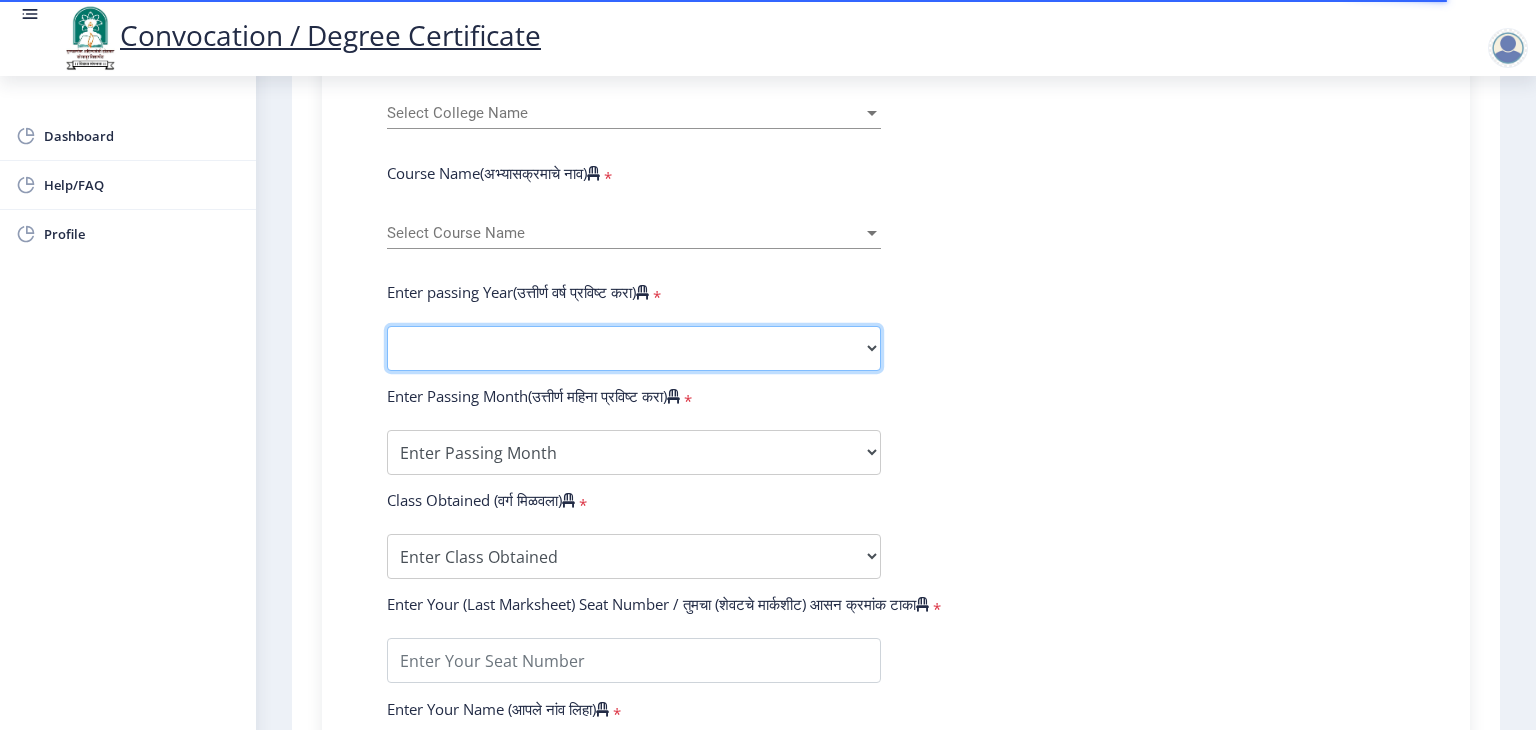 click on "2025   2024   2023   2022   2021   2020   2019   2018   2017   2016   2015   2014   2013   2012   2011   2010   2009   2008   2007   2006   2005   2004   2003   2002   2001   2000   1999   1998   1997   1996   1995   1994   1993   1992   1991   1990   1989   1988   1987   1986   1985   1984   1983   1982   1981   1980   1979   1978   1977   1976" 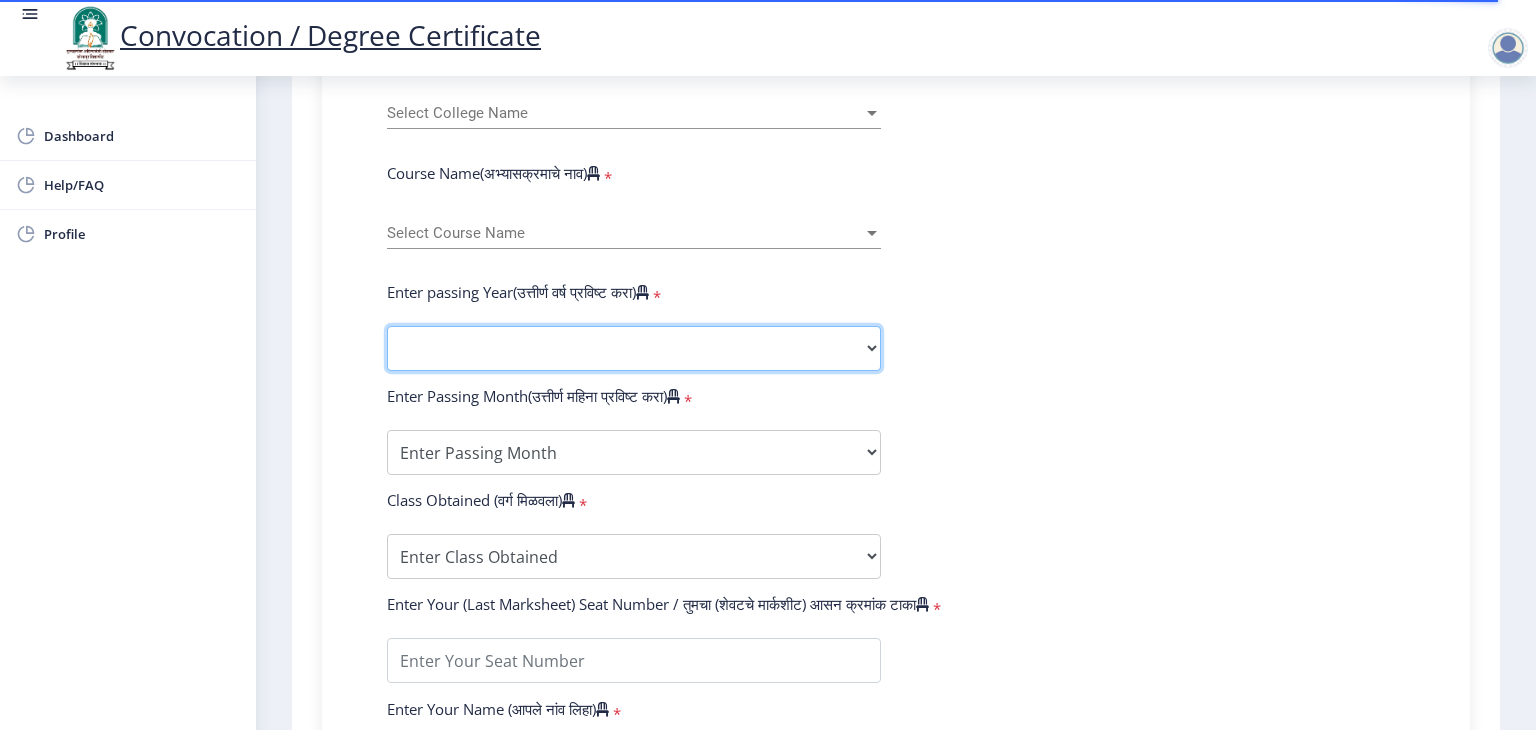select on "2025" 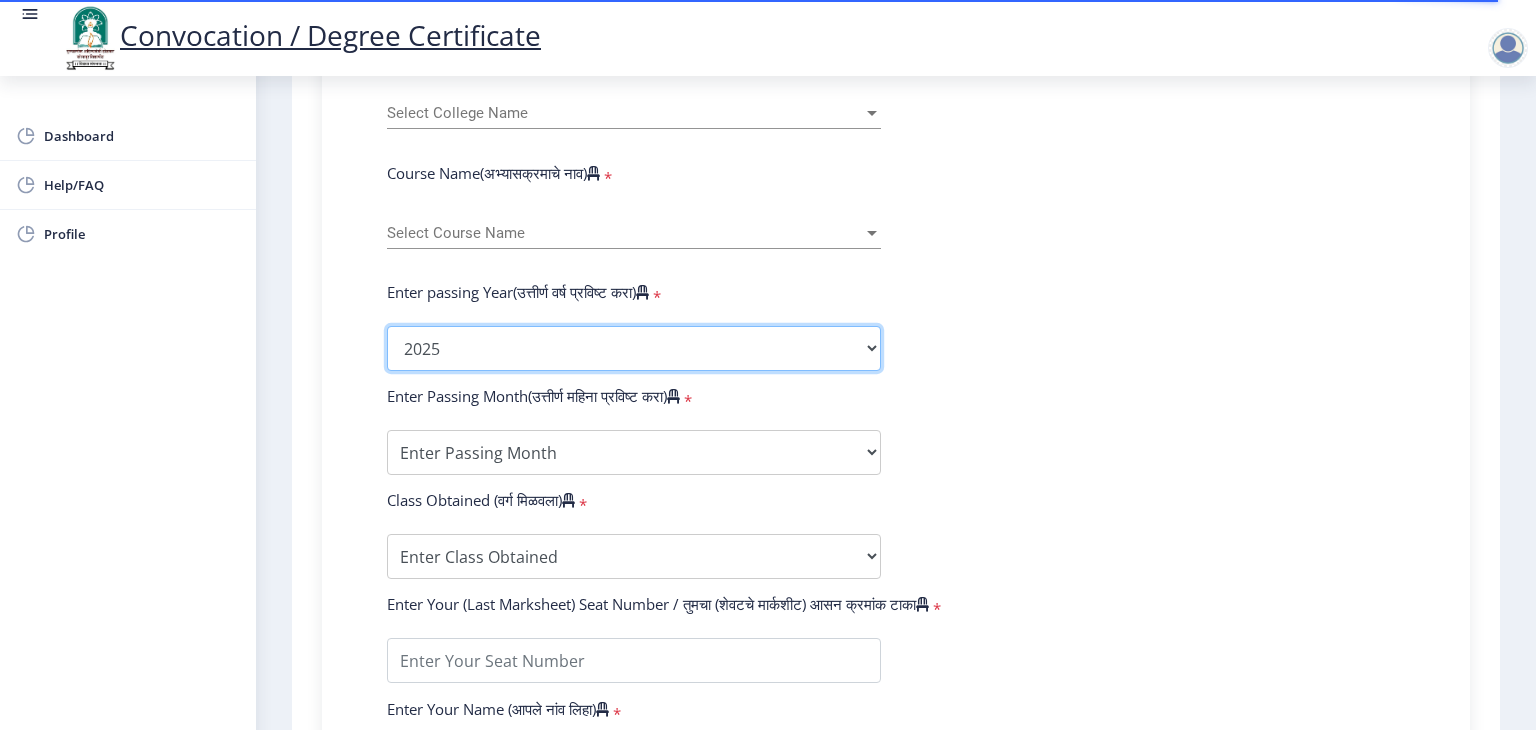 click on "2025   2024   2023   2022   2021   2020   2019   2018   2017   2016   2015   2014   2013   2012   2011   2010   2009   2008   2007   2006   2005   2004   2003   2002   2001   2000   1999   1998   1997   1996   1995   1994   1993   1992   1991   1990   1989   1988   1987   1986   1985   1984   1983   1982   1981   1980   1979   1978   1977   1976" 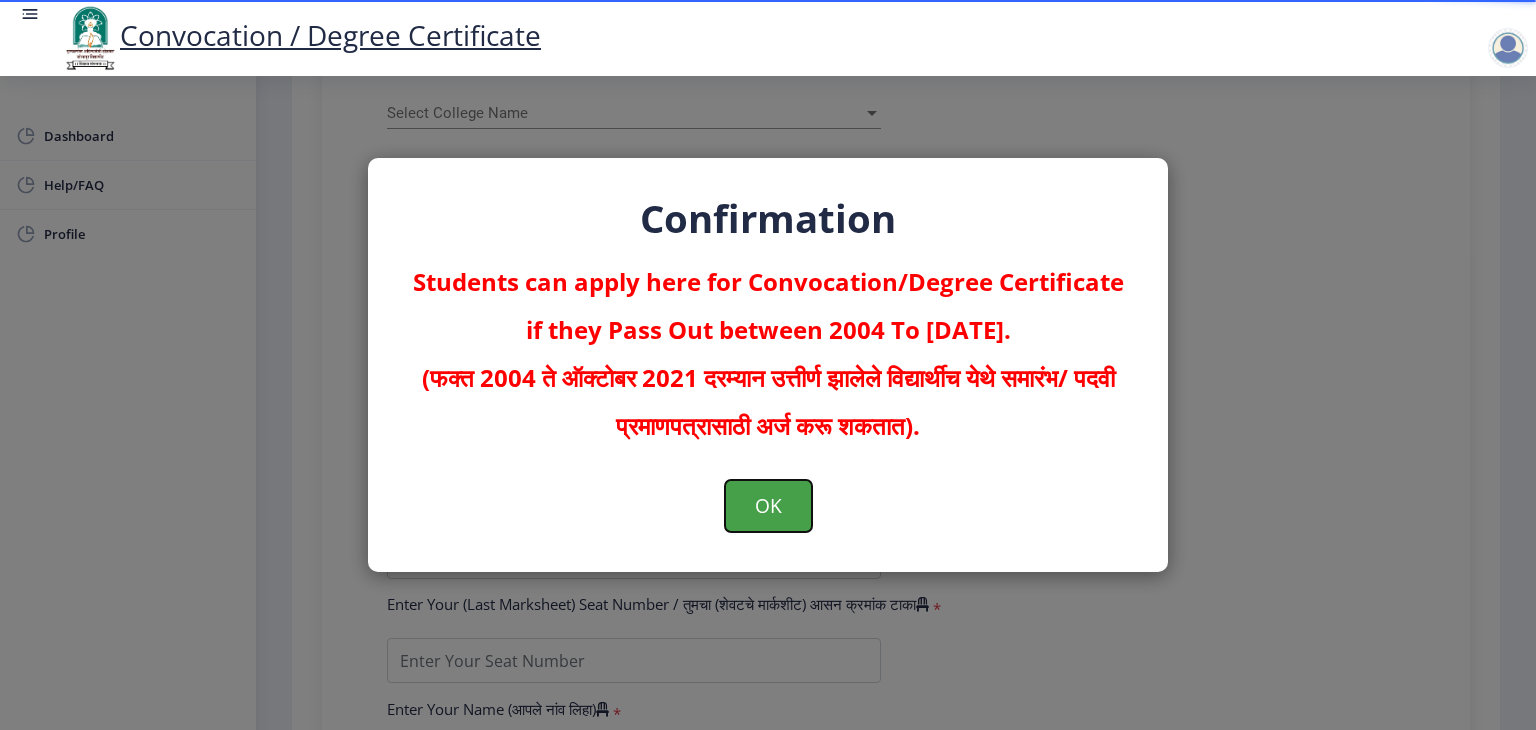 click on "OK" 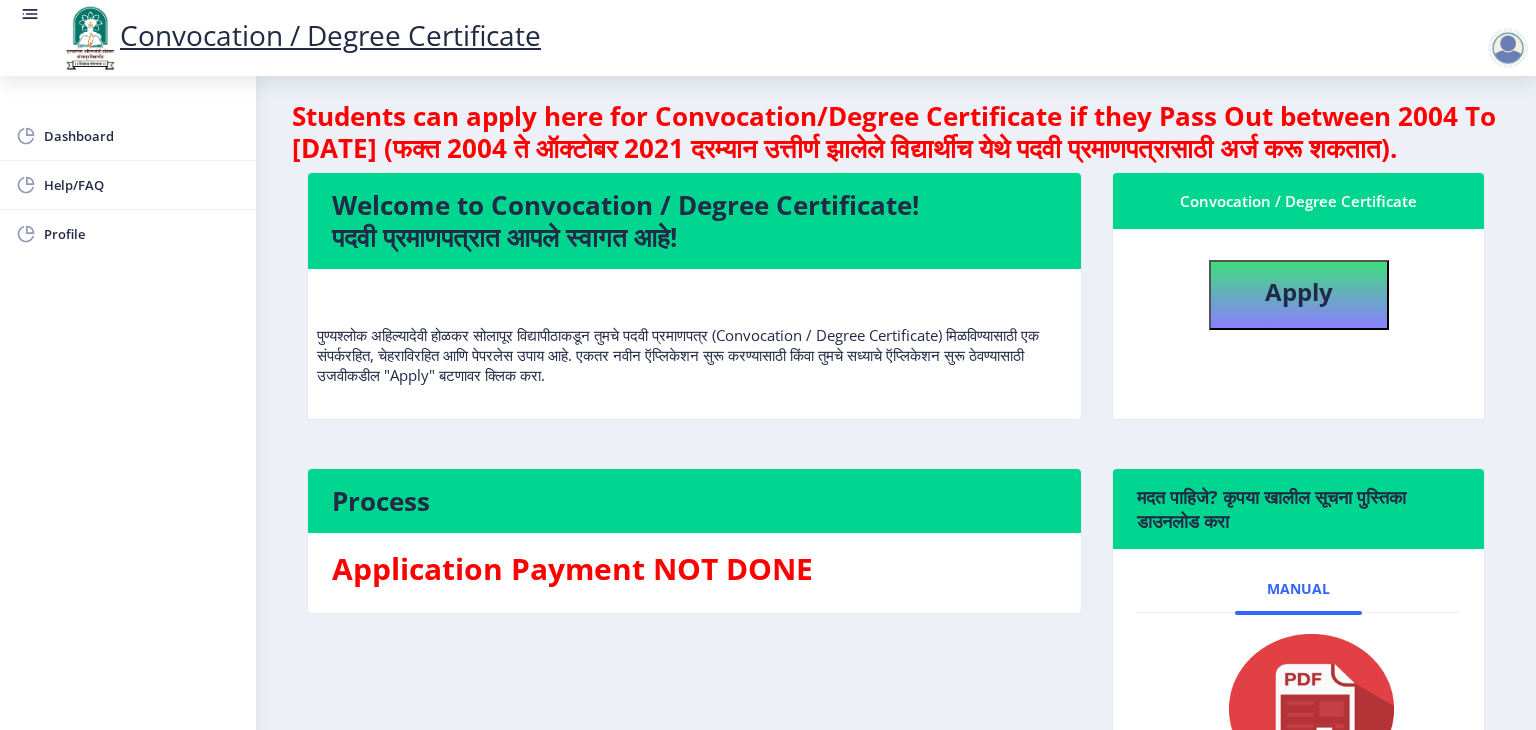 scroll, scrollTop: 0, scrollLeft: 0, axis: both 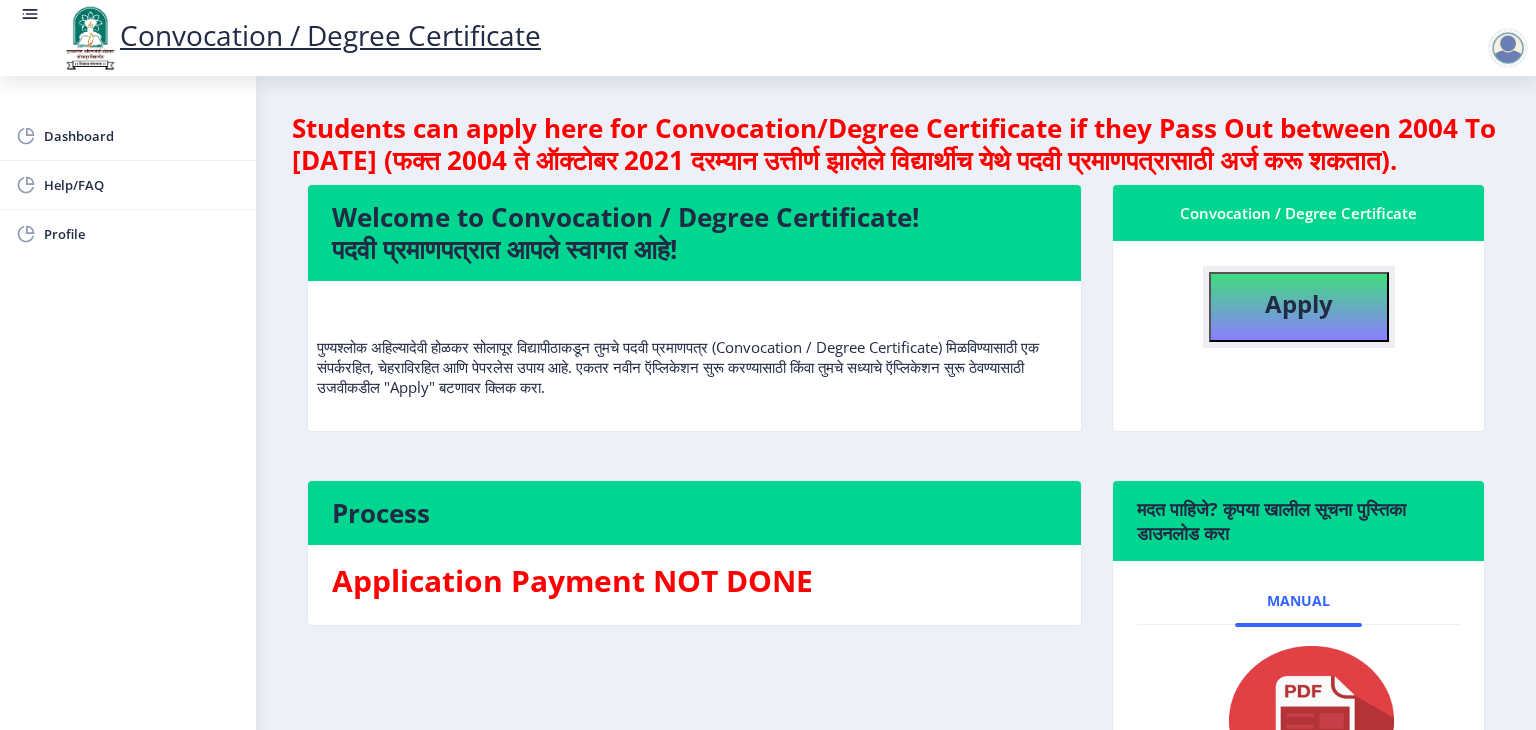 click on "Apply" 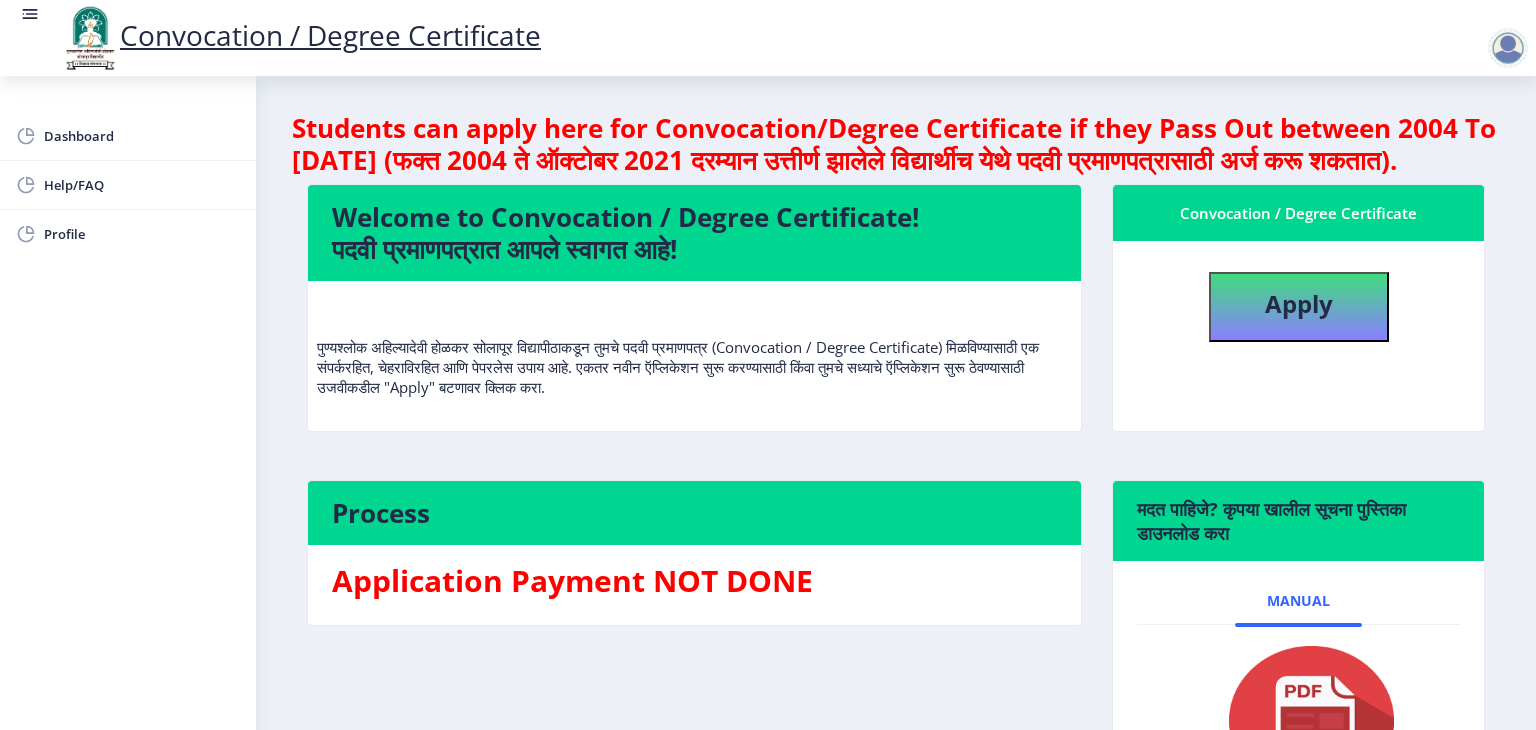 select 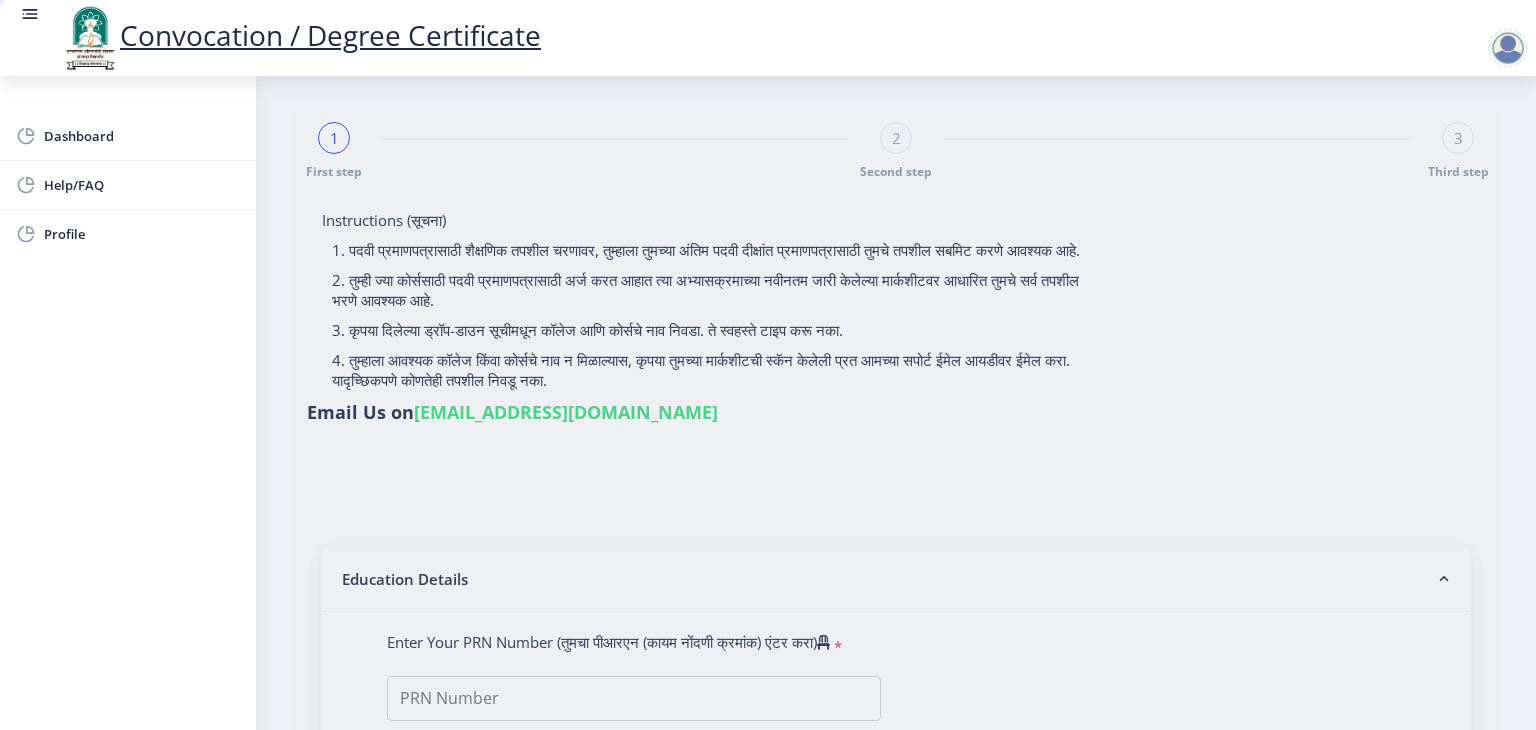 type on "[PERSON_NAME]" 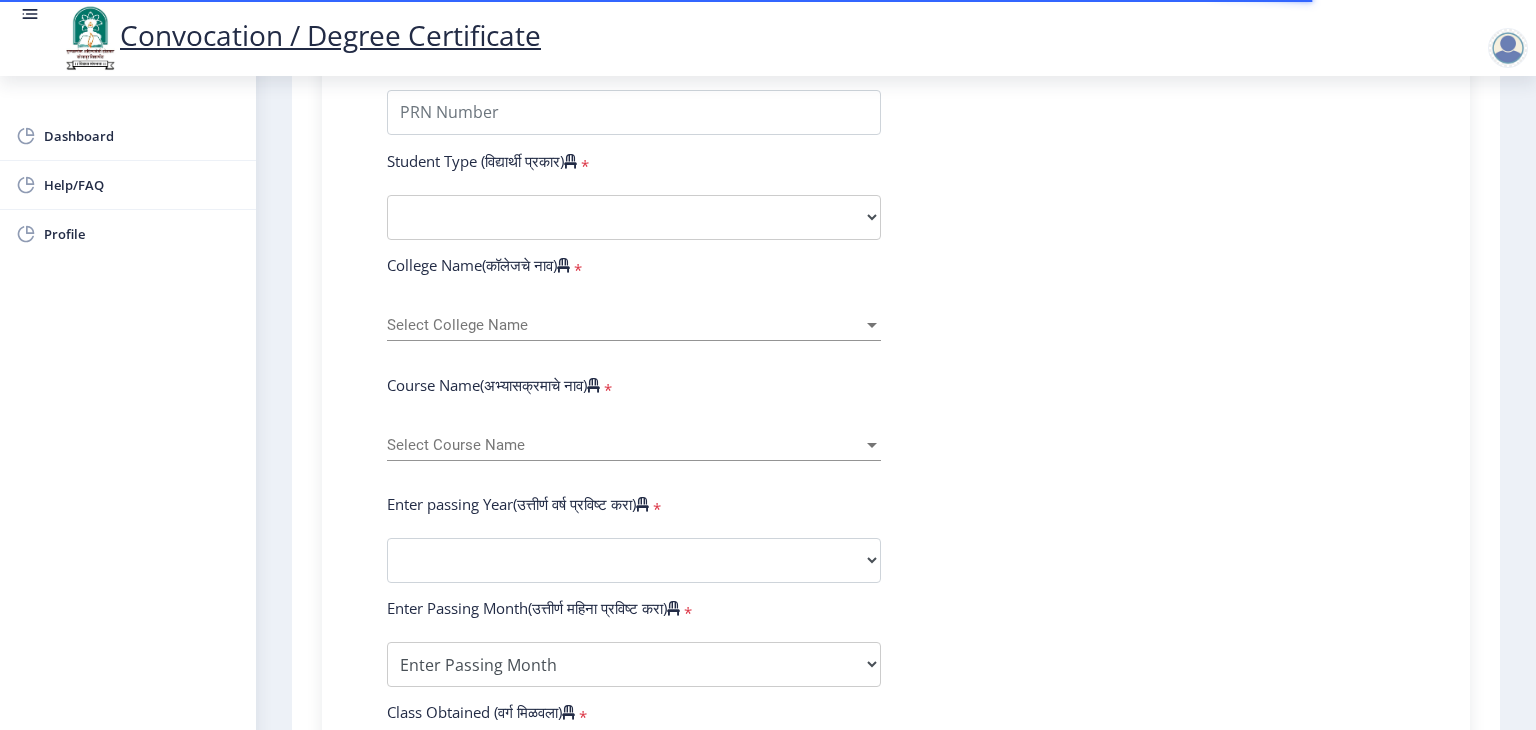 scroll, scrollTop: 736, scrollLeft: 0, axis: vertical 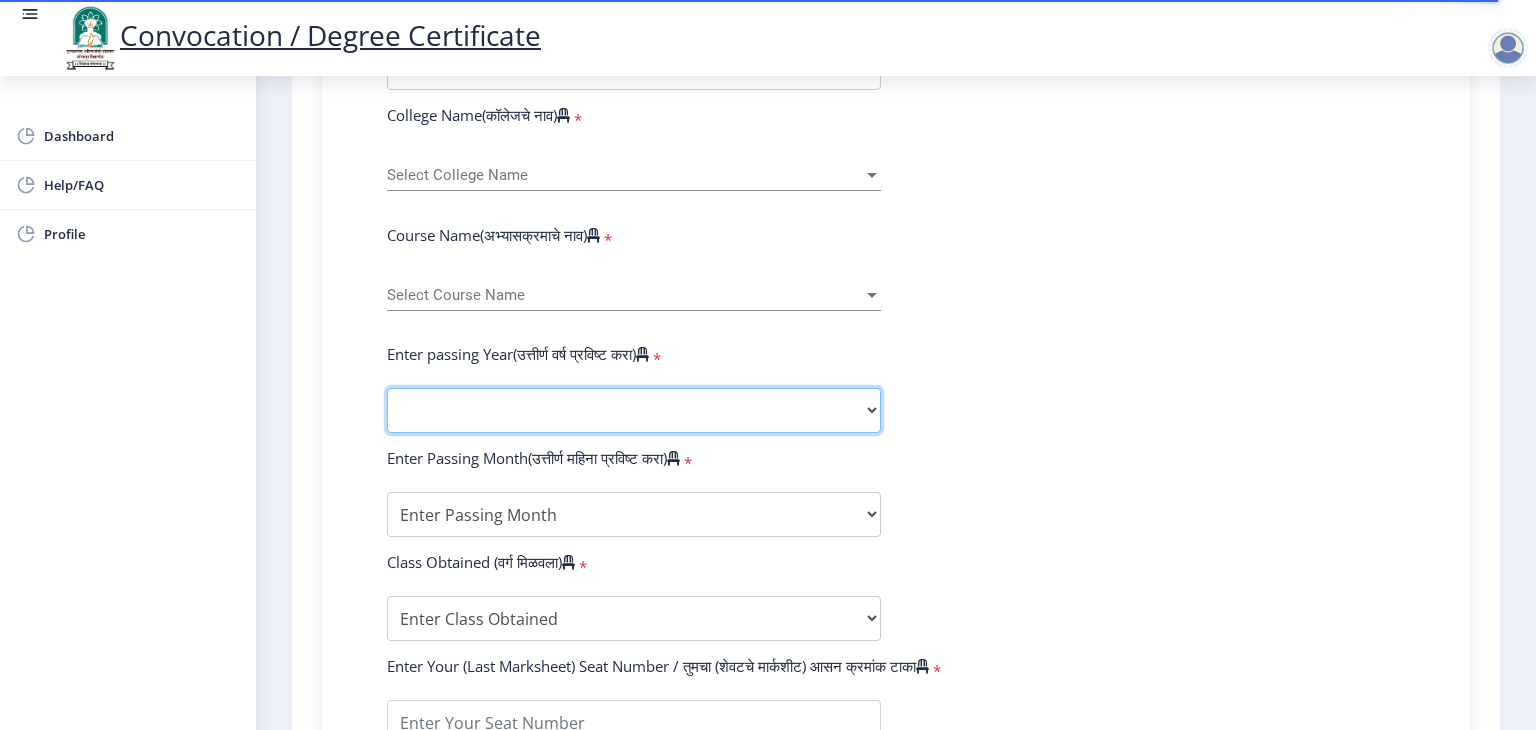 click on "2025   2024   2023   2022   2021   2020   2019   2018   2017   2016   2015   2014   2013   2012   2011   2010   2009   2008   2007   2006   2005   2004   2003   2002   2001   2000   1999   1998   1997   1996   1995   1994   1993   1992   1991   1990   1989   1988   1987   1986   1985   1984   1983   1982   1981   1980   1979   1978   1977   1976" 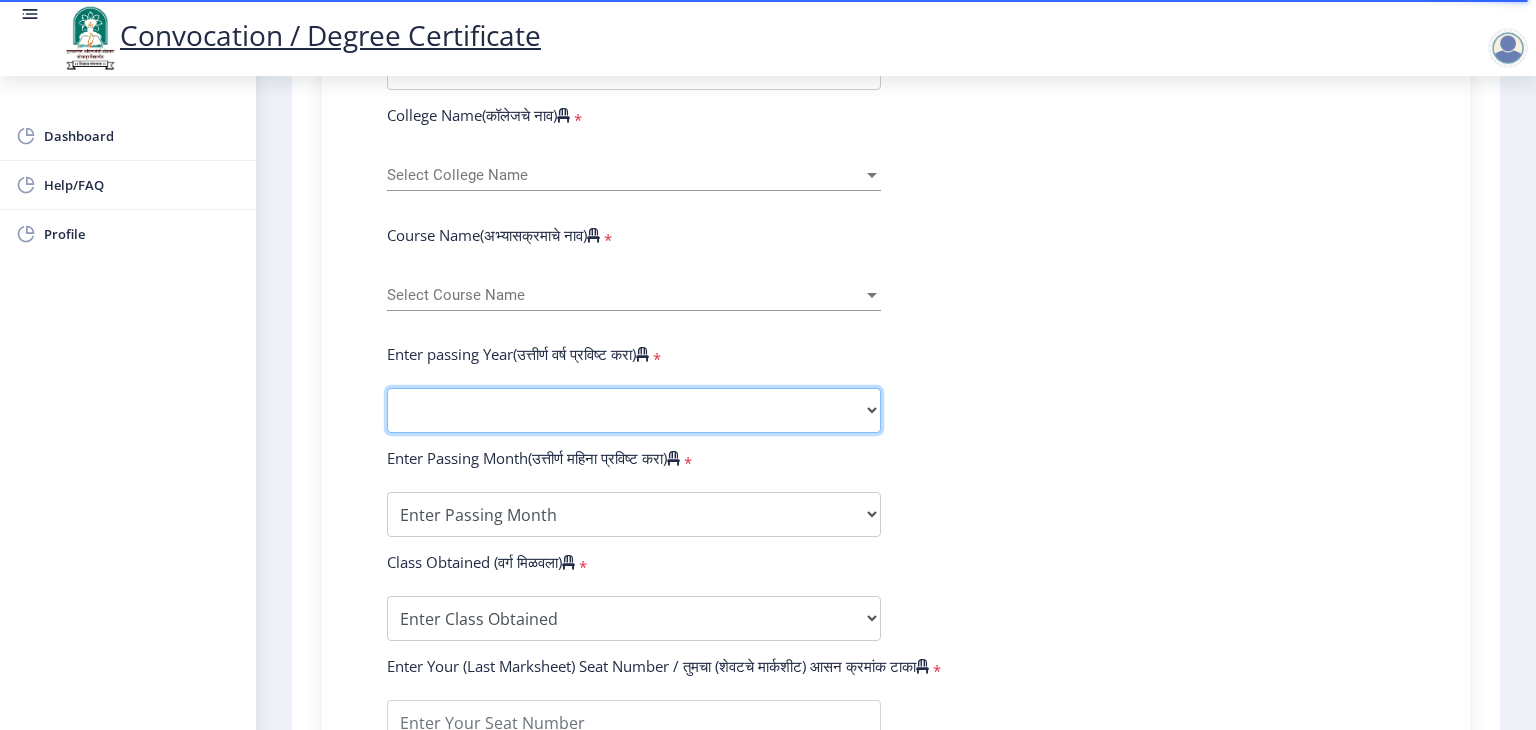 select on "2025" 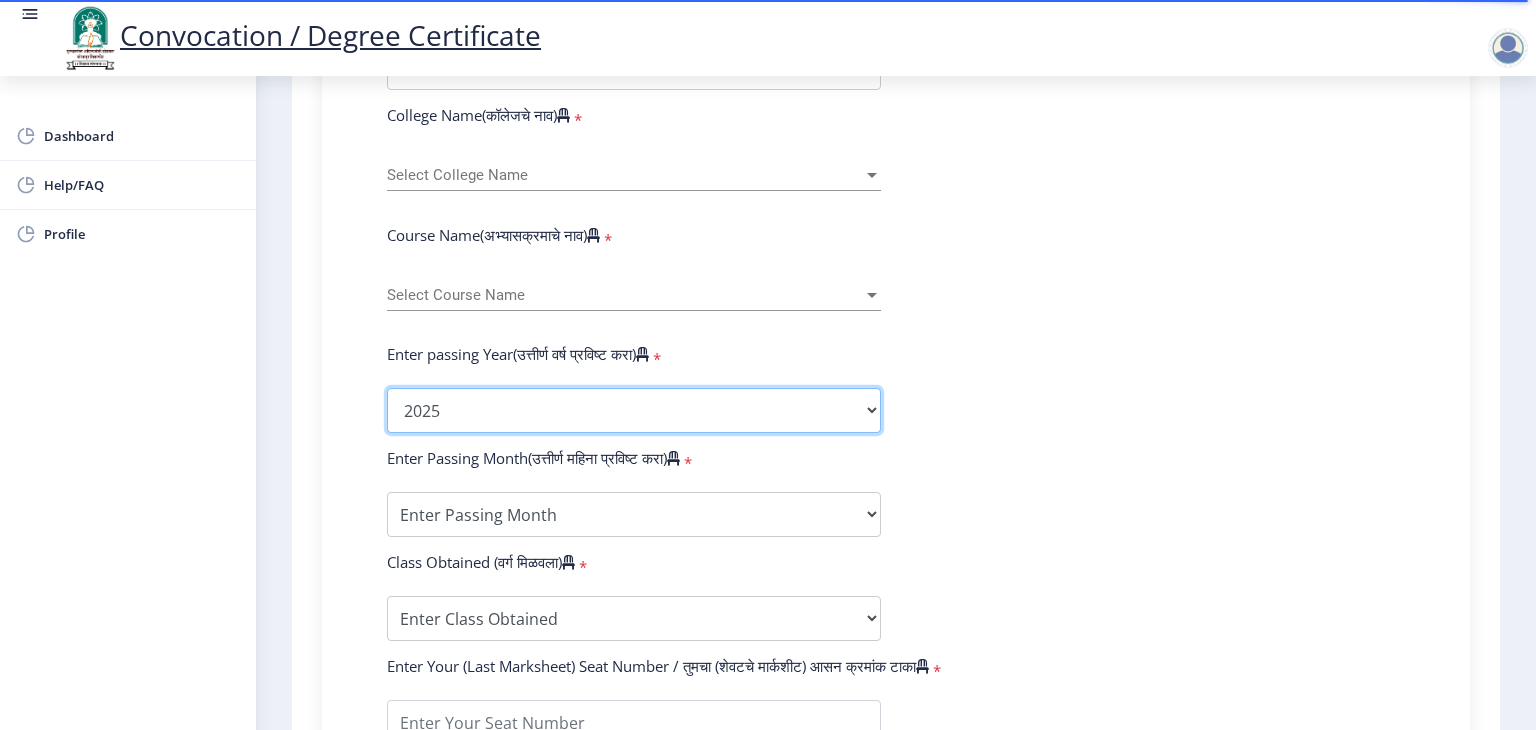click on "2025   2024   2023   2022   2021   2020   2019   2018   2017   2016   2015   2014   2013   2012   2011   2010   2009   2008   2007   2006   2005   2004   2003   2002   2001   2000   1999   1998   1997   1996   1995   1994   1993   1992   1991   1990   1989   1988   1987   1986   1985   1984   1983   1982   1981   1980   1979   1978   1977   1976" 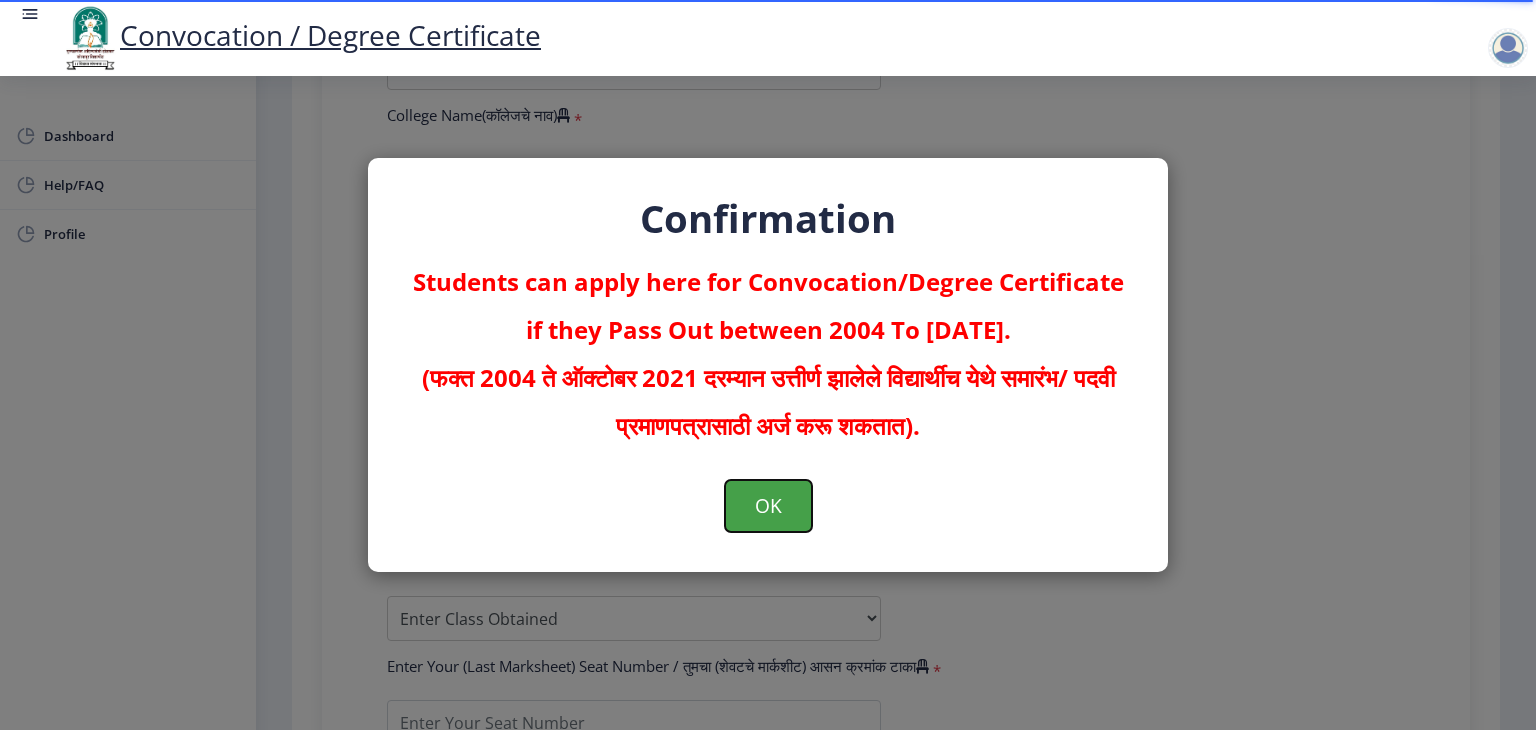 click on "OK" 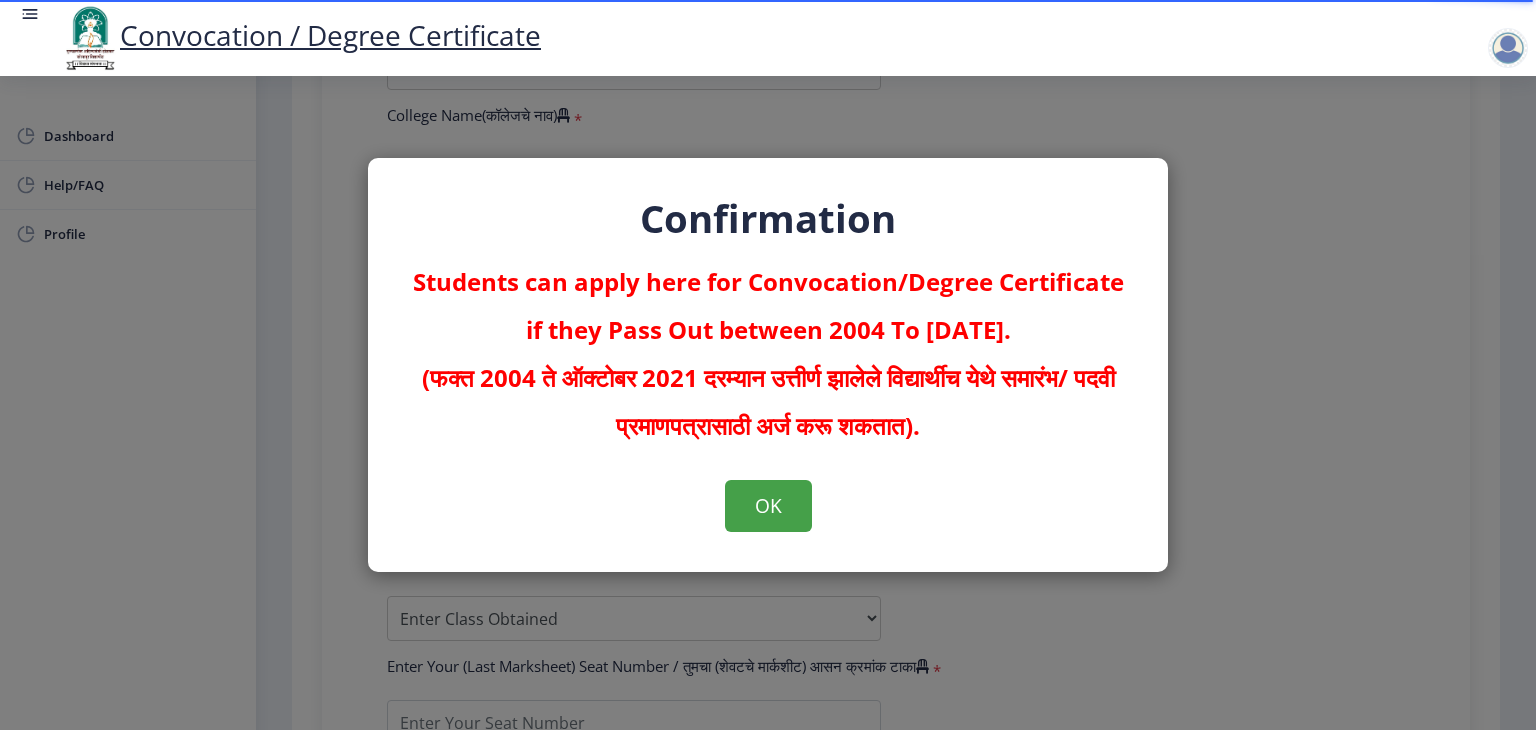 scroll, scrollTop: 0, scrollLeft: 0, axis: both 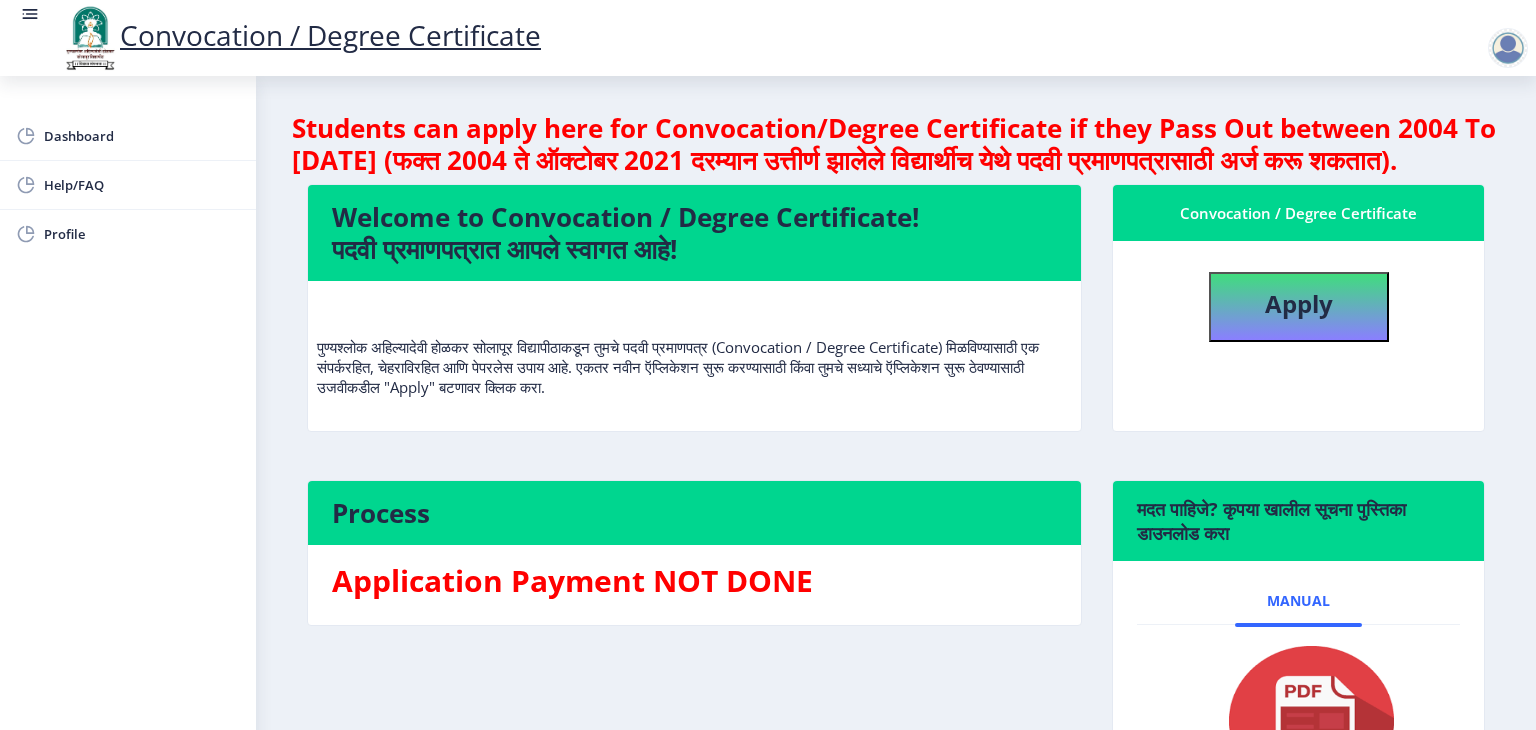 click 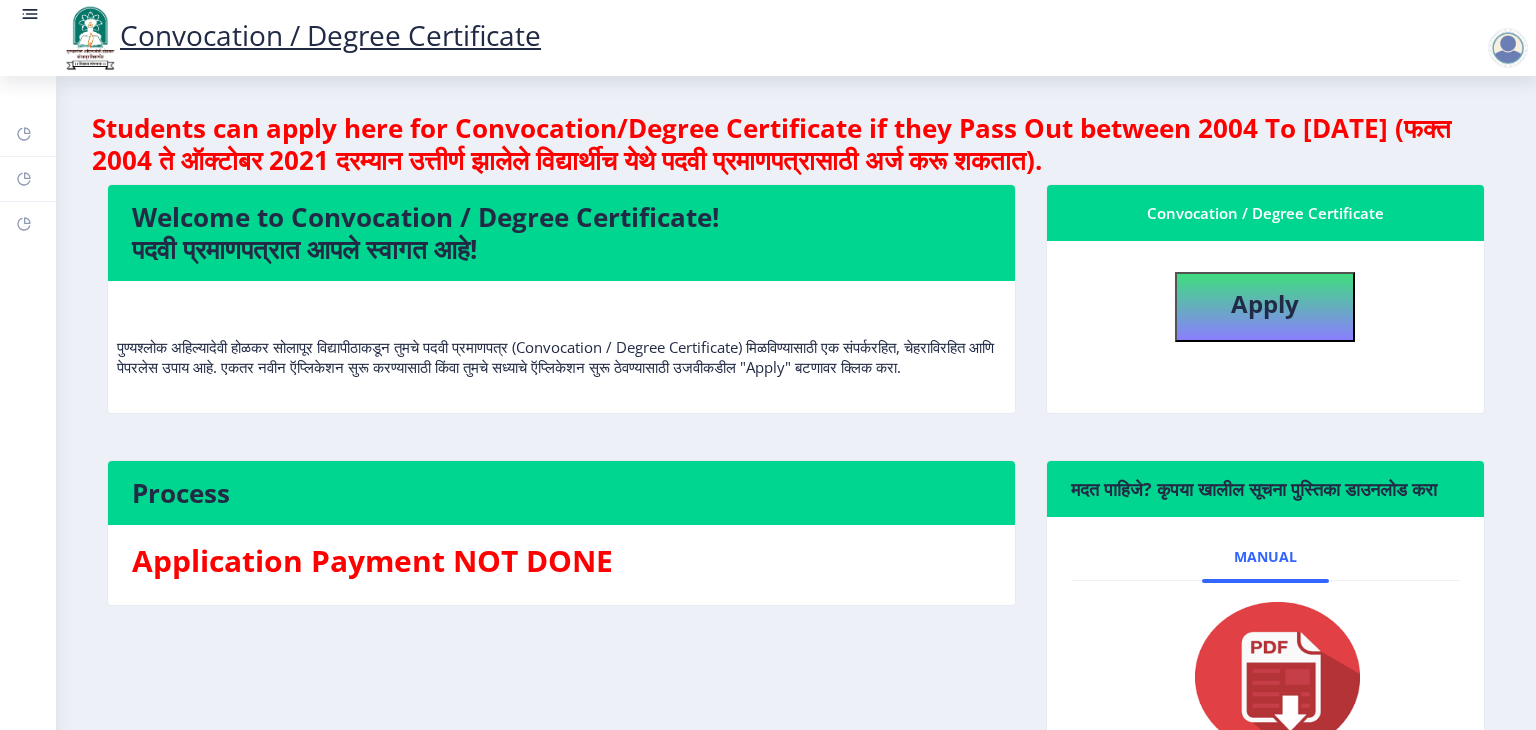 click 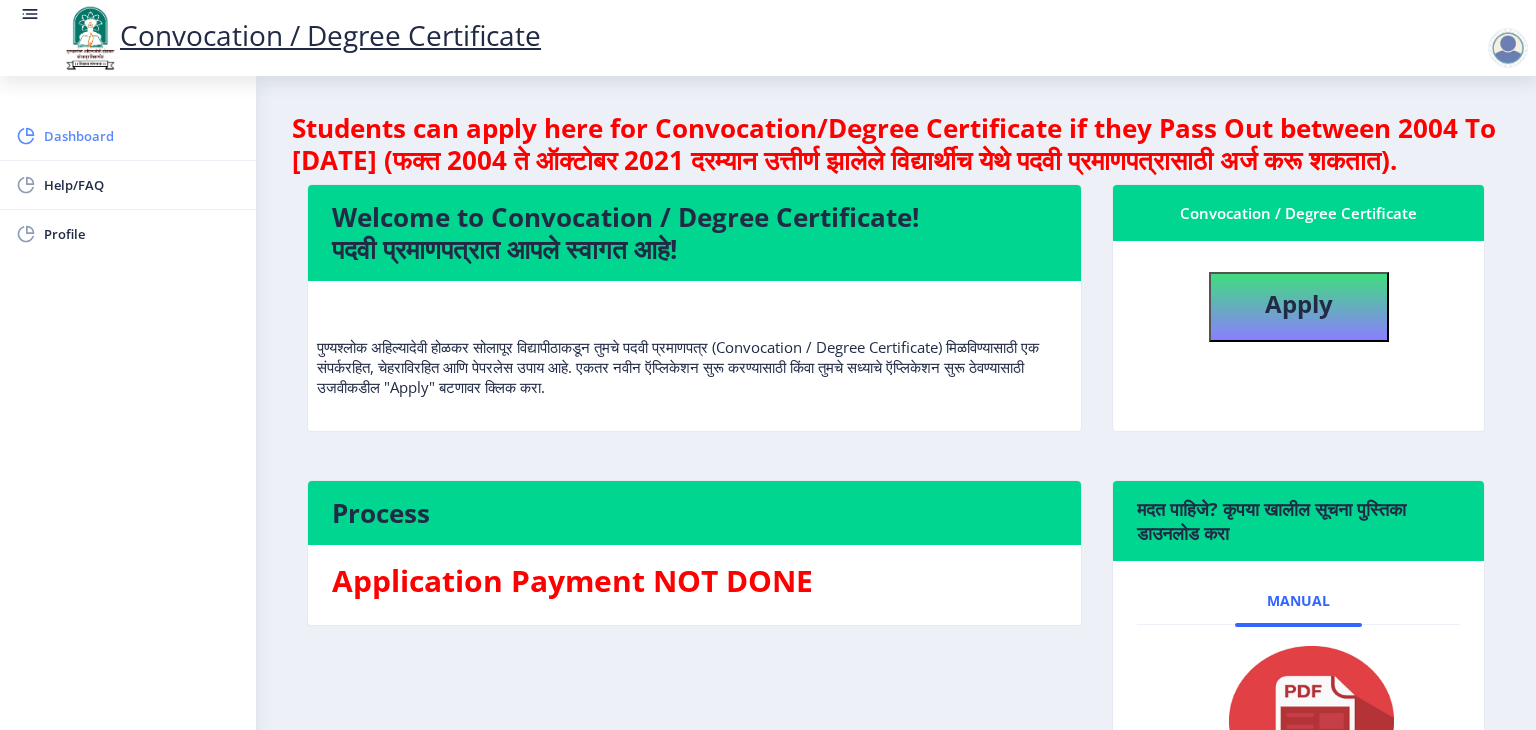 click on "Dashboard" 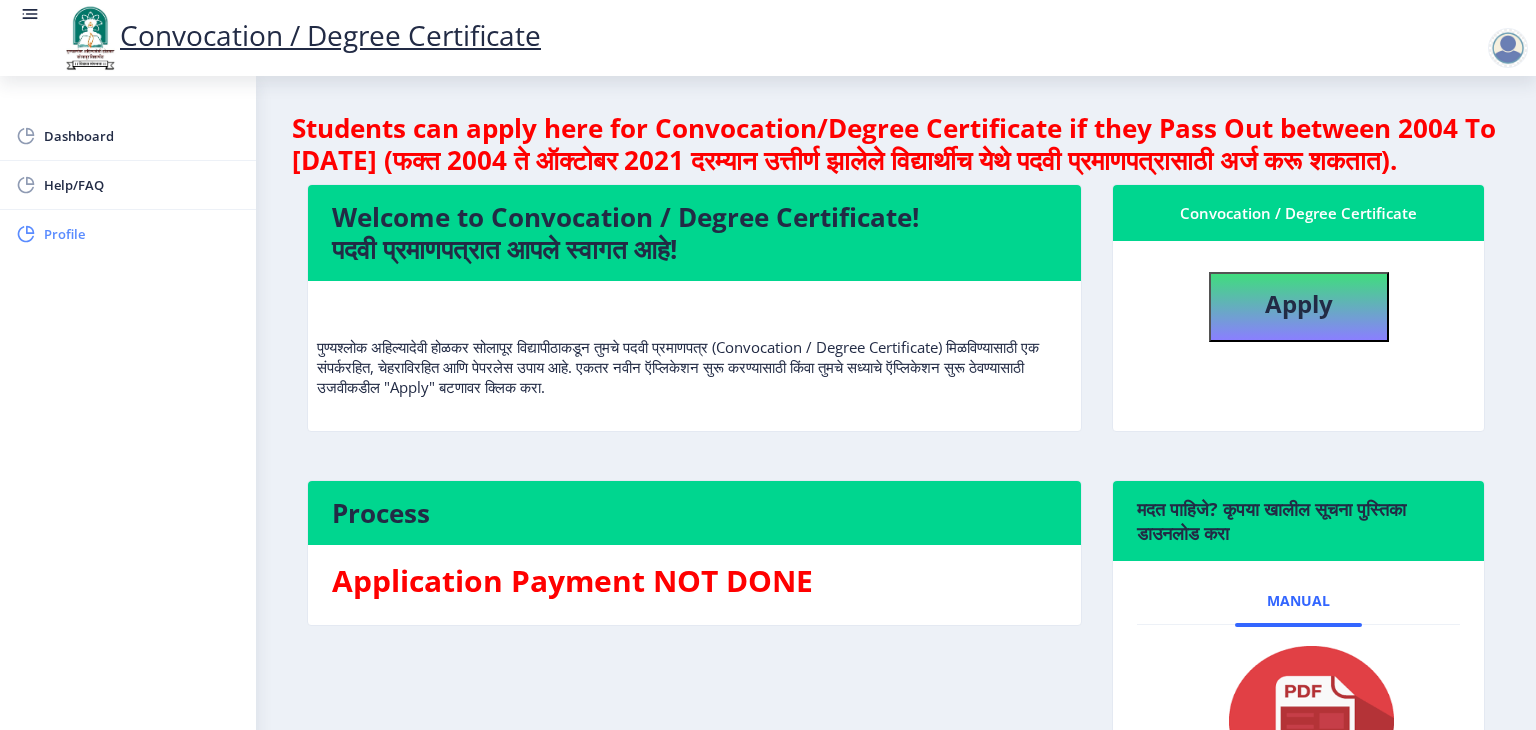 click on "Profile" 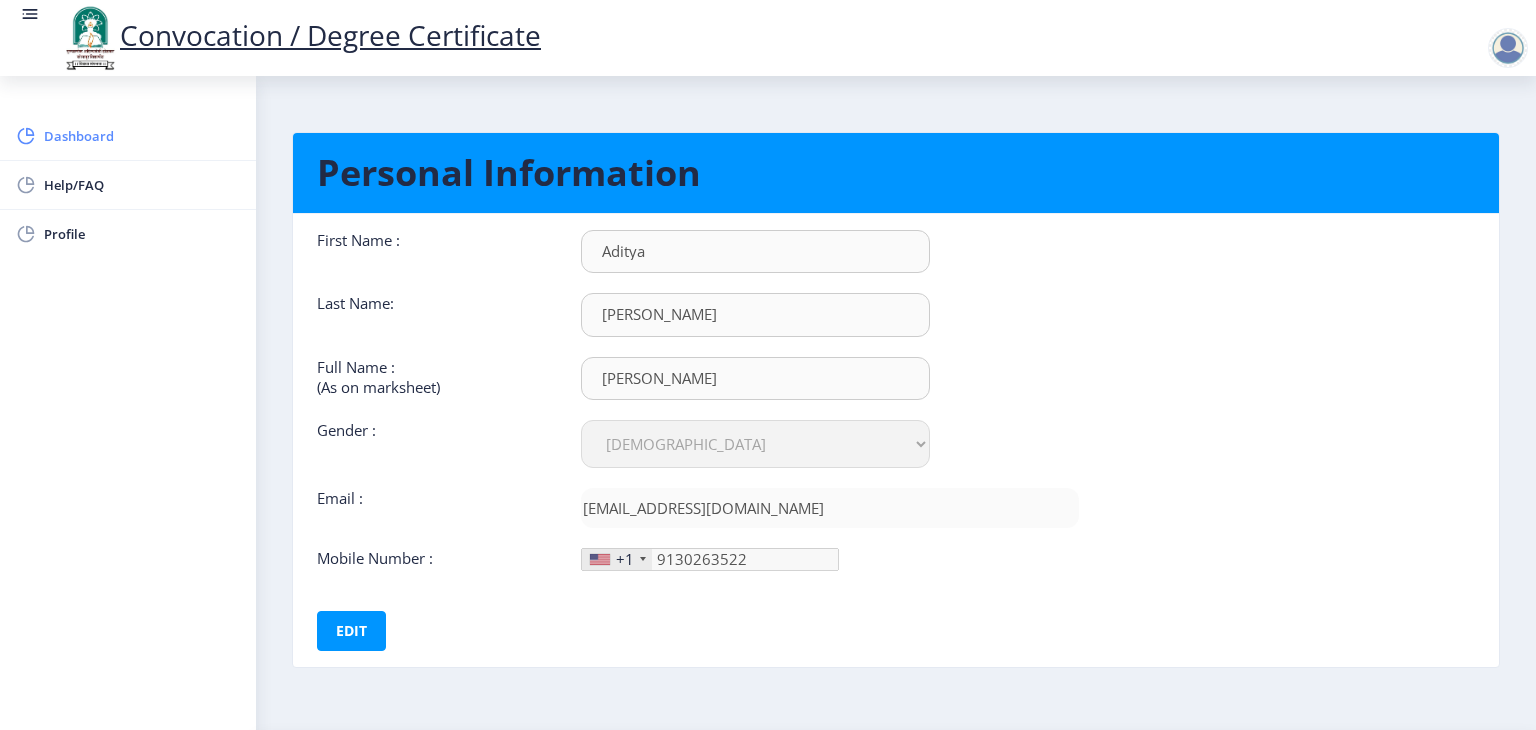 click on "Dashboard" 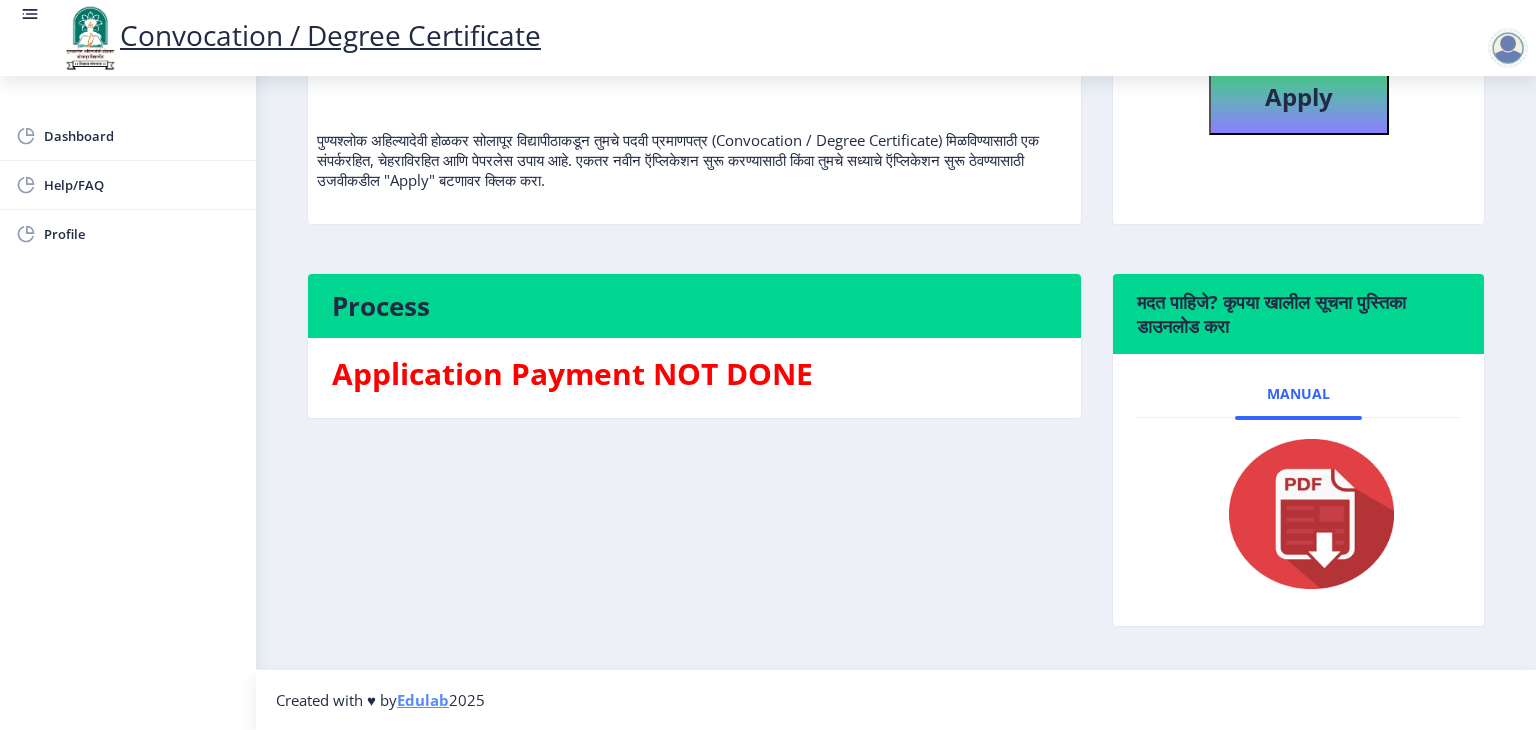 scroll, scrollTop: 0, scrollLeft: 0, axis: both 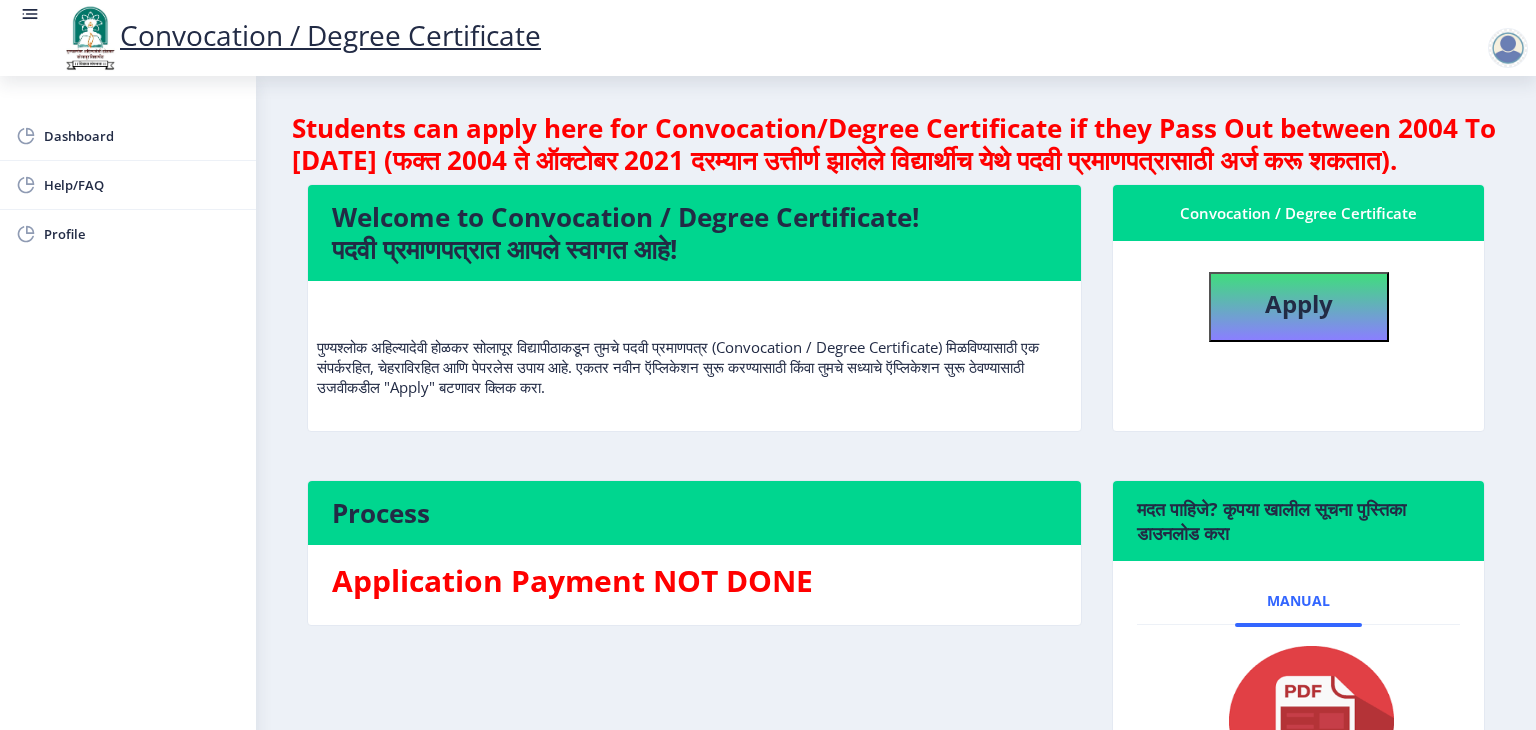 click 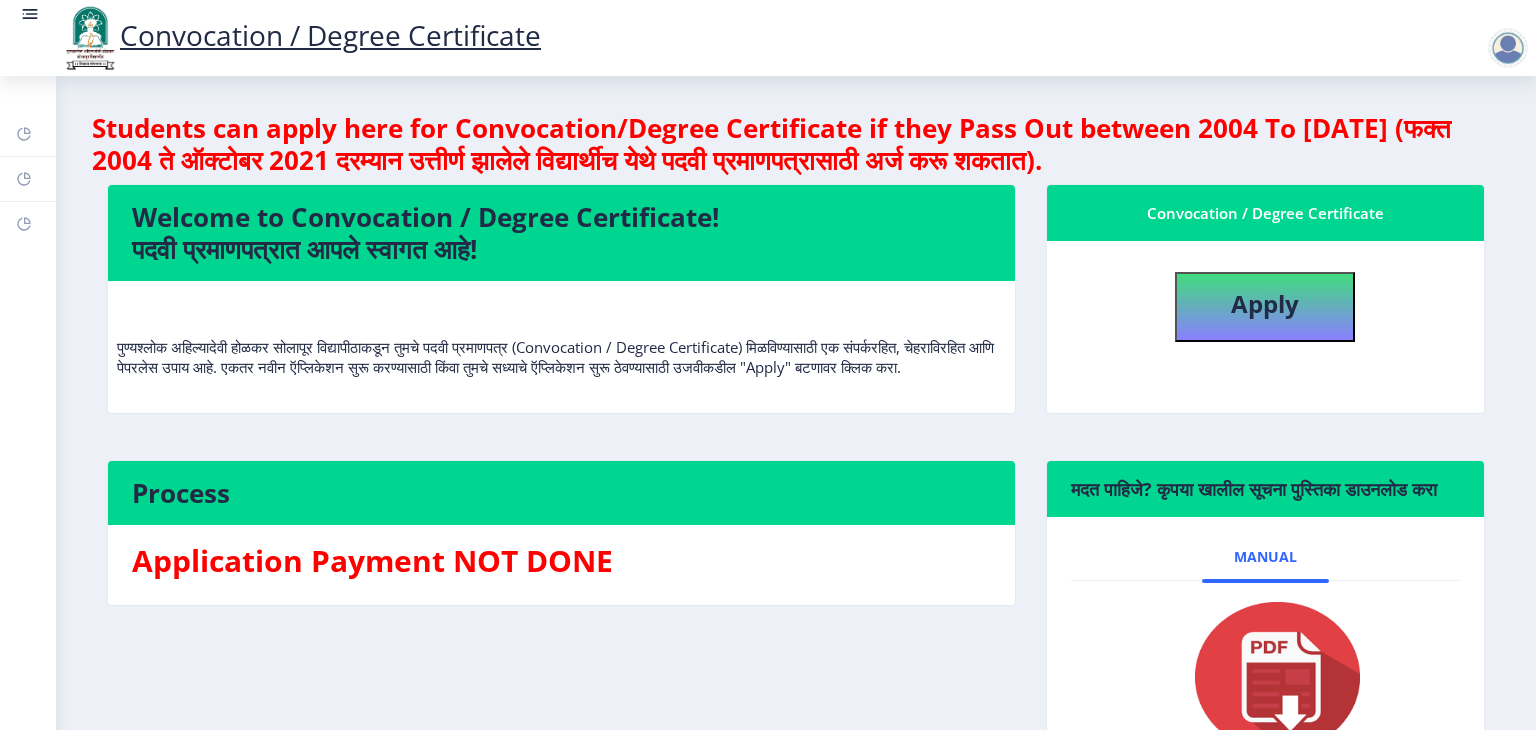 click 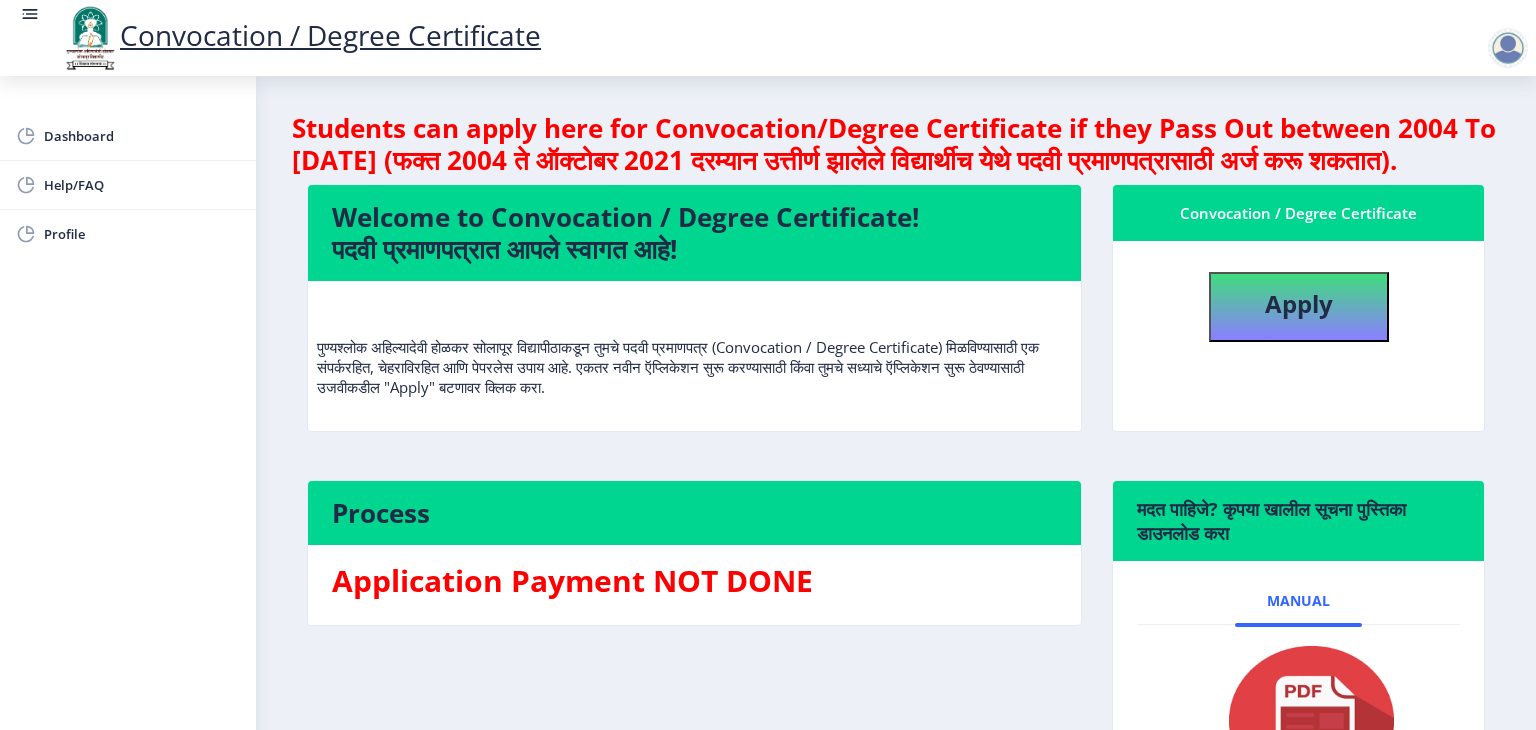 click 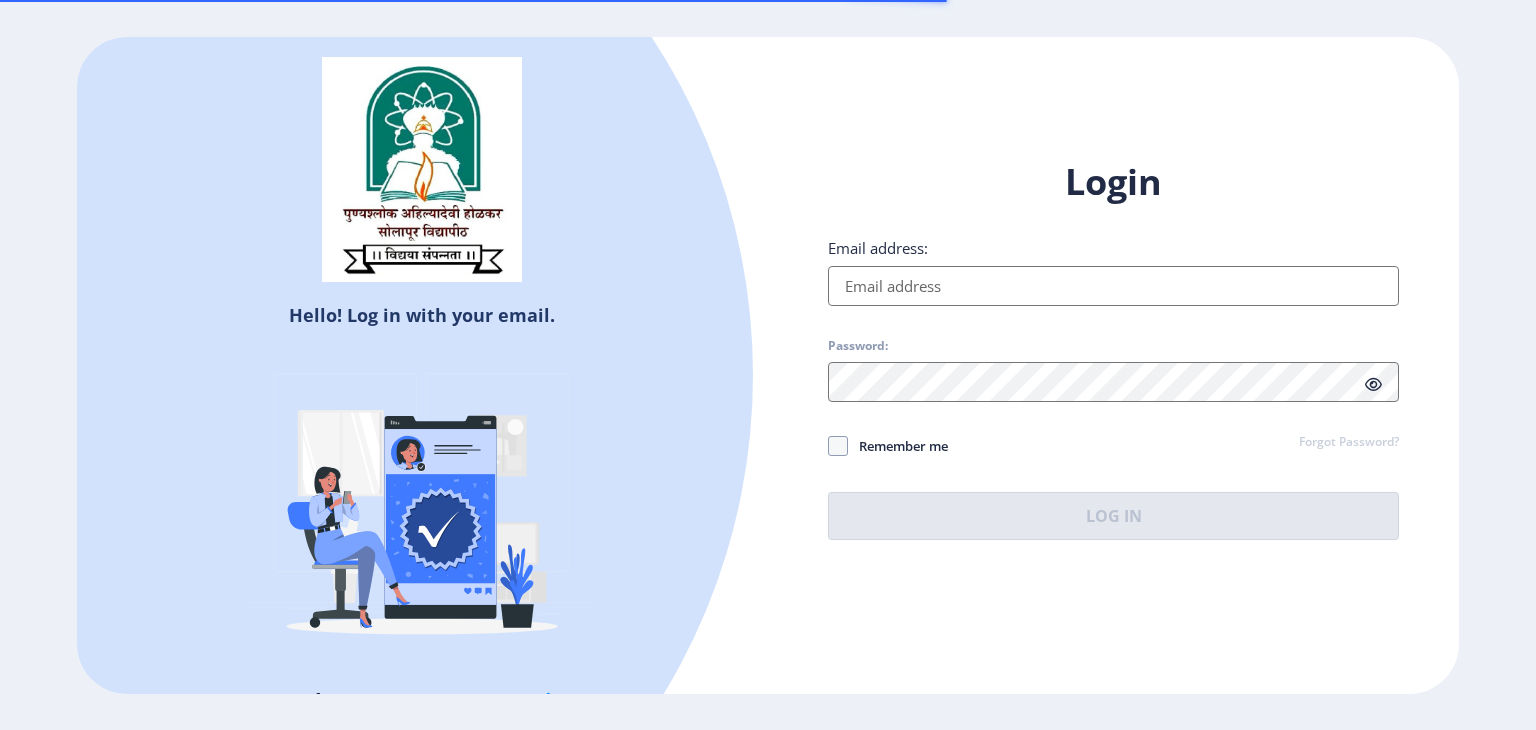 scroll, scrollTop: 0, scrollLeft: 0, axis: both 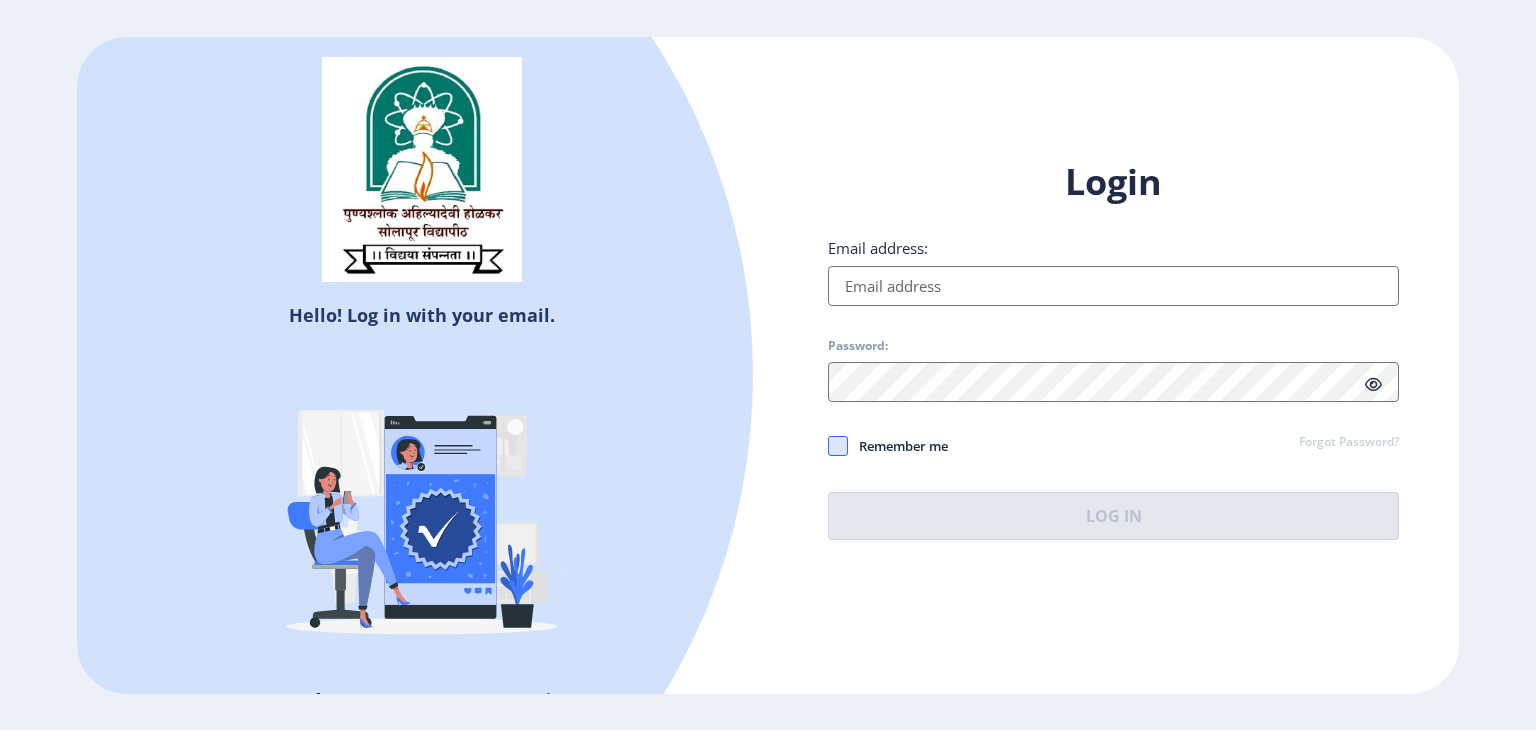type on "[EMAIL_ADDRESS][DOMAIN_NAME]" 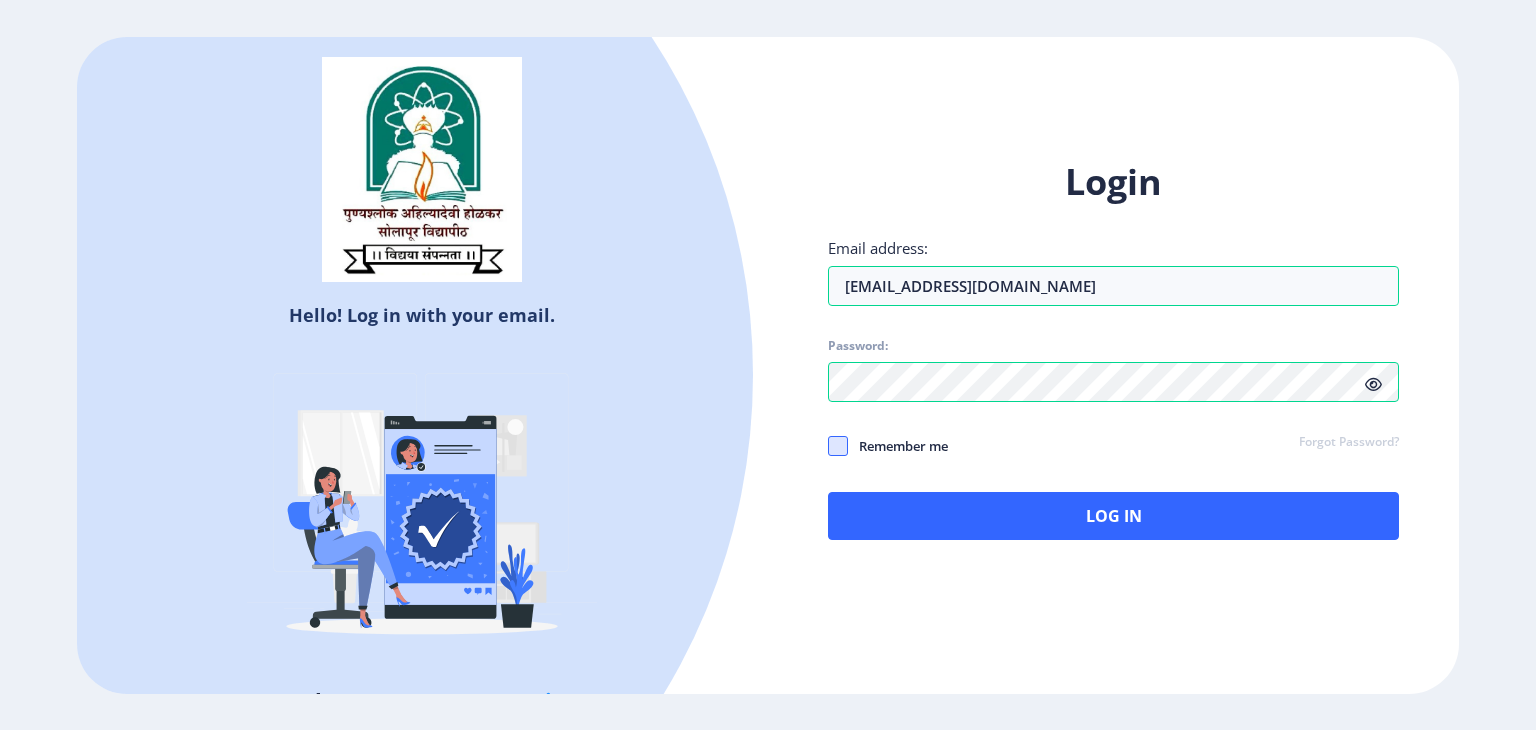 click 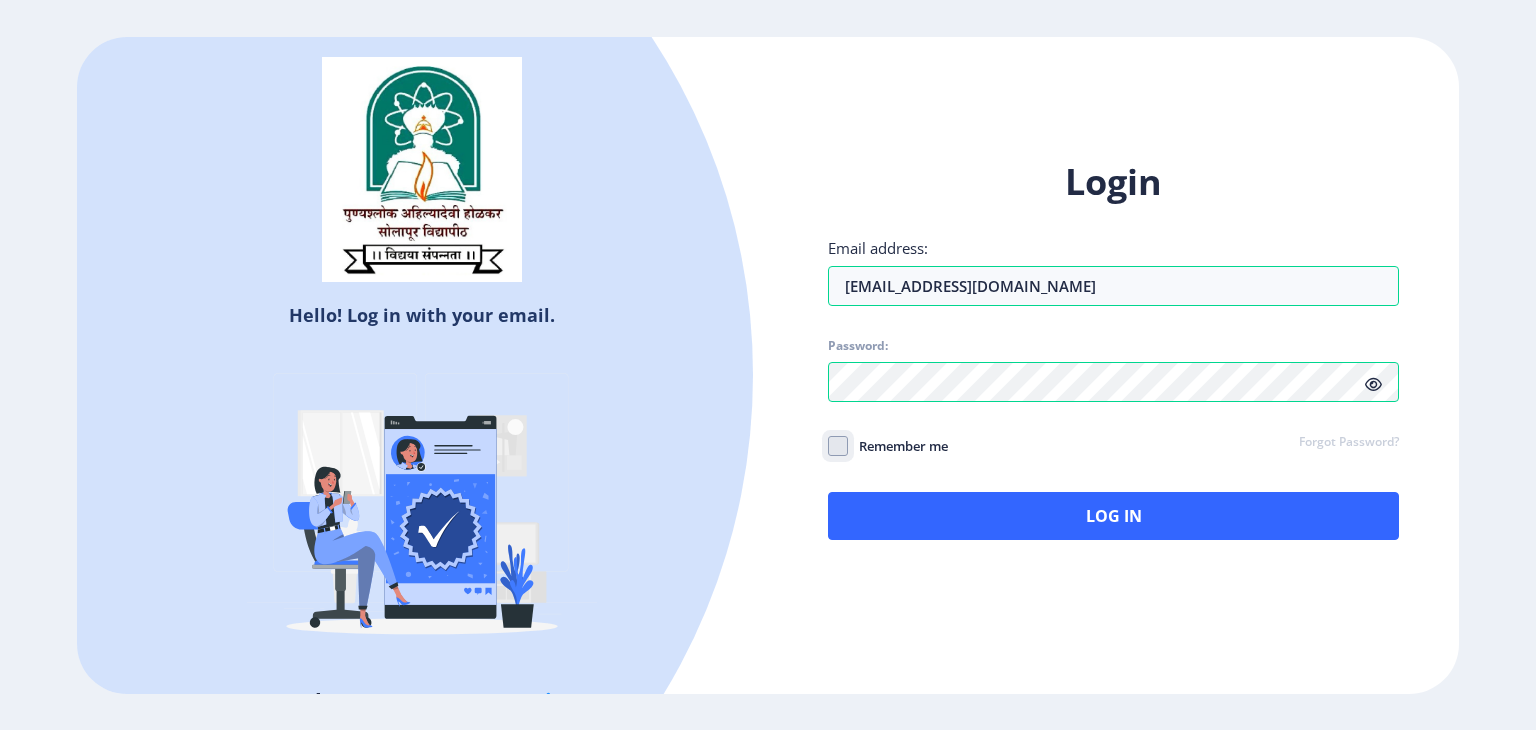click on "Remember me" 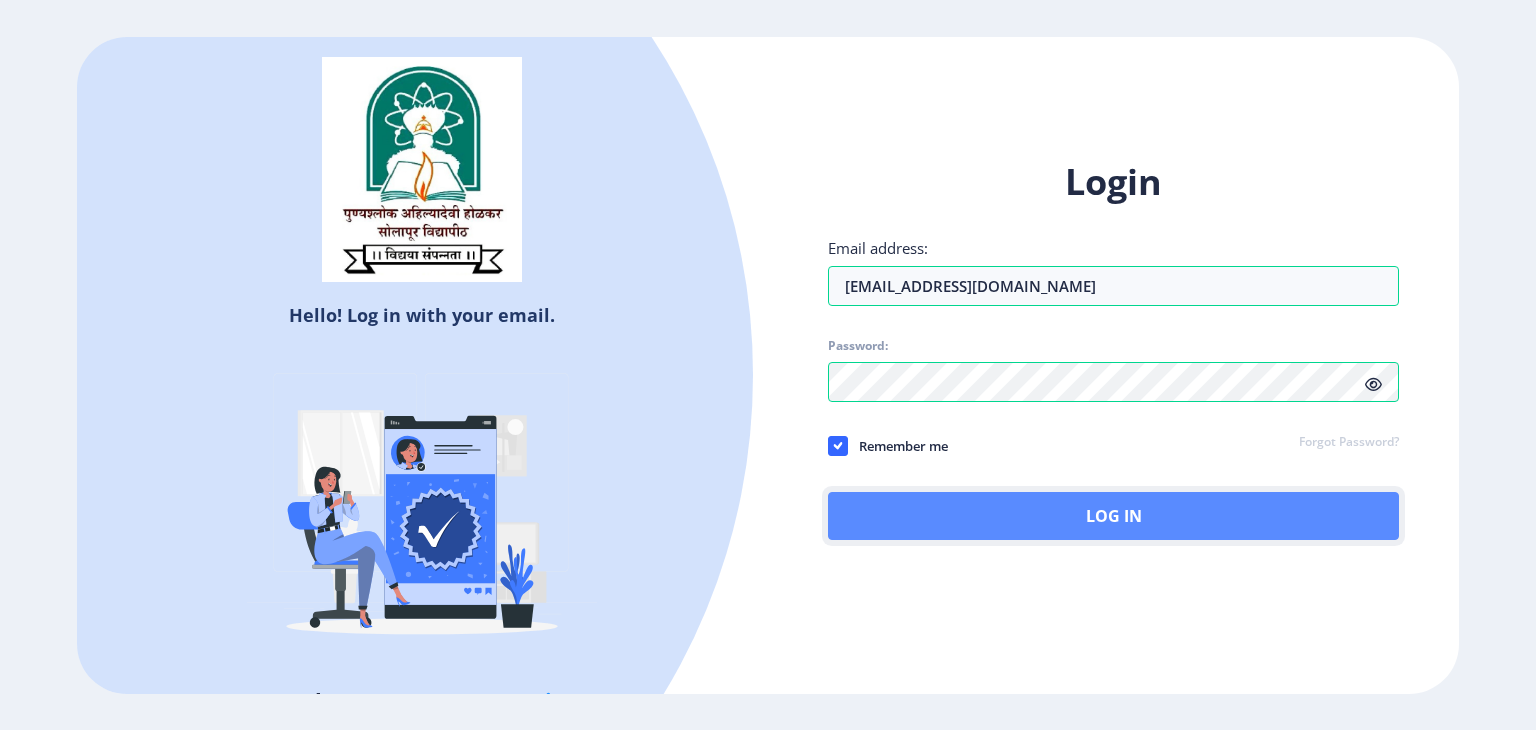 click on "Log In" 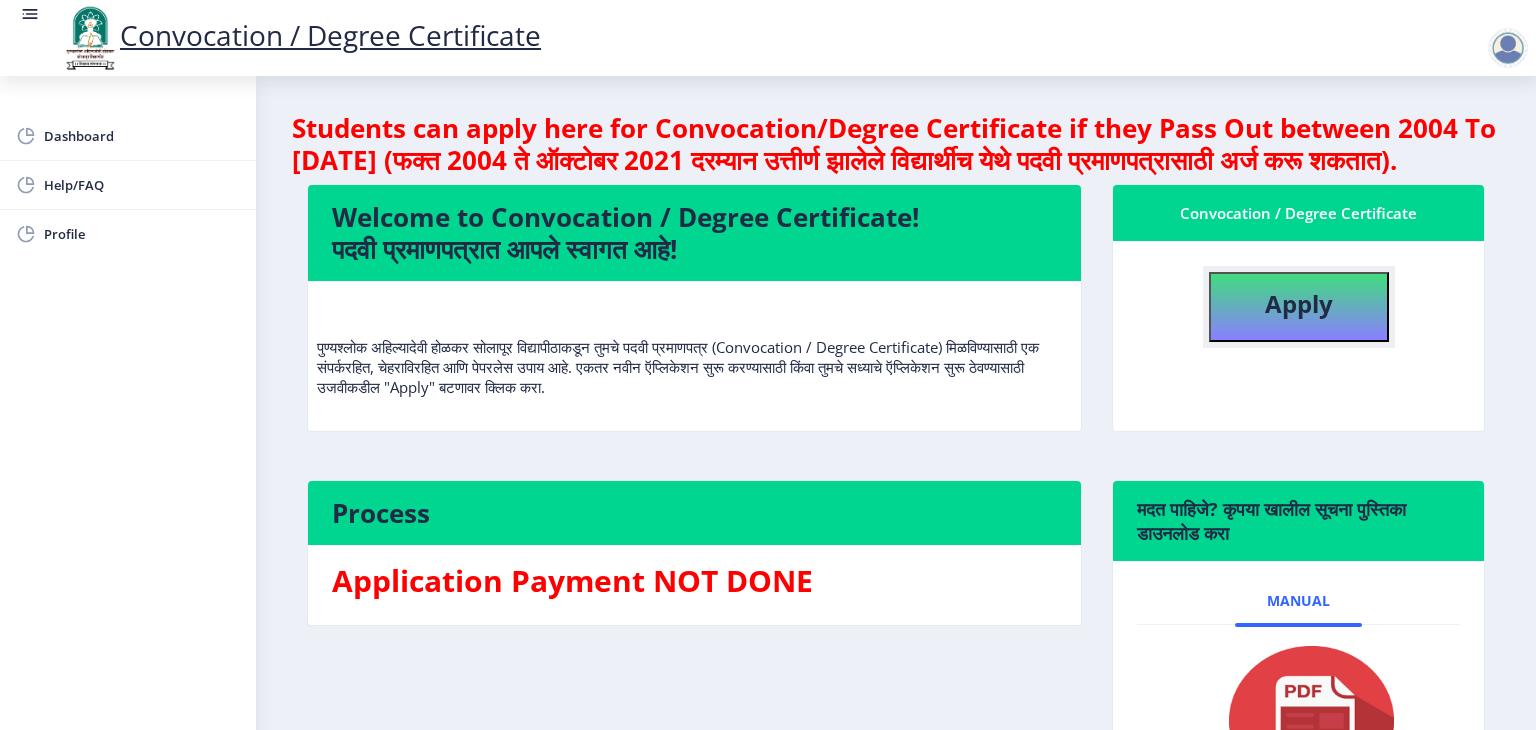 click on "Apply" 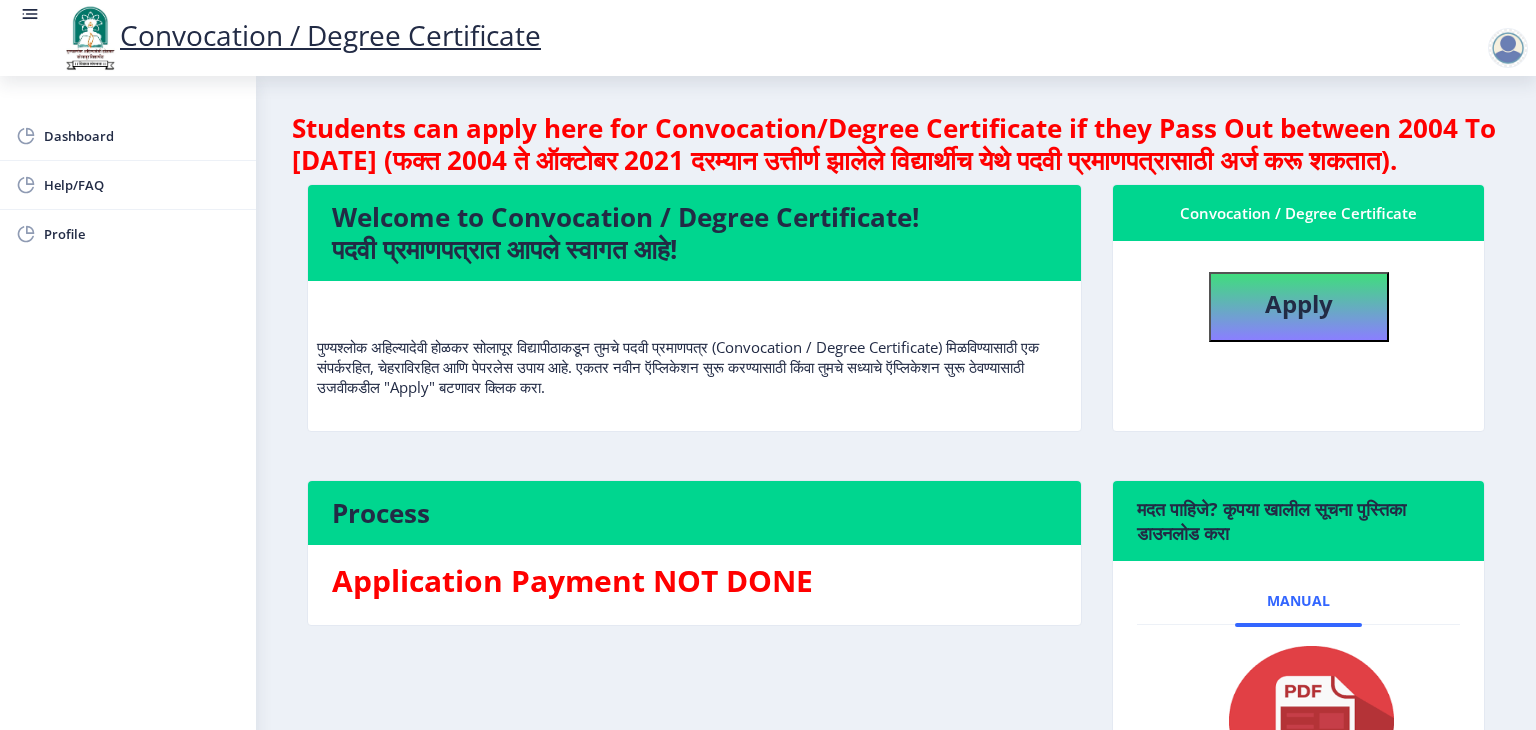select 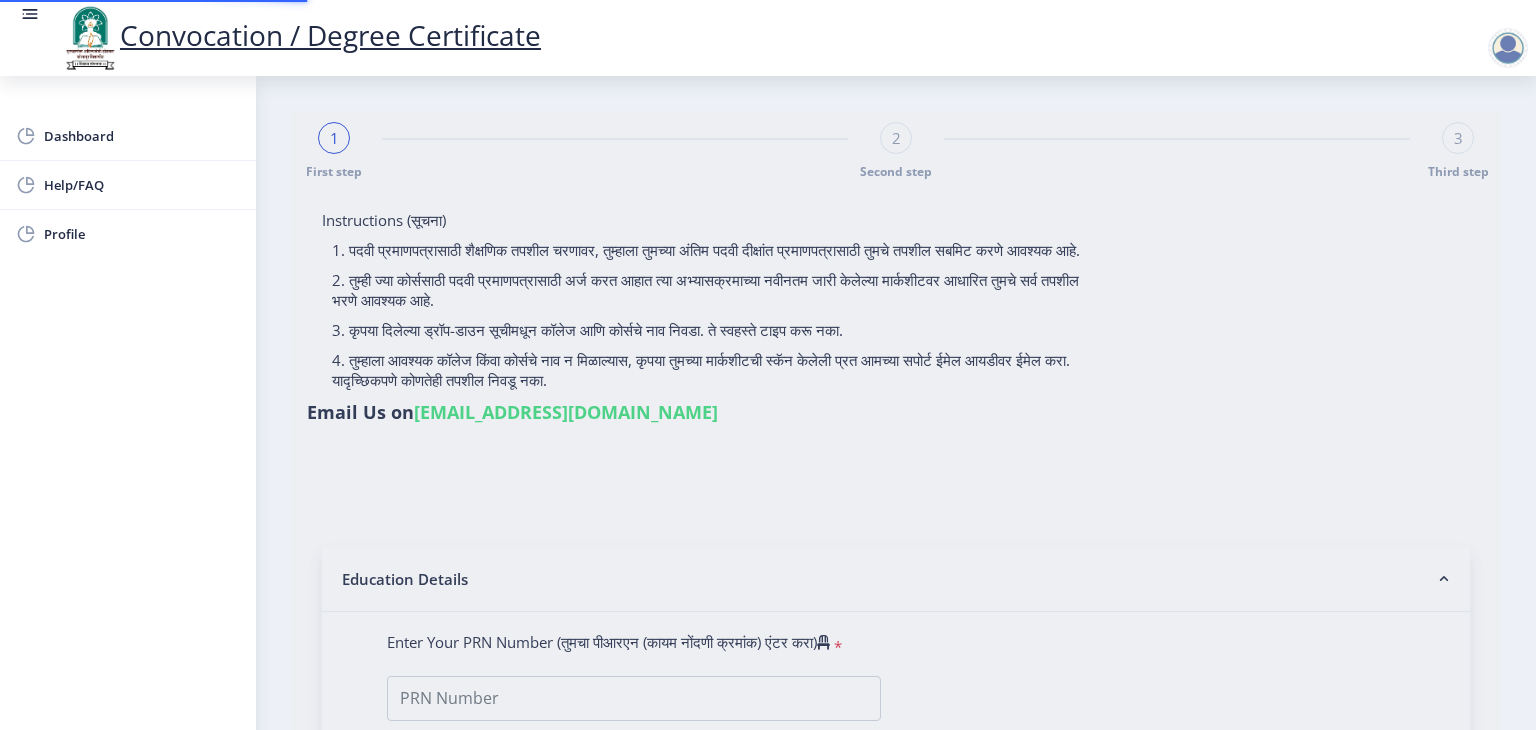 type on "[PERSON_NAME]" 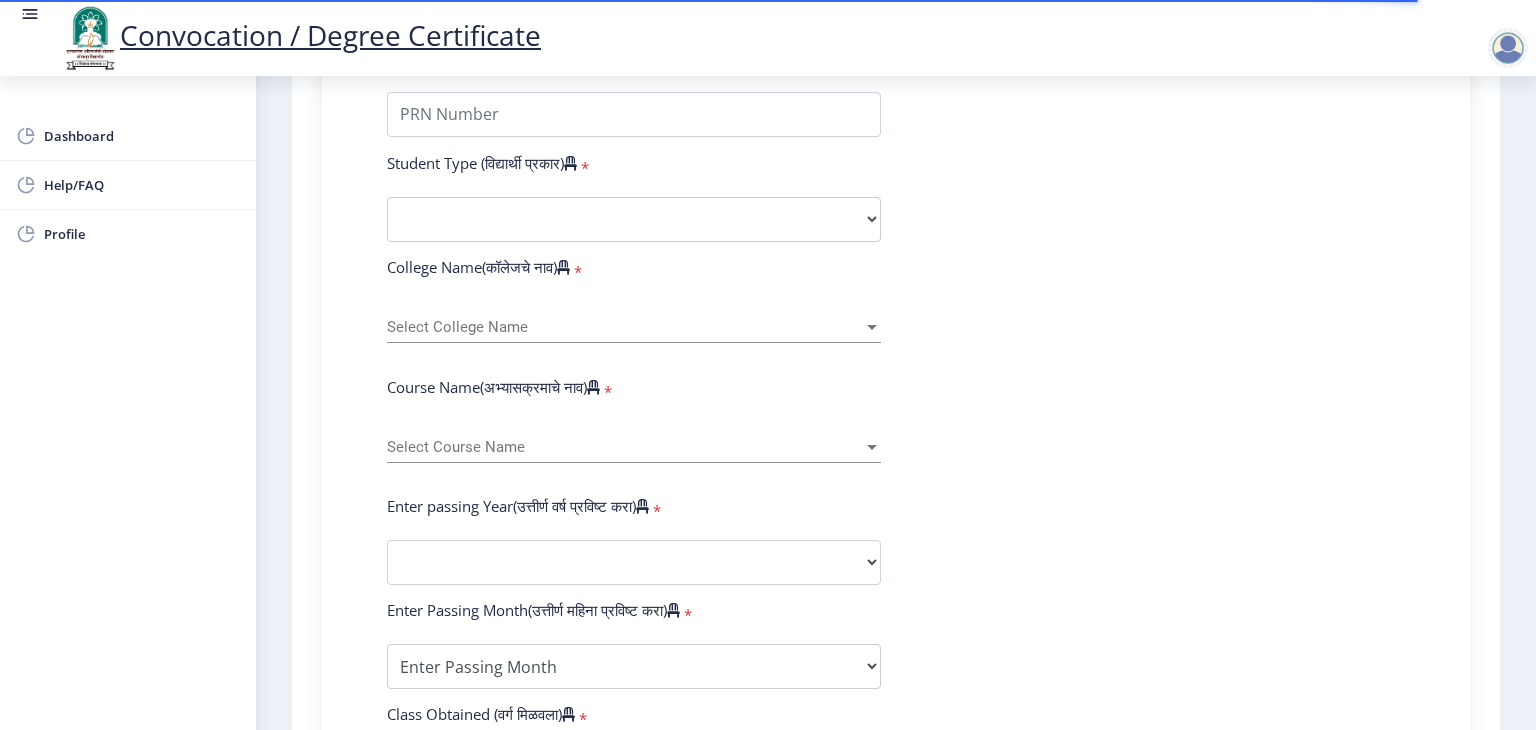 scroll, scrollTop: 588, scrollLeft: 0, axis: vertical 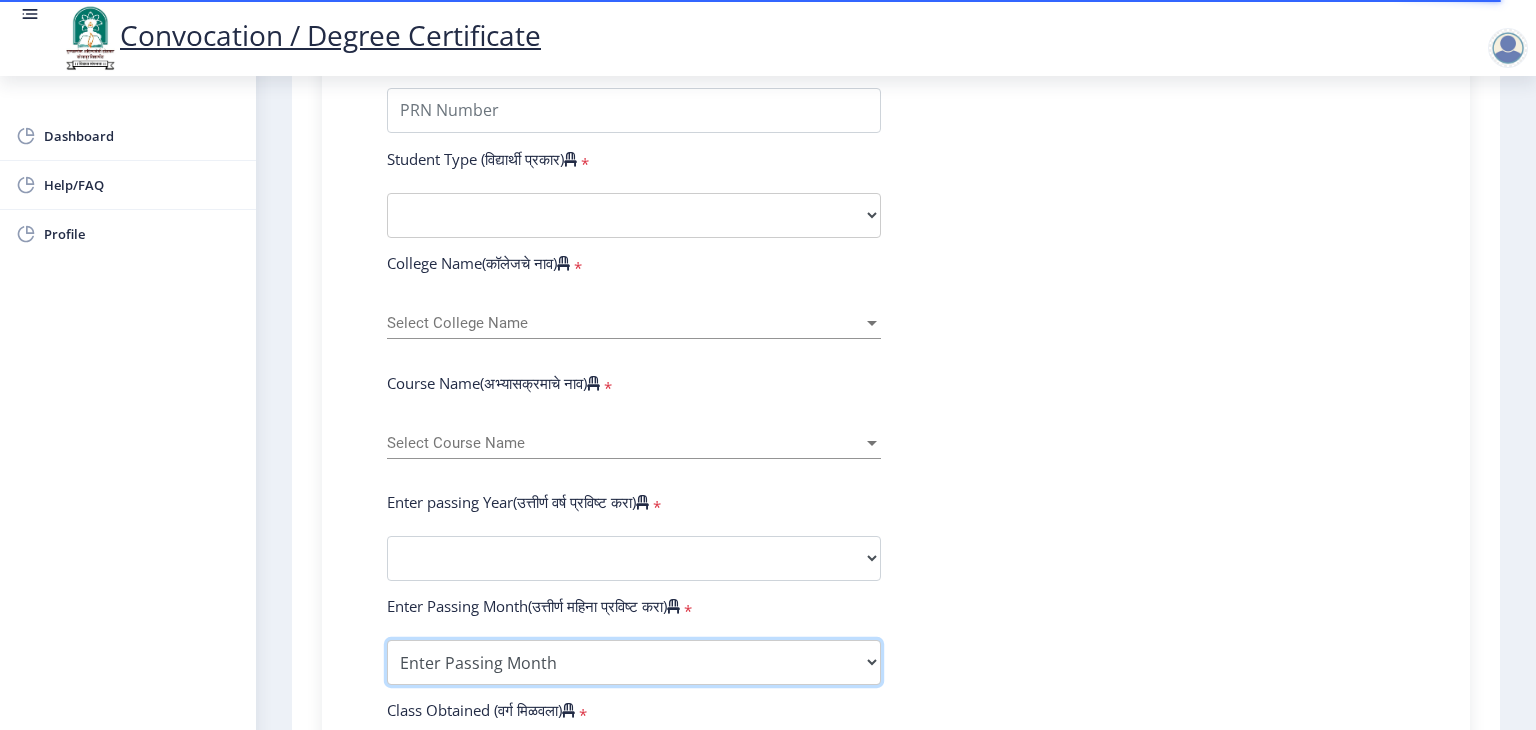 click on "Enter Passing Month March April May October November December" at bounding box center (634, 662) 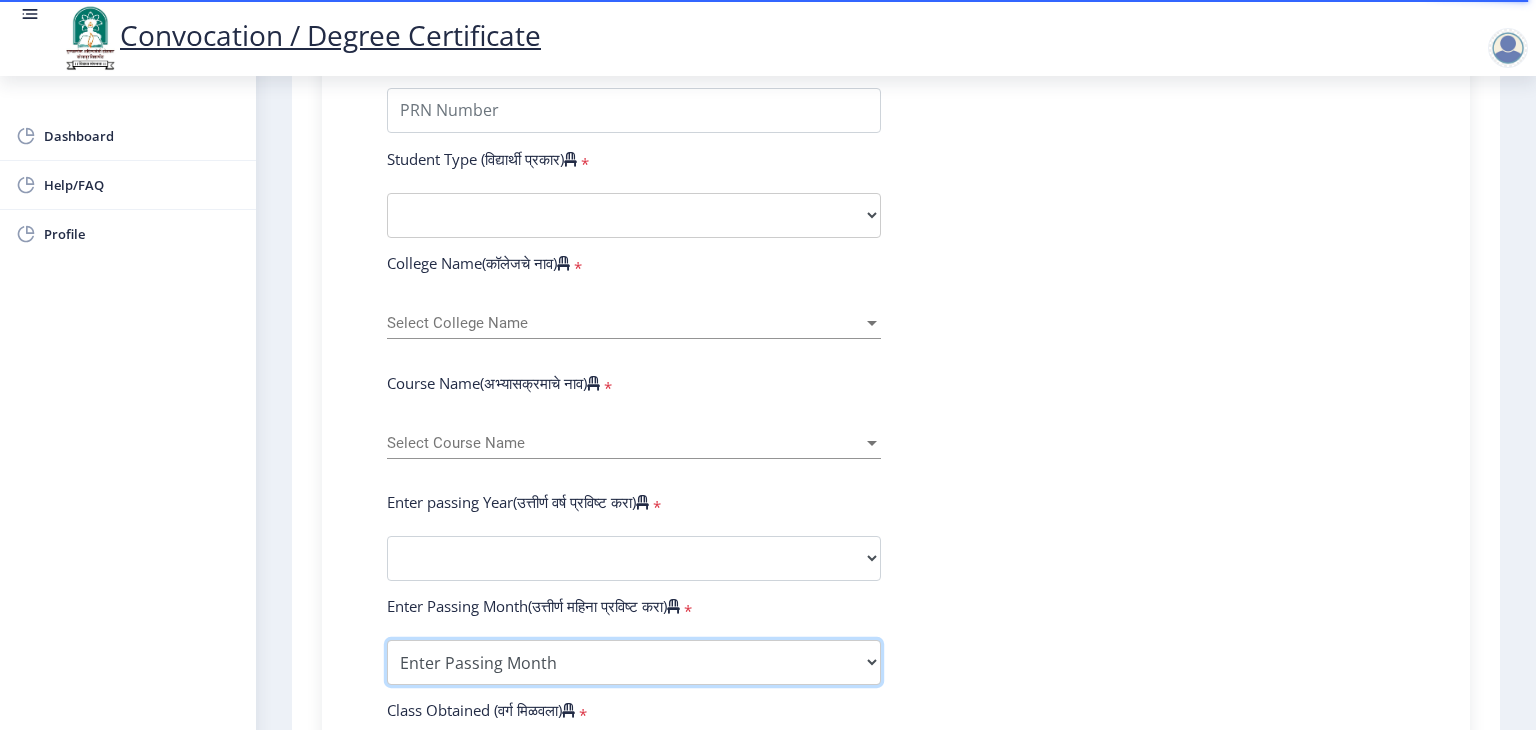 select on "May" 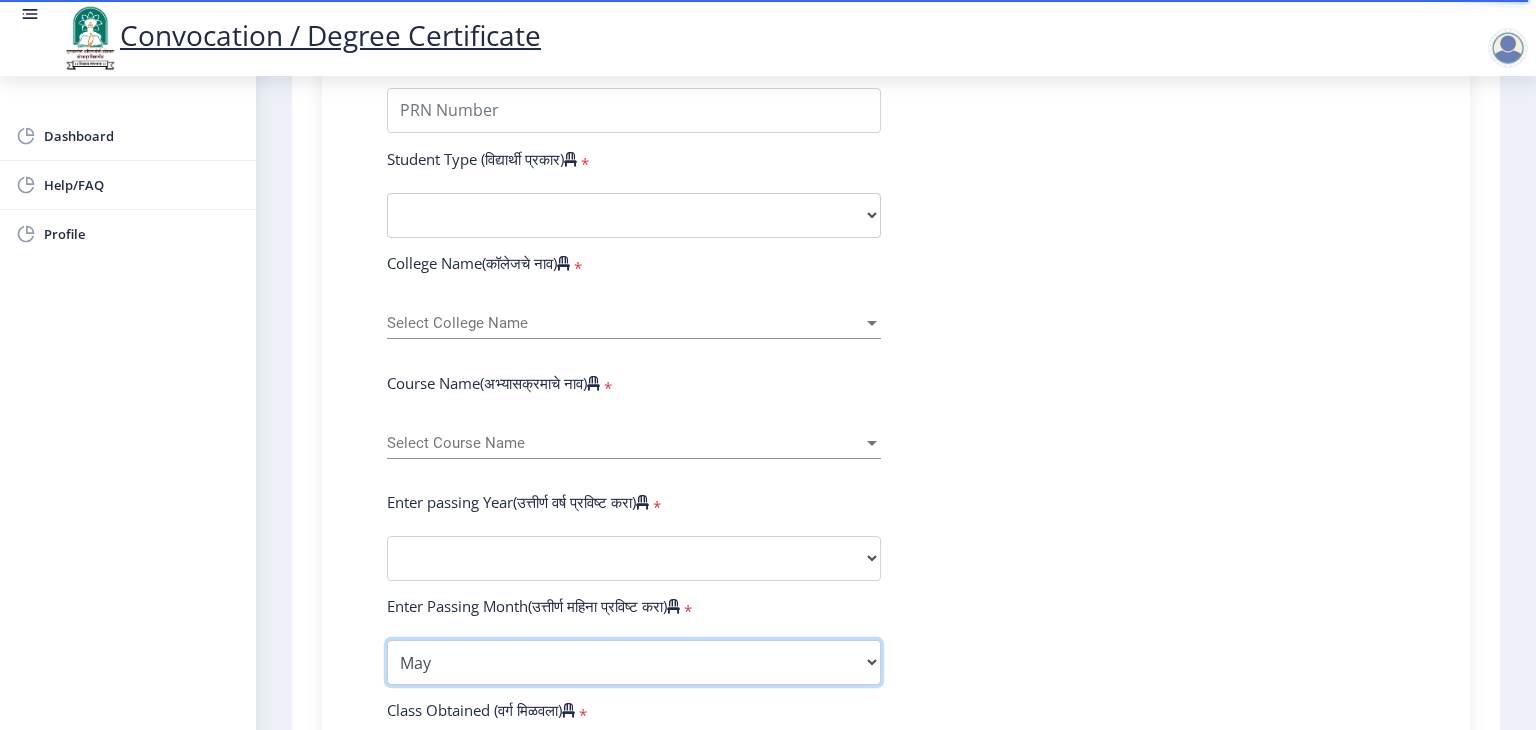 click on "Enter Passing Month March April May October November December" at bounding box center (634, 662) 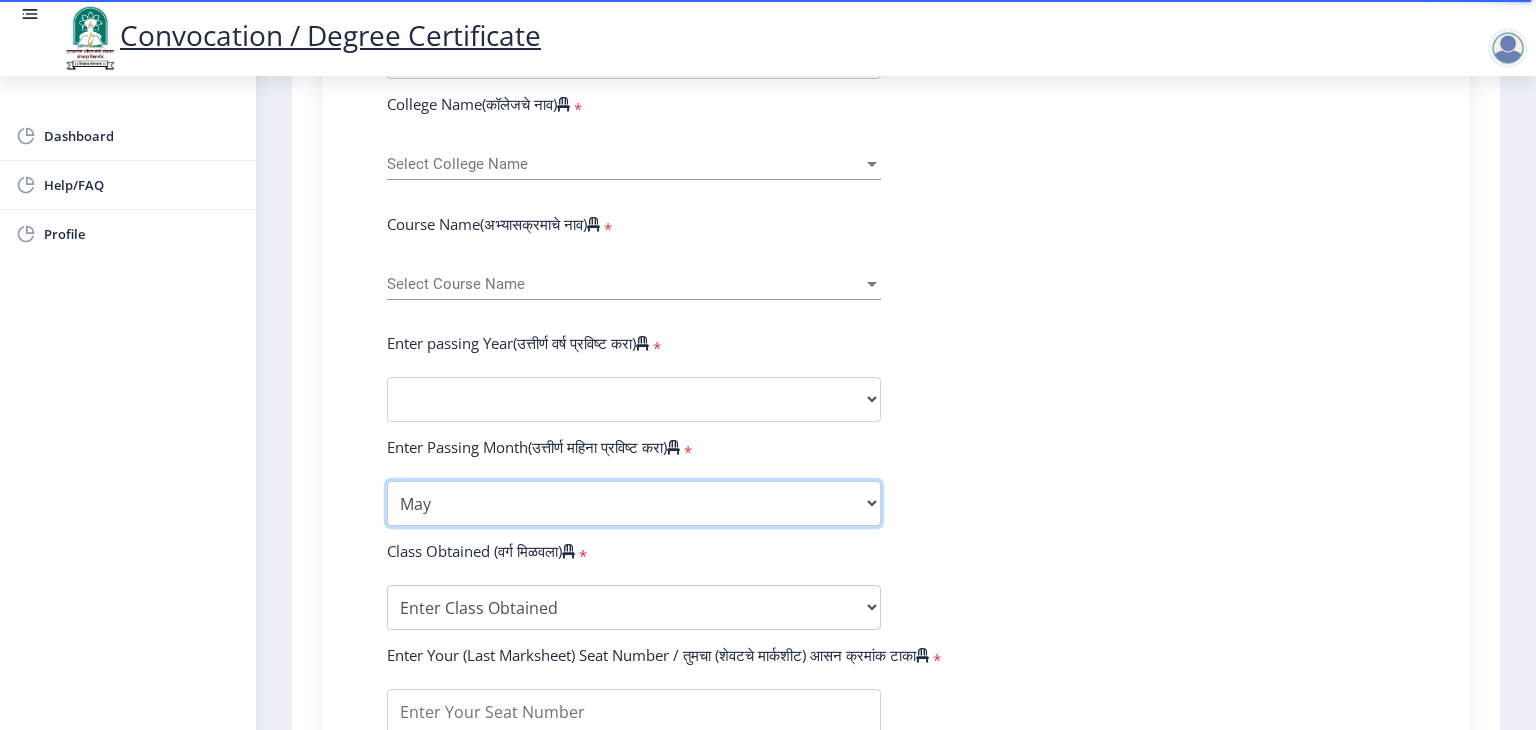 scroll, scrollTop: 752, scrollLeft: 0, axis: vertical 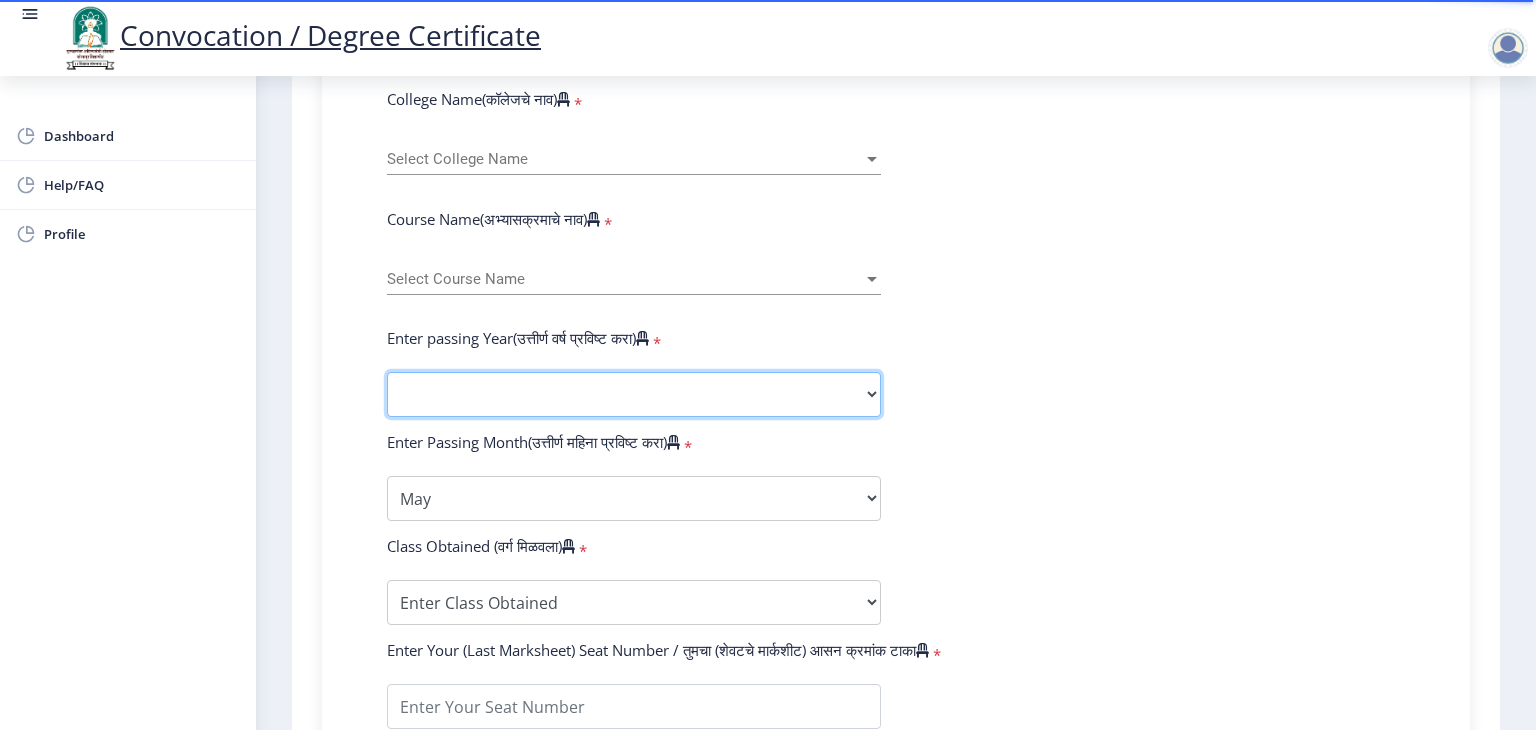 click on "2025   2024   2023   2022   2021   2020   2019   2018   2017   2016   2015   2014   2013   2012   2011   2010   2009   2008   2007   2006   2005   2004   2003   2002   2001   2000   1999   1998   1997   1996   1995   1994   1993   1992   1991   1990   1989   1988   1987   1986   1985   1984   1983   1982   1981   1980   1979   1978   1977   1976" 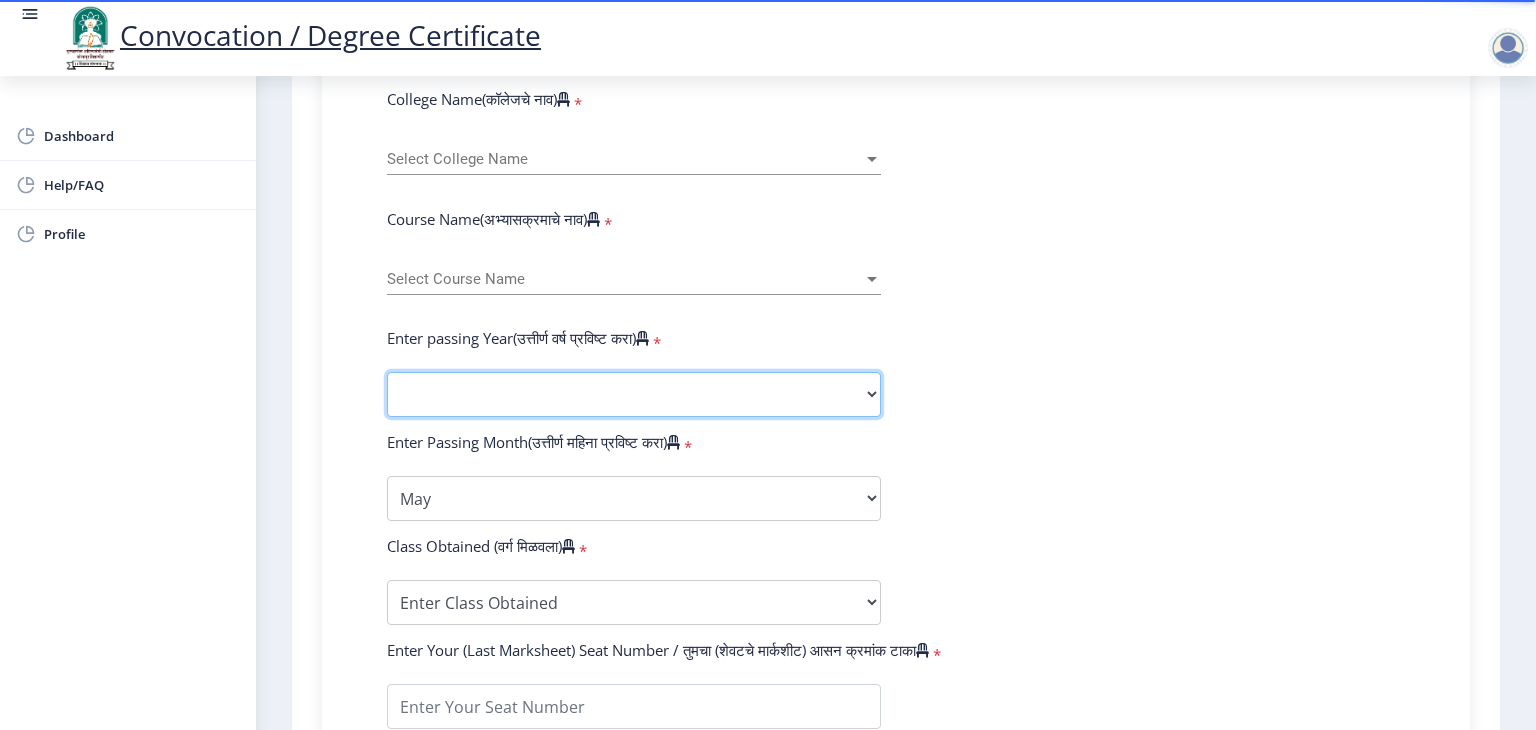 select on "2025" 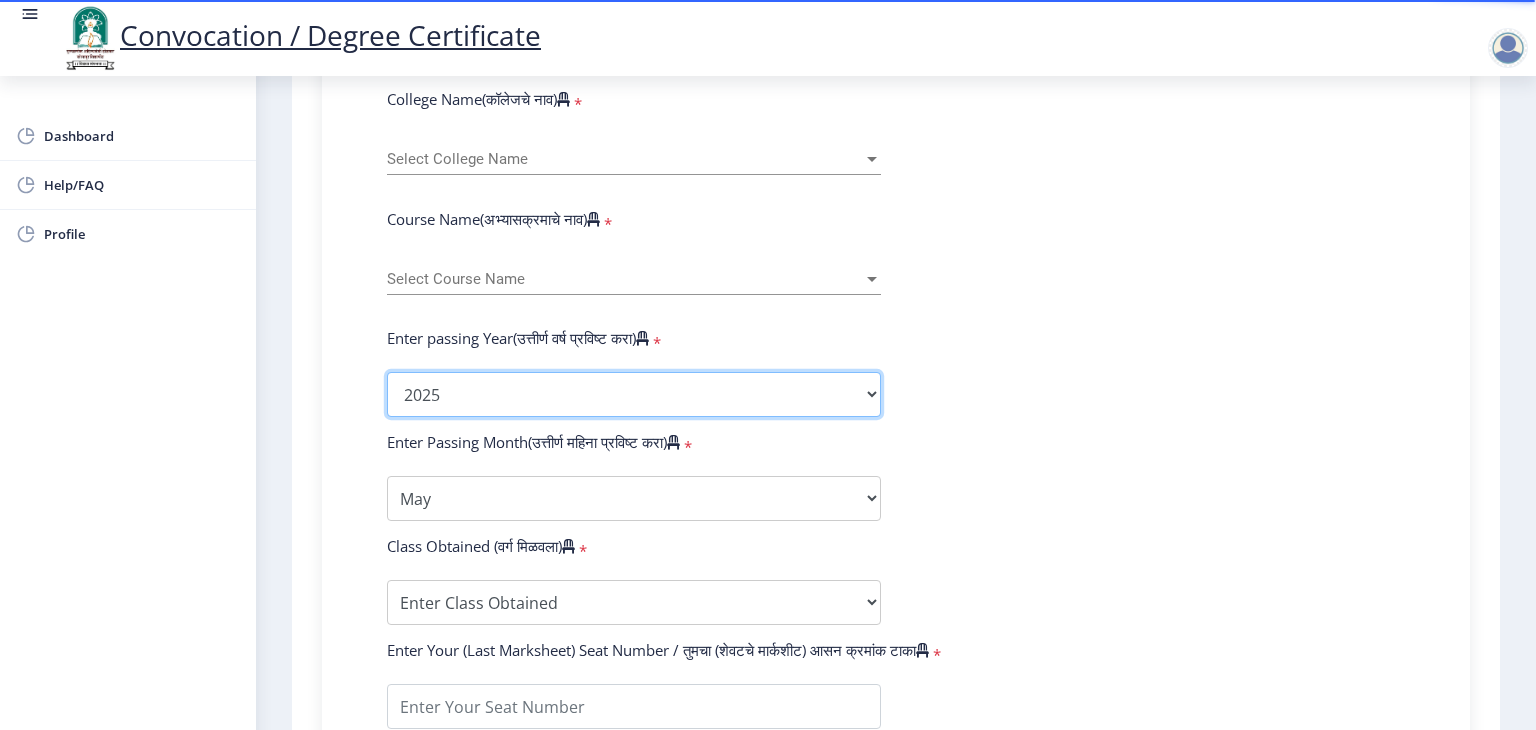 click on "2025   2024   2023   2022   2021   2020   2019   2018   2017   2016   2015   2014   2013   2012   2011   2010   2009   2008   2007   2006   2005   2004   2003   2002   2001   2000   1999   1998   1997   1996   1995   1994   1993   1992   1991   1990   1989   1988   1987   1986   1985   1984   1983   1982   1981   1980   1979   1978   1977   1976" 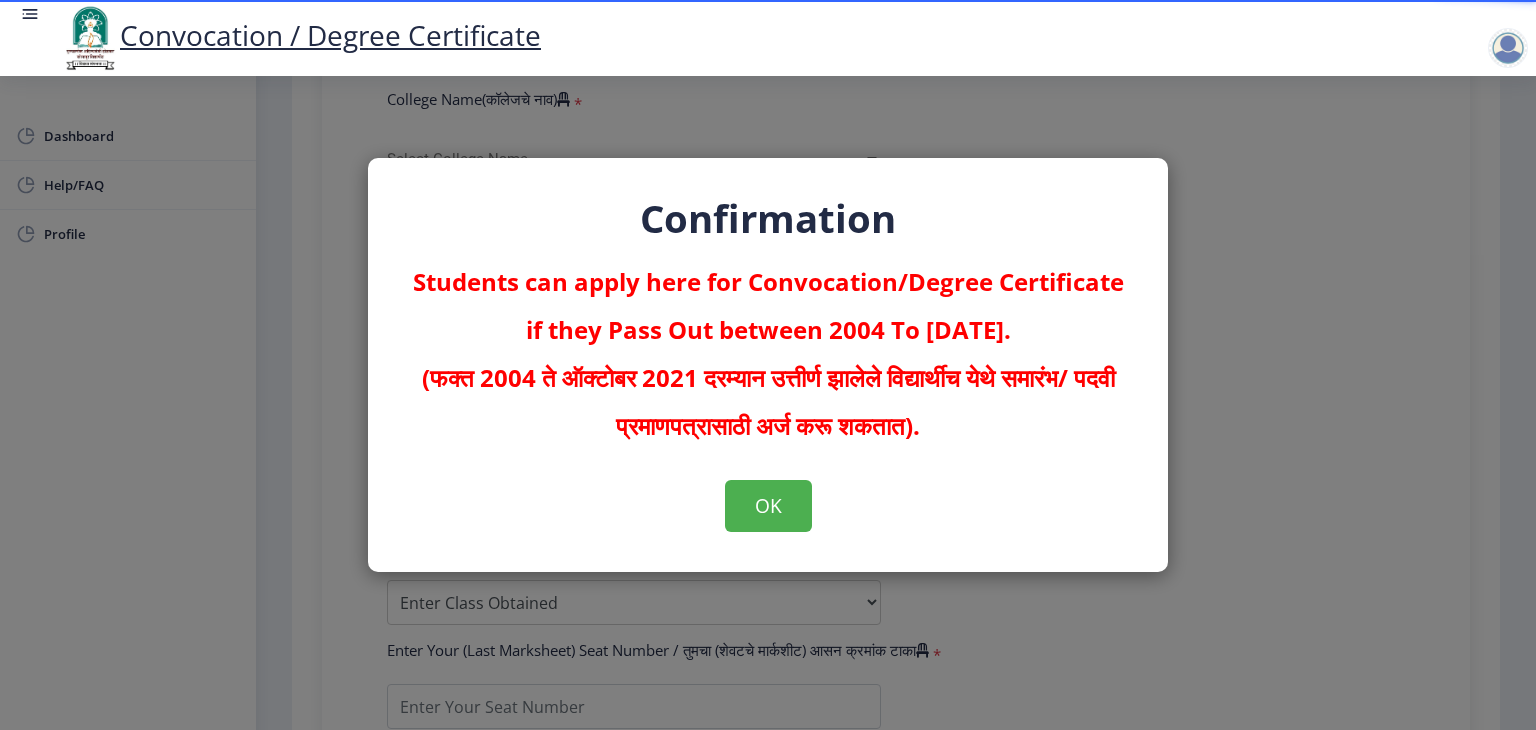 drag, startPoint x: 409, startPoint y: 289, endPoint x: 1111, endPoint y: 419, distance: 713.93555 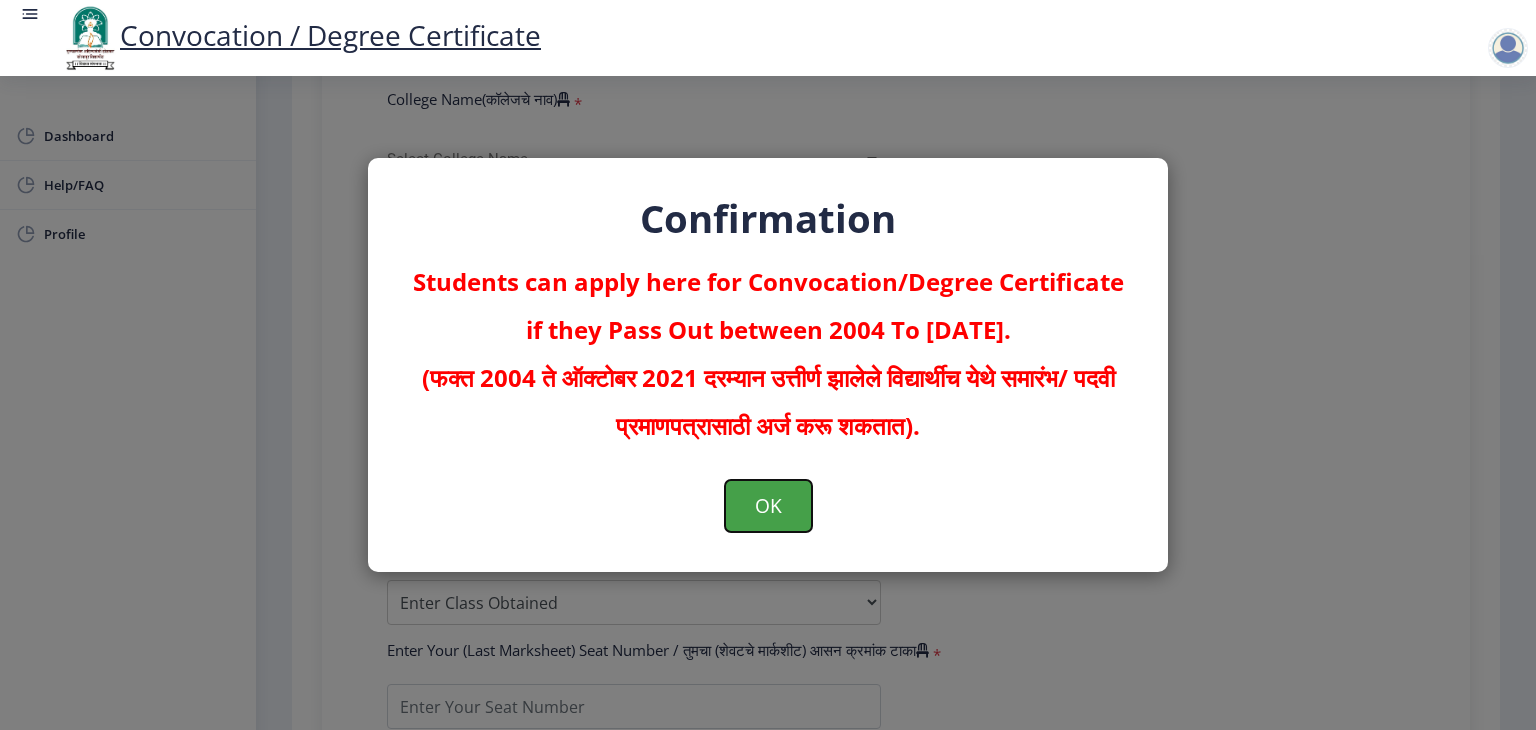 click on "OK" 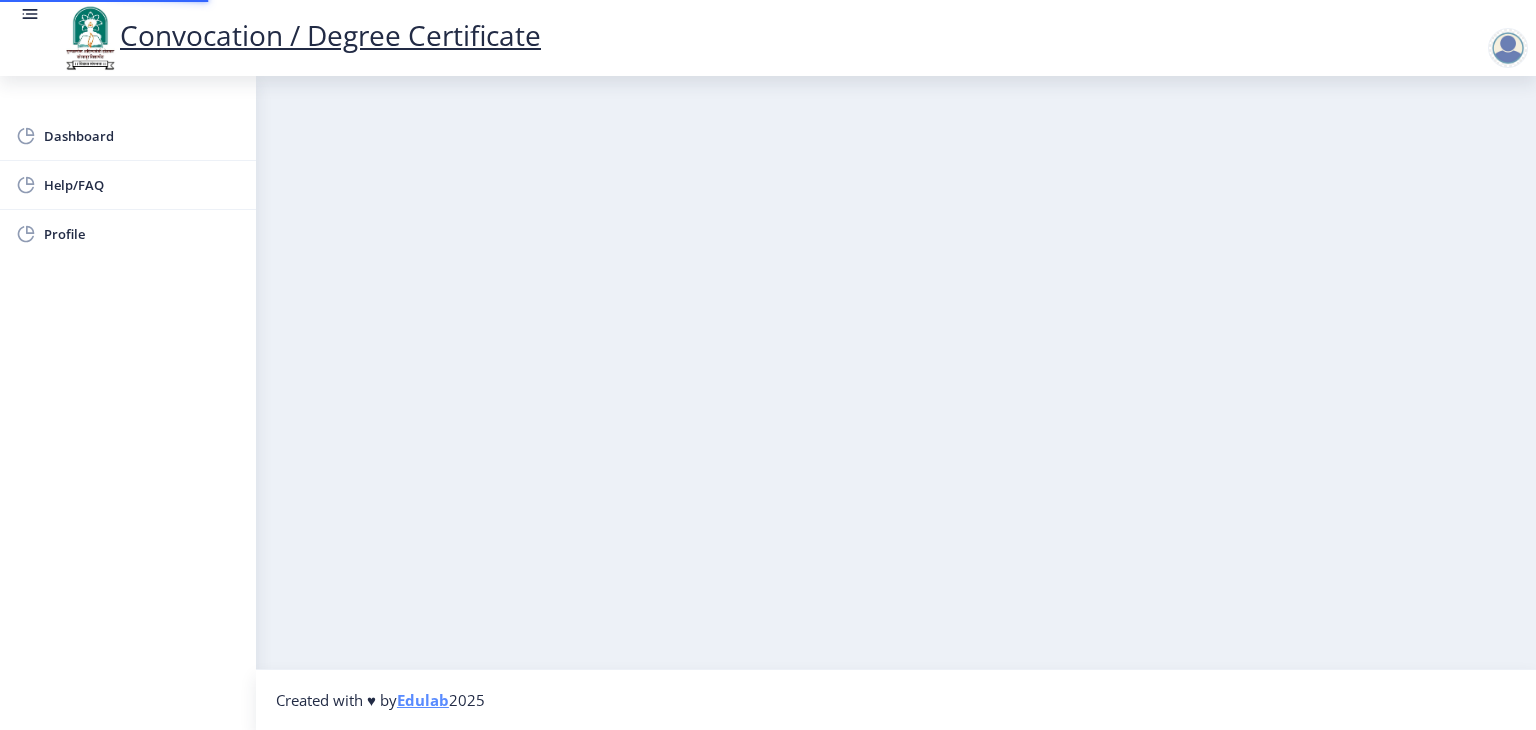 scroll, scrollTop: 0, scrollLeft: 0, axis: both 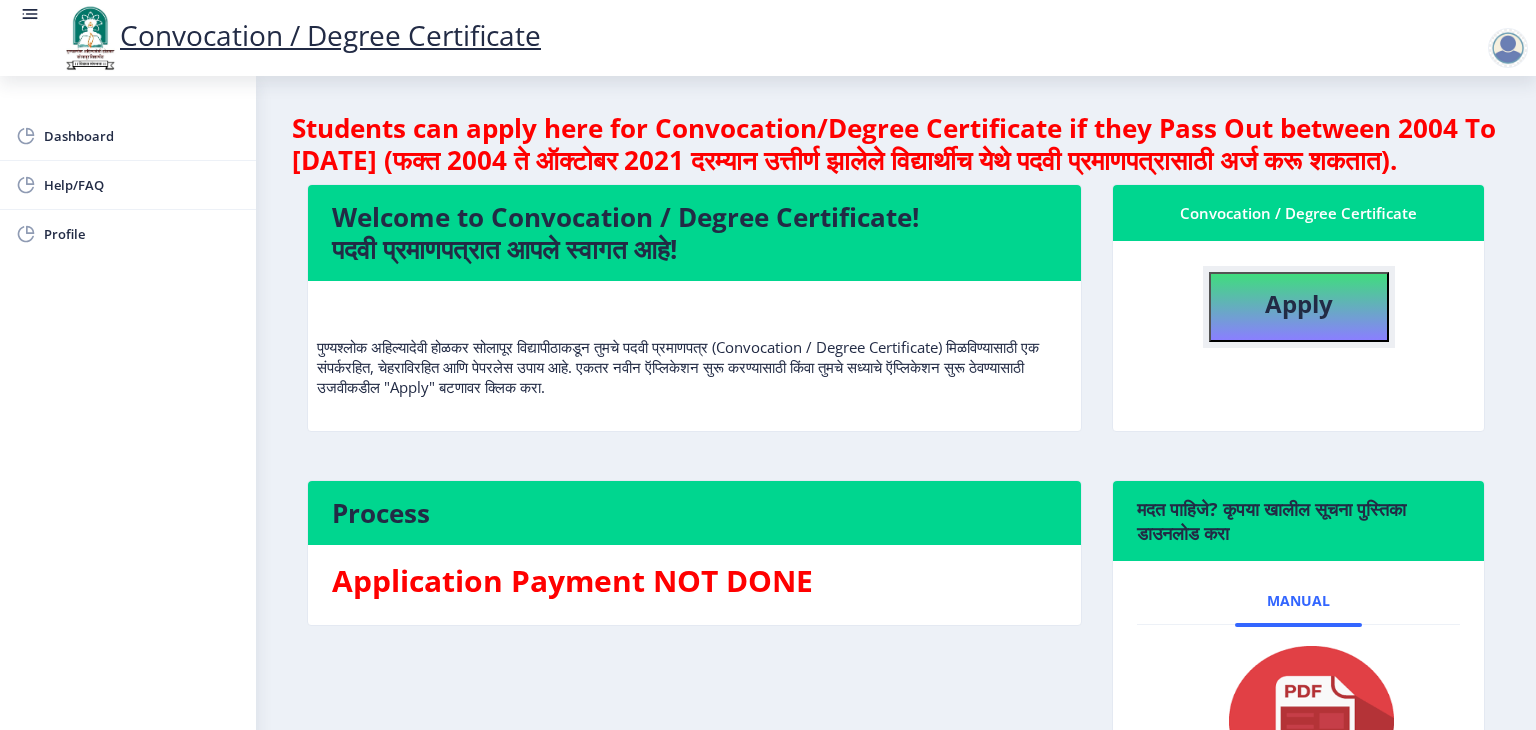 click on "Apply" 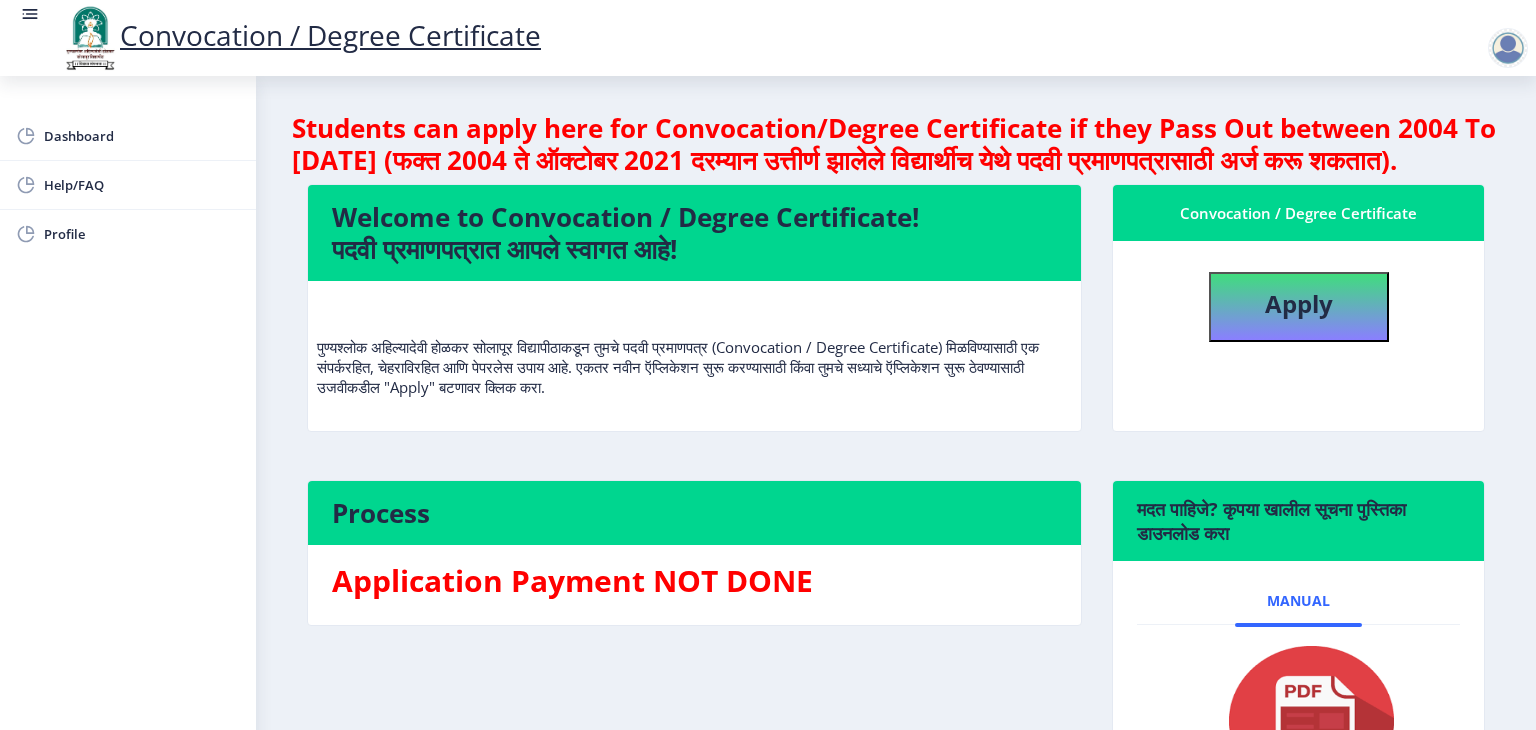 select 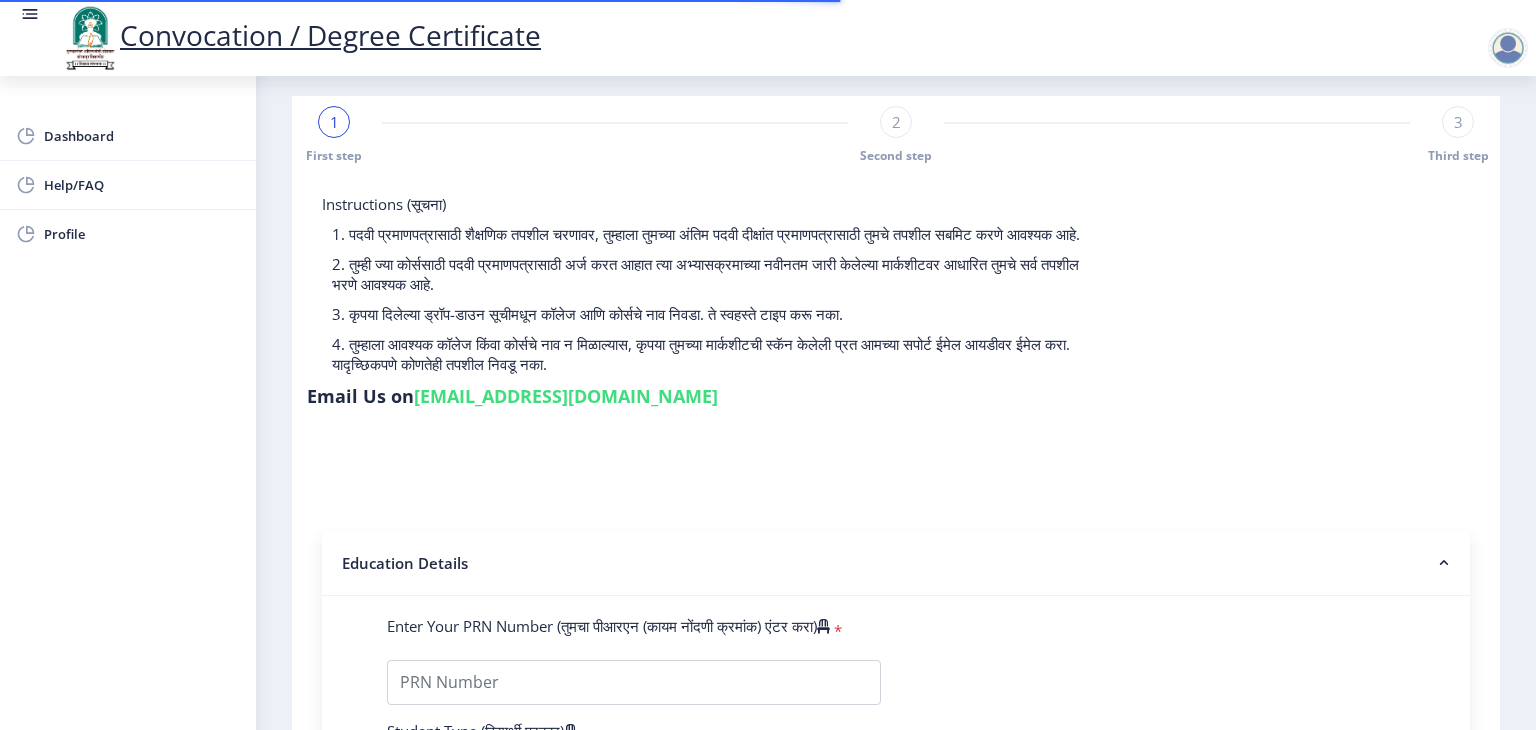 scroll, scrollTop: 16, scrollLeft: 0, axis: vertical 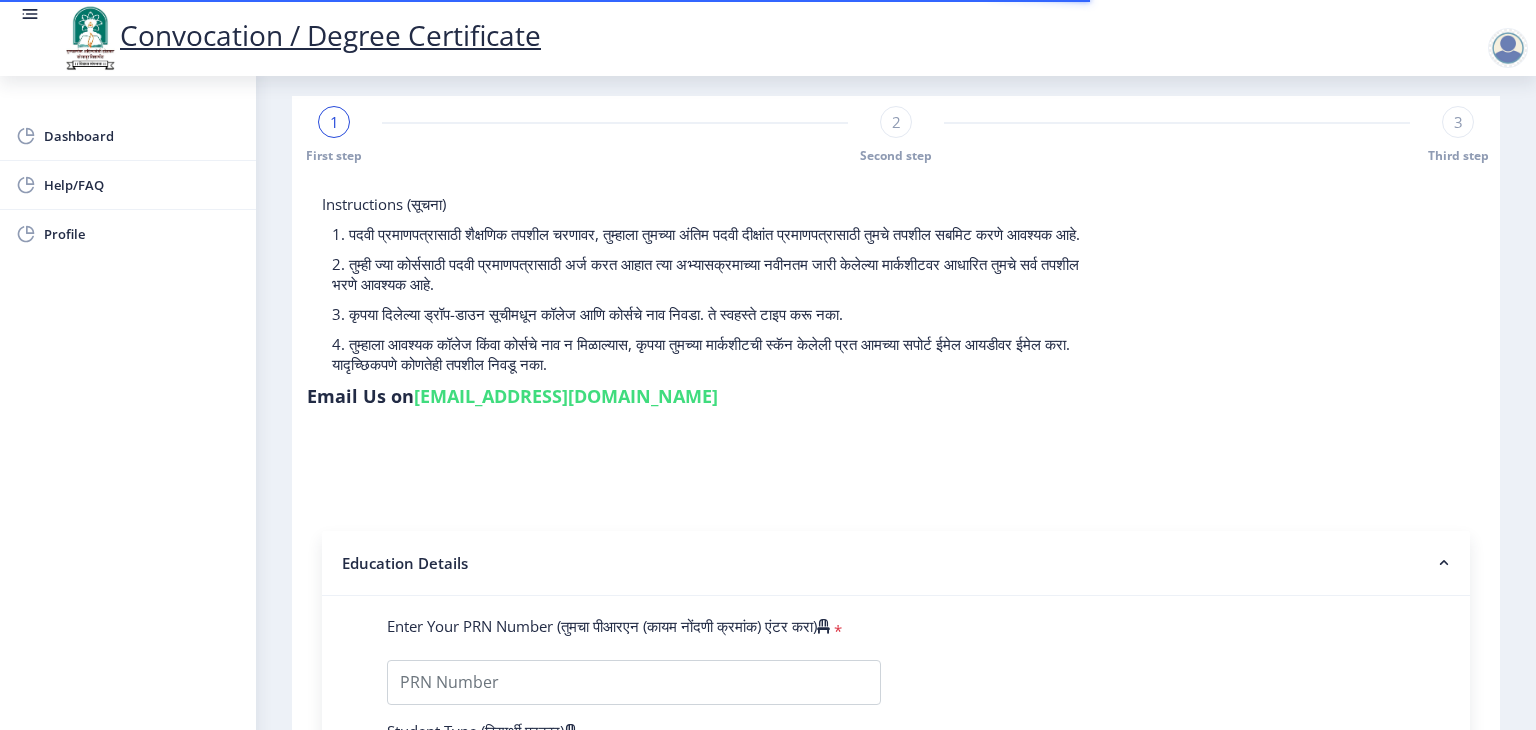 click on "2" 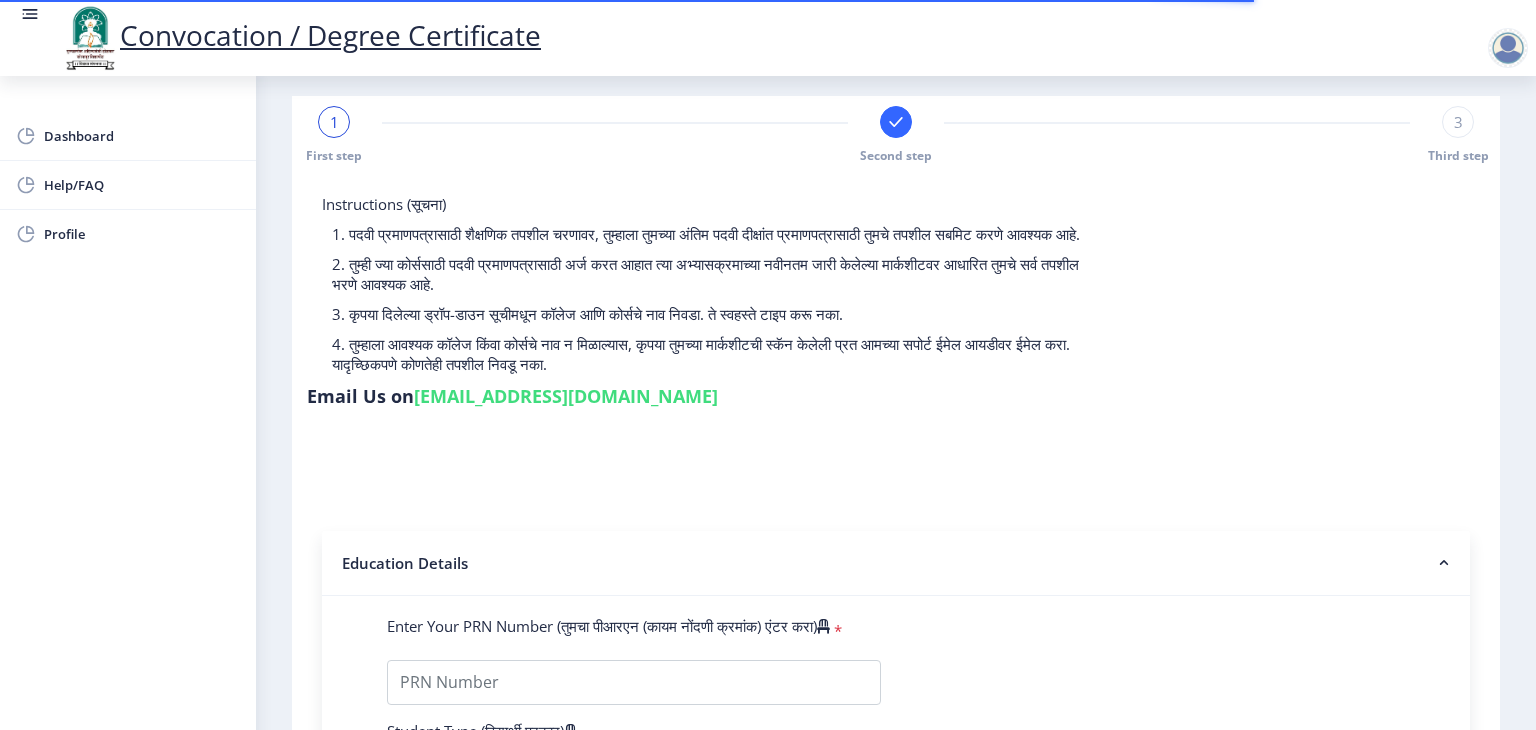 click 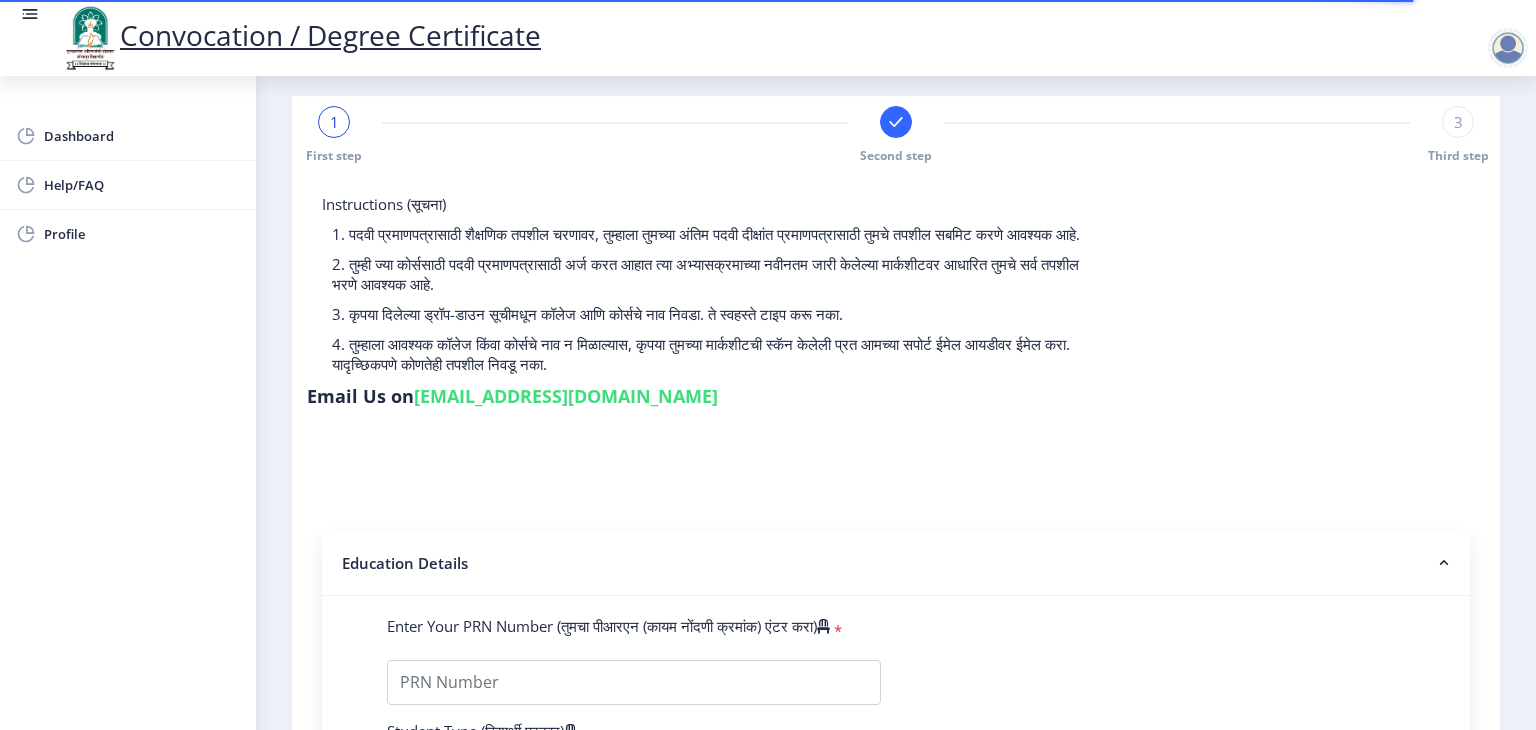 click on "3" 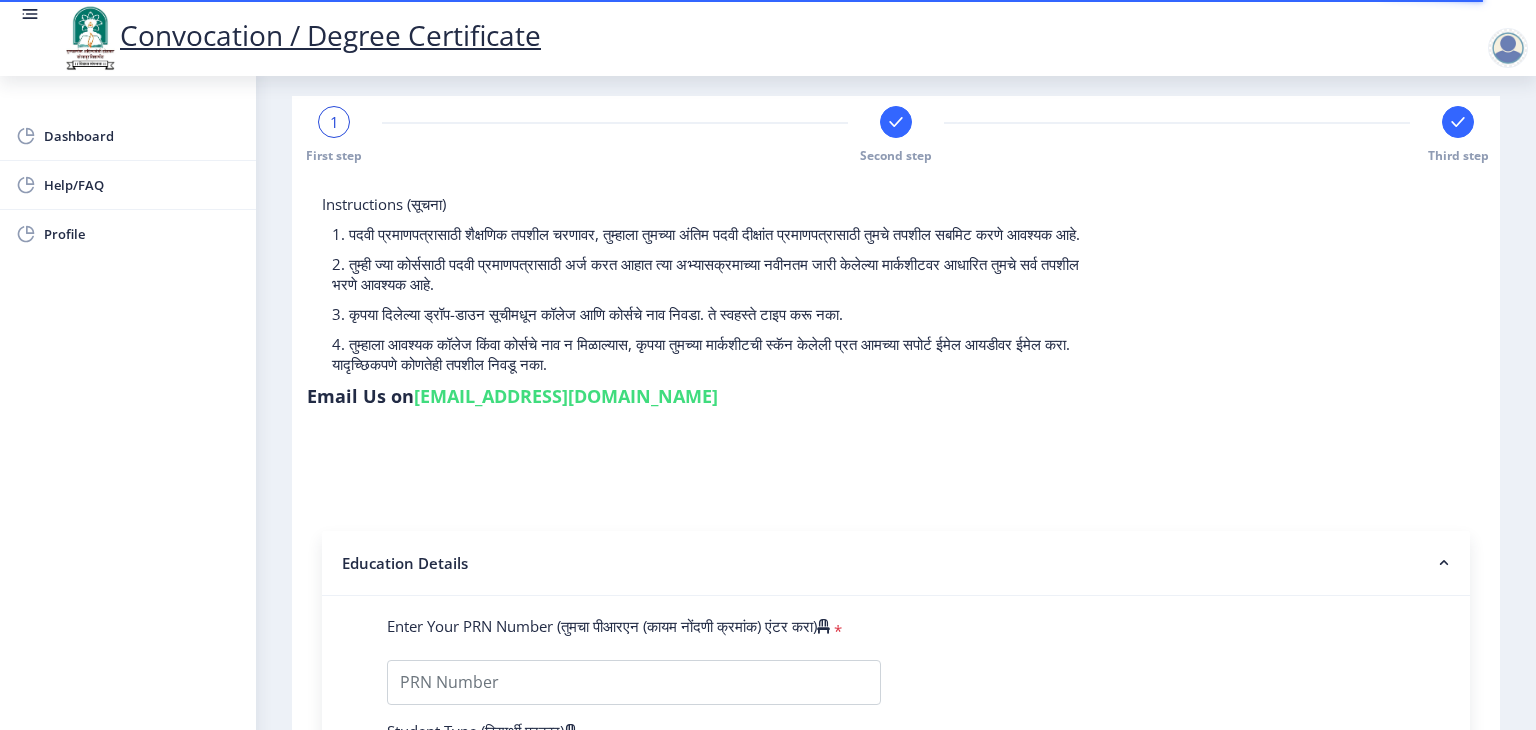 click on "1" 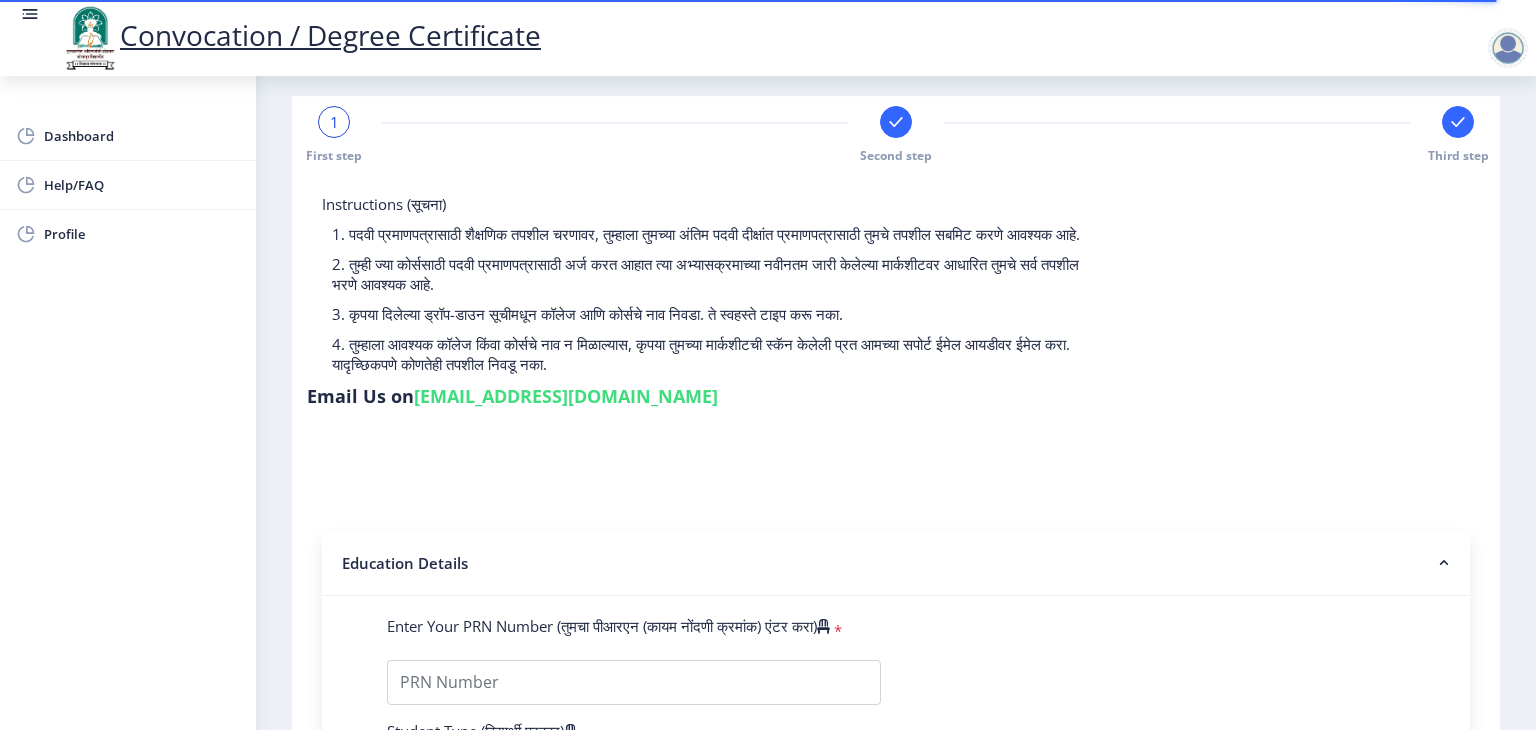 click on "1" 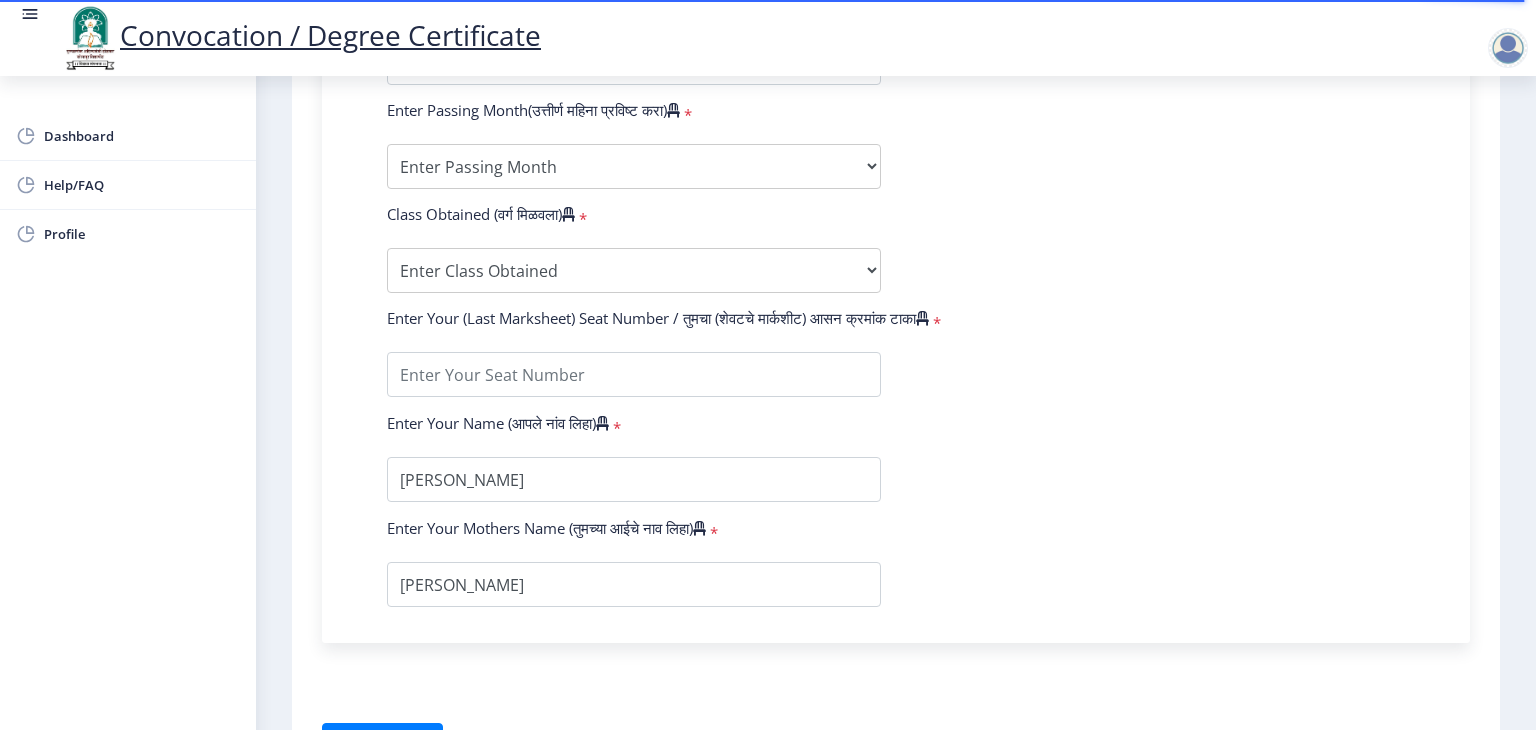 scroll, scrollTop: 1205, scrollLeft: 0, axis: vertical 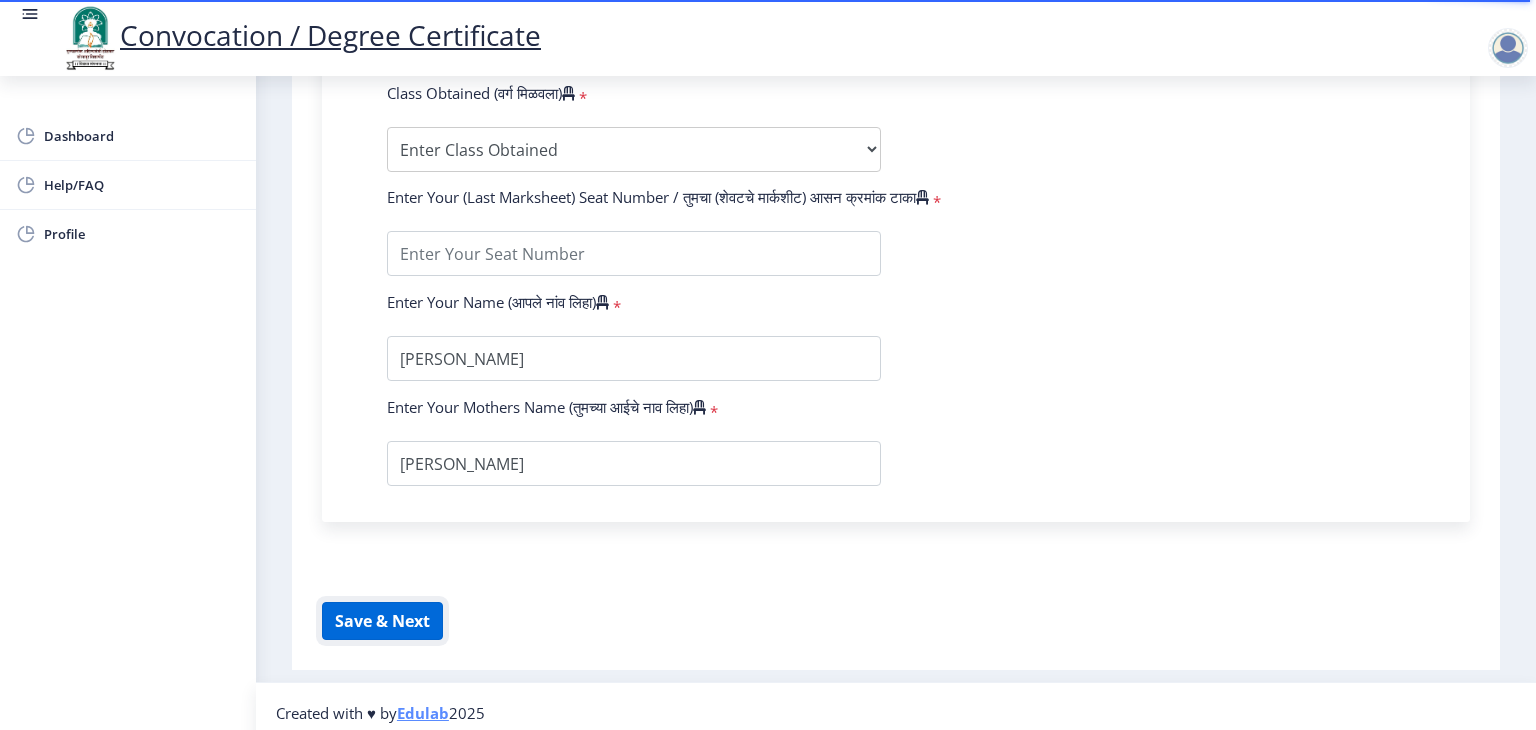 click on "Save & Next" 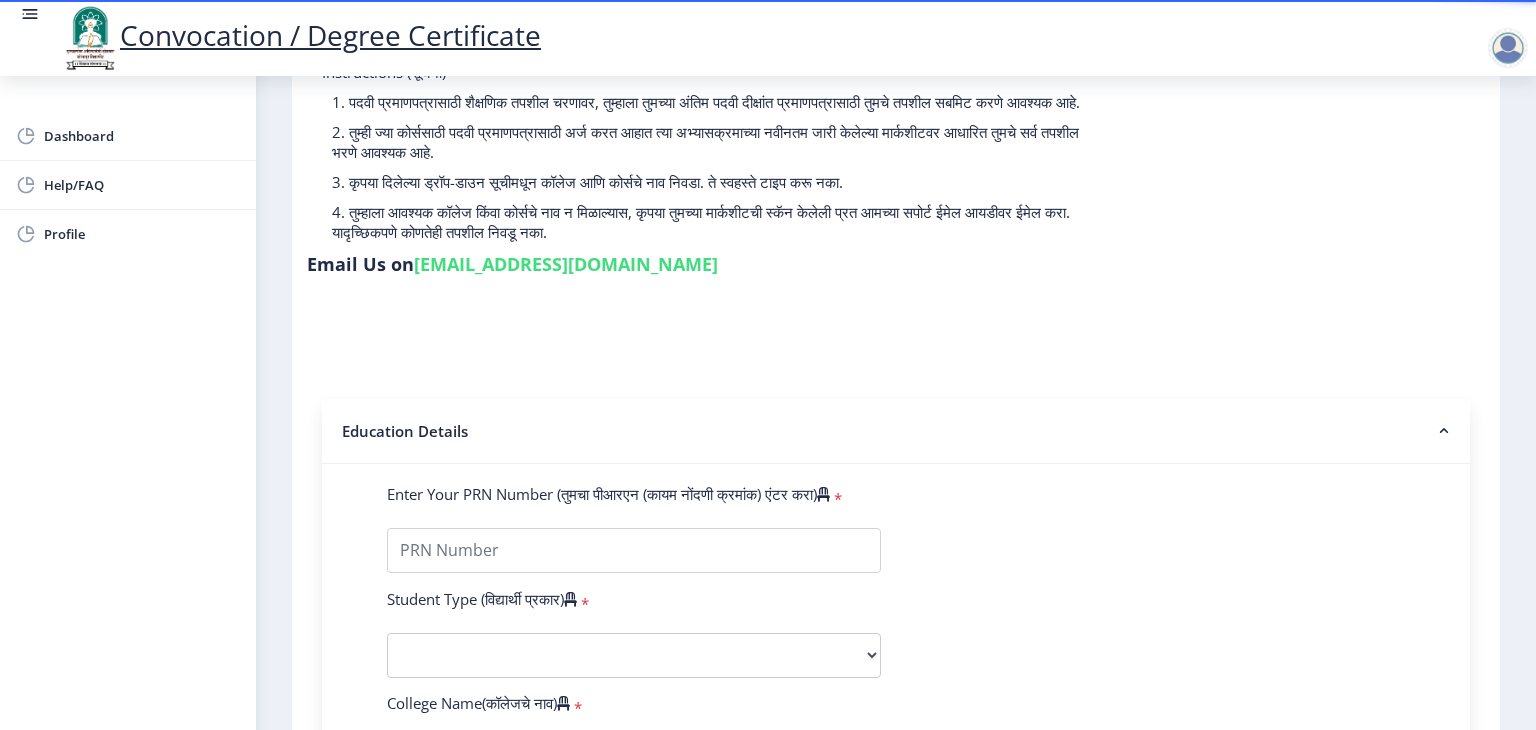 scroll, scrollTop: 0, scrollLeft: 0, axis: both 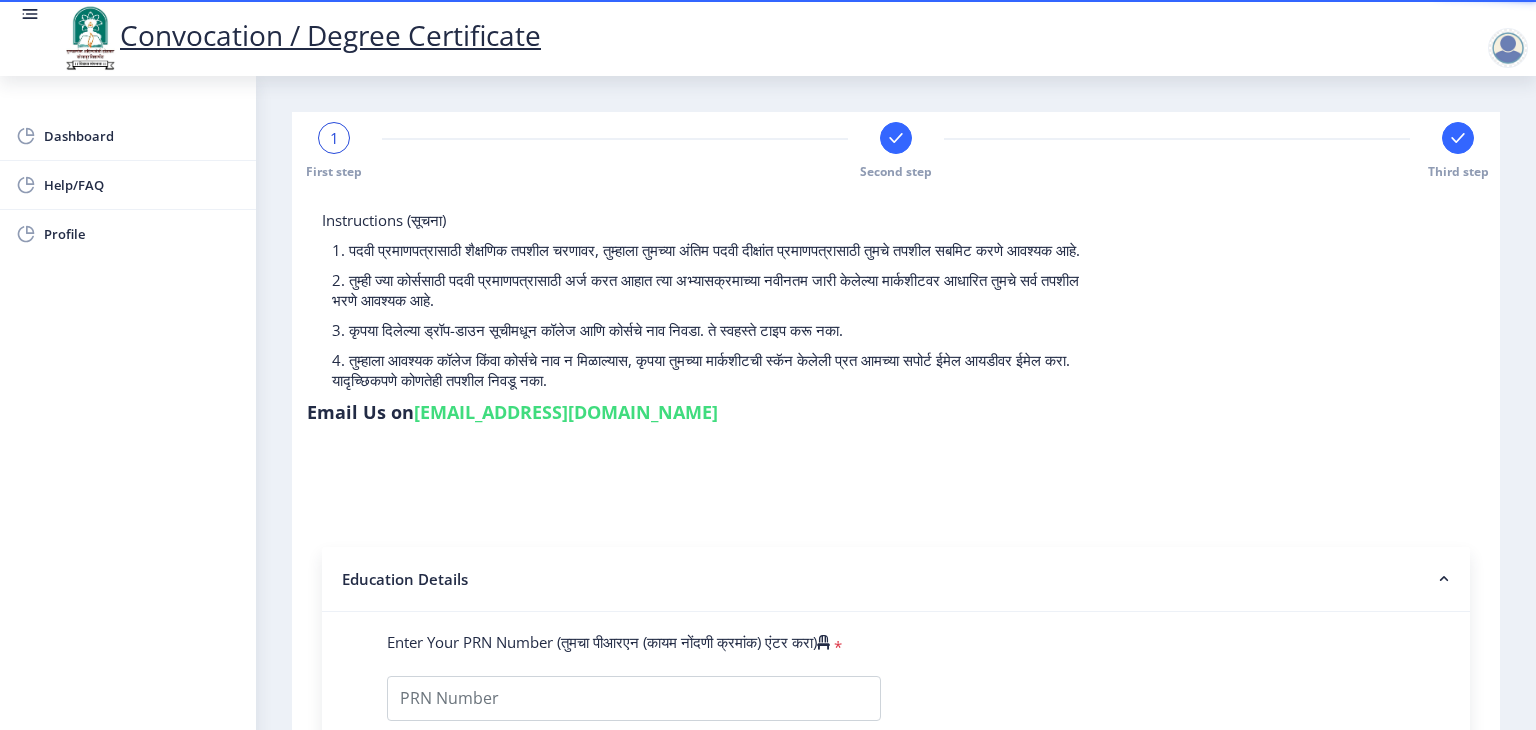 click on "1" 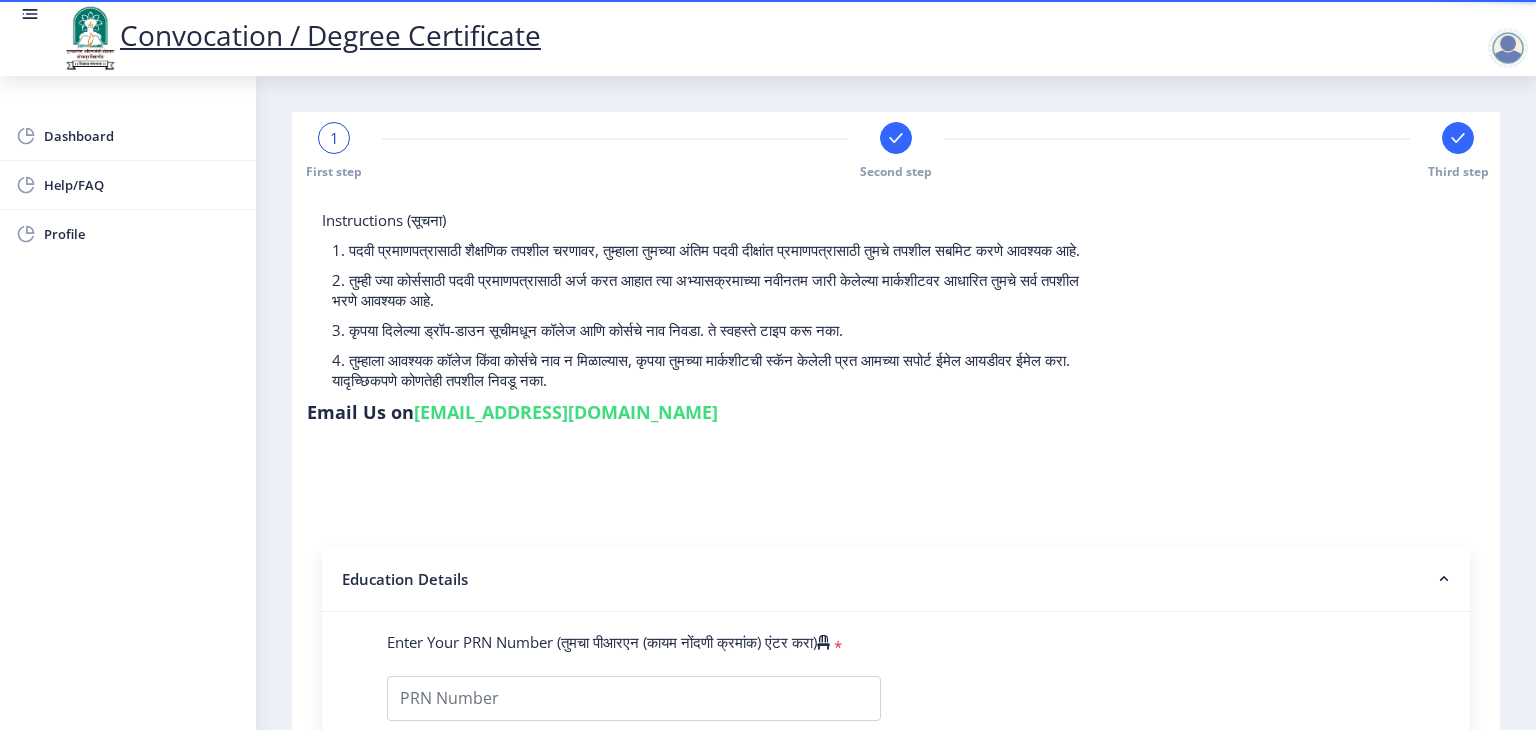 click on "Second step" 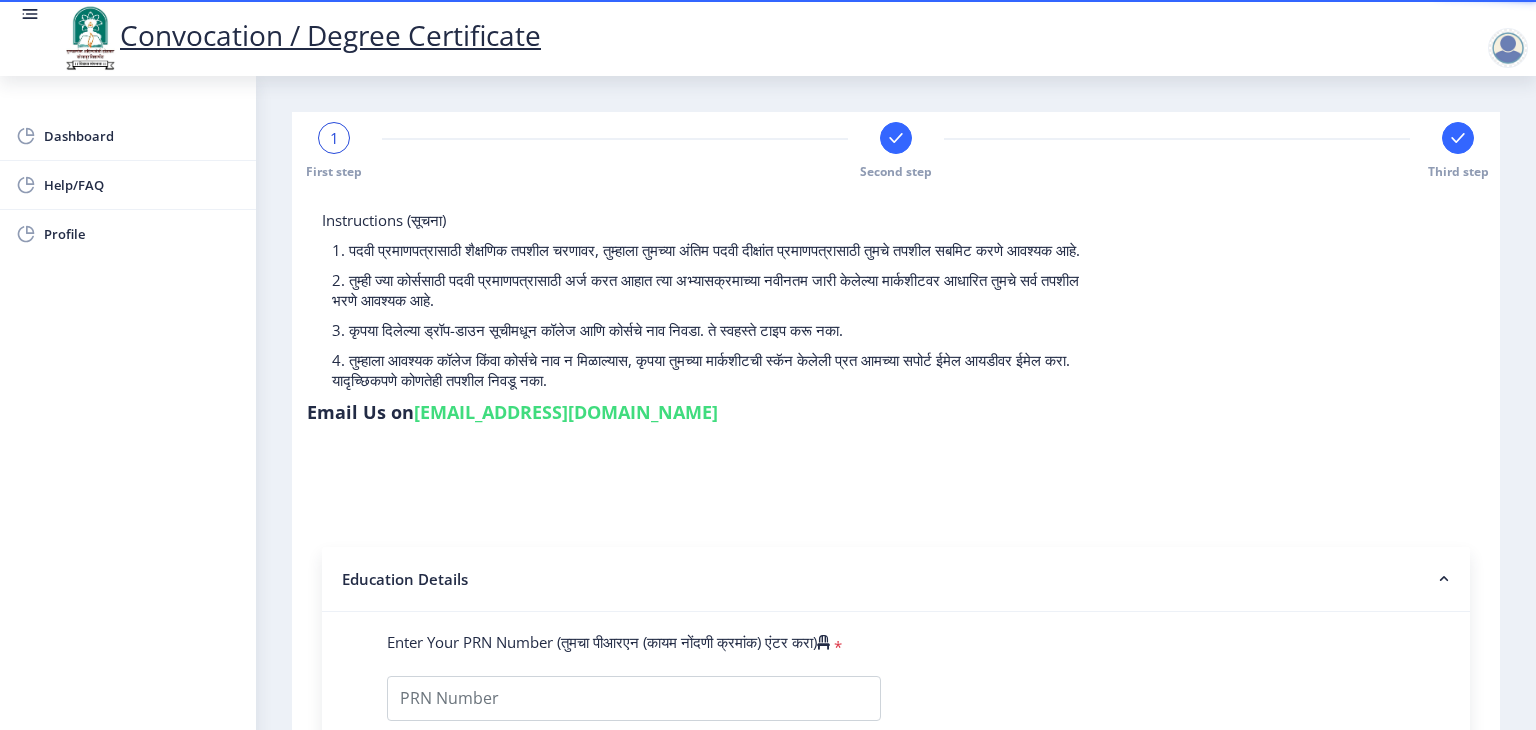click 